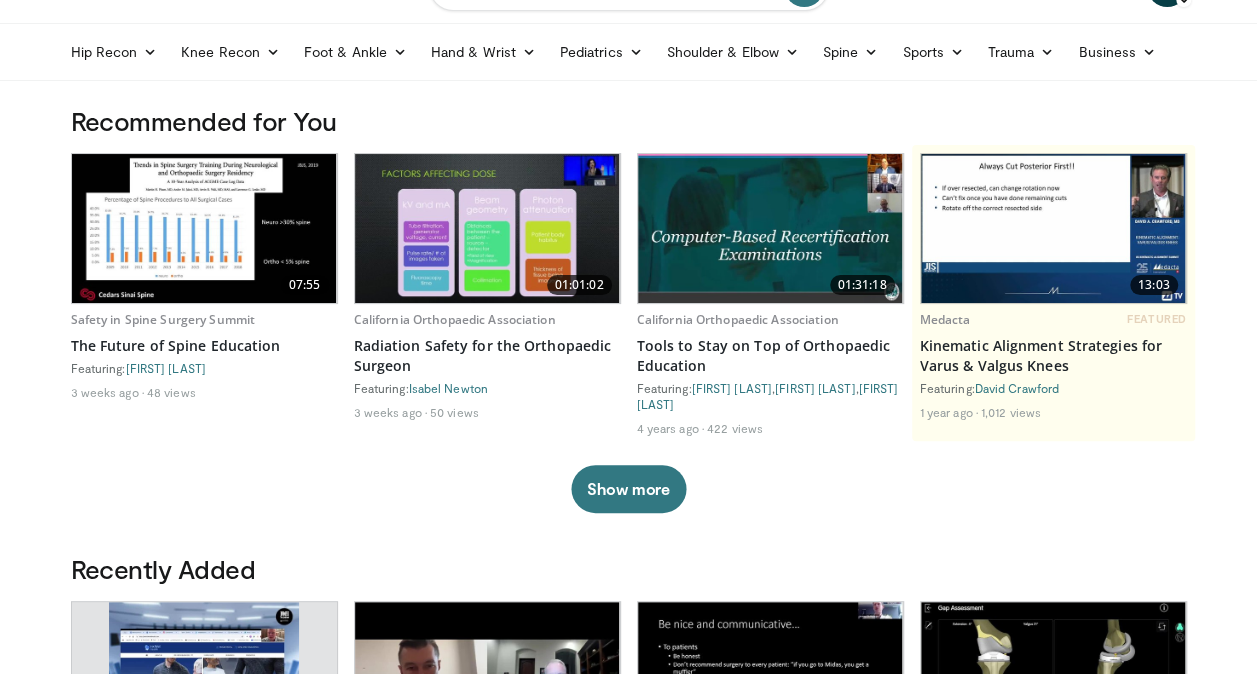scroll, scrollTop: 0, scrollLeft: 0, axis: both 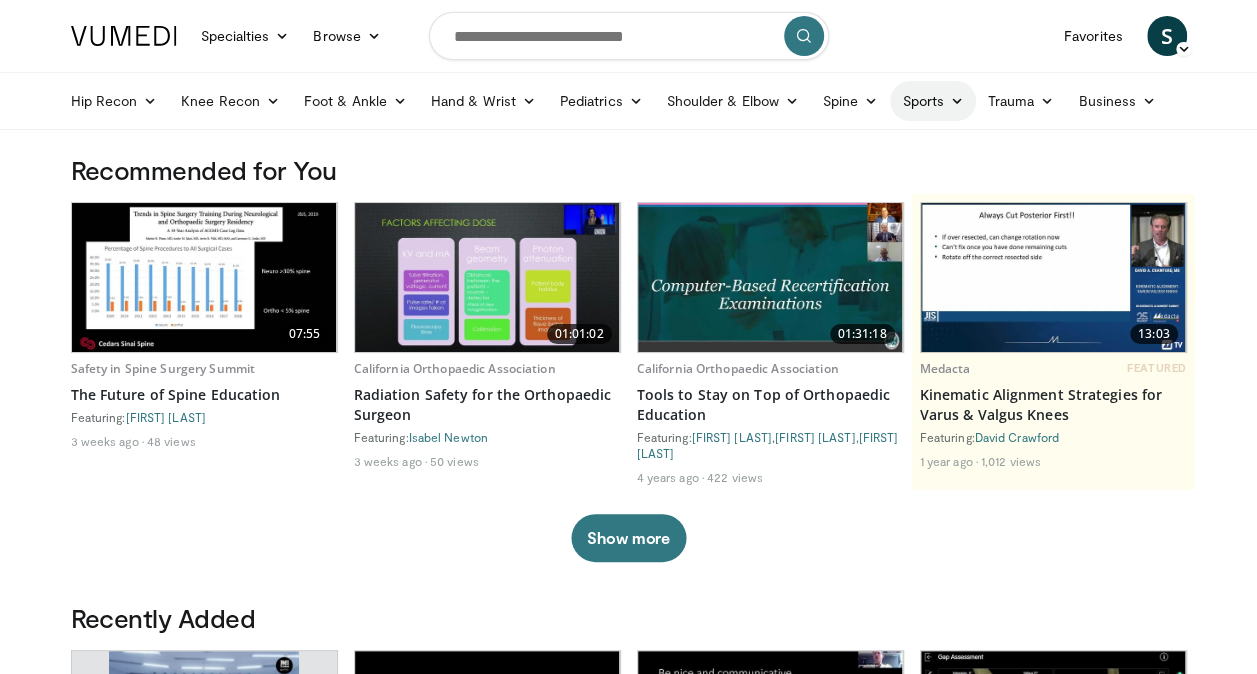 click on "Sports" at bounding box center [933, 101] 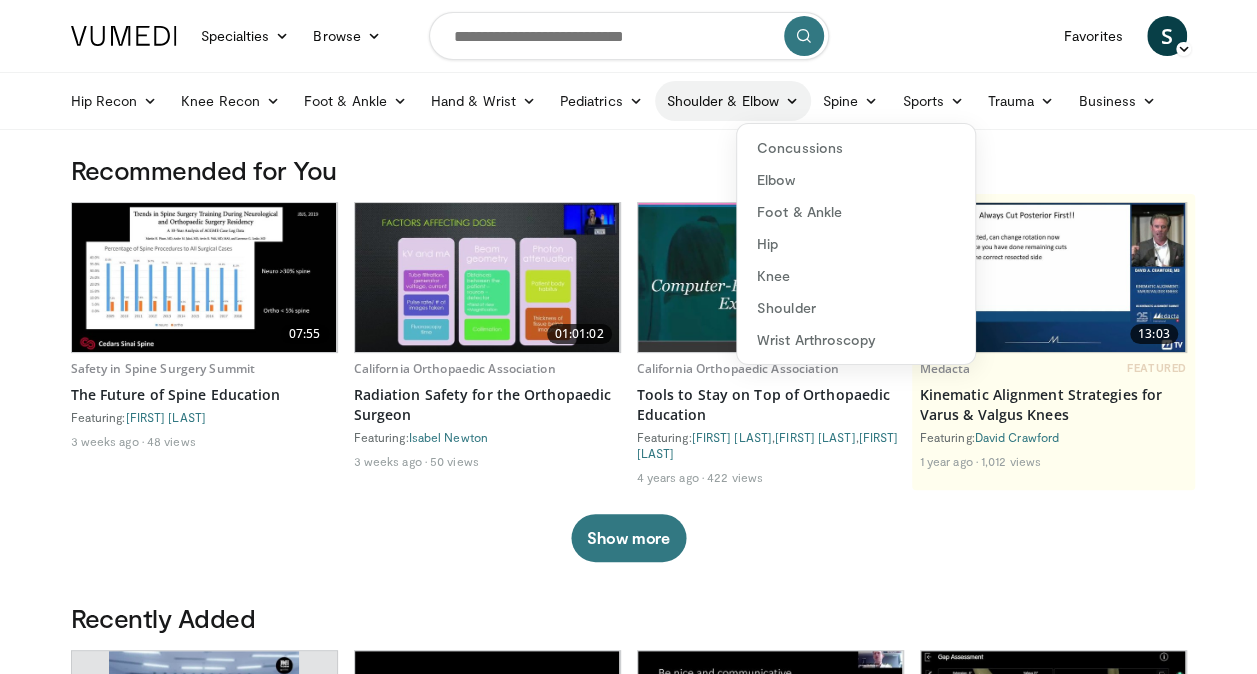 click on "Shoulder & Elbow" at bounding box center [733, 101] 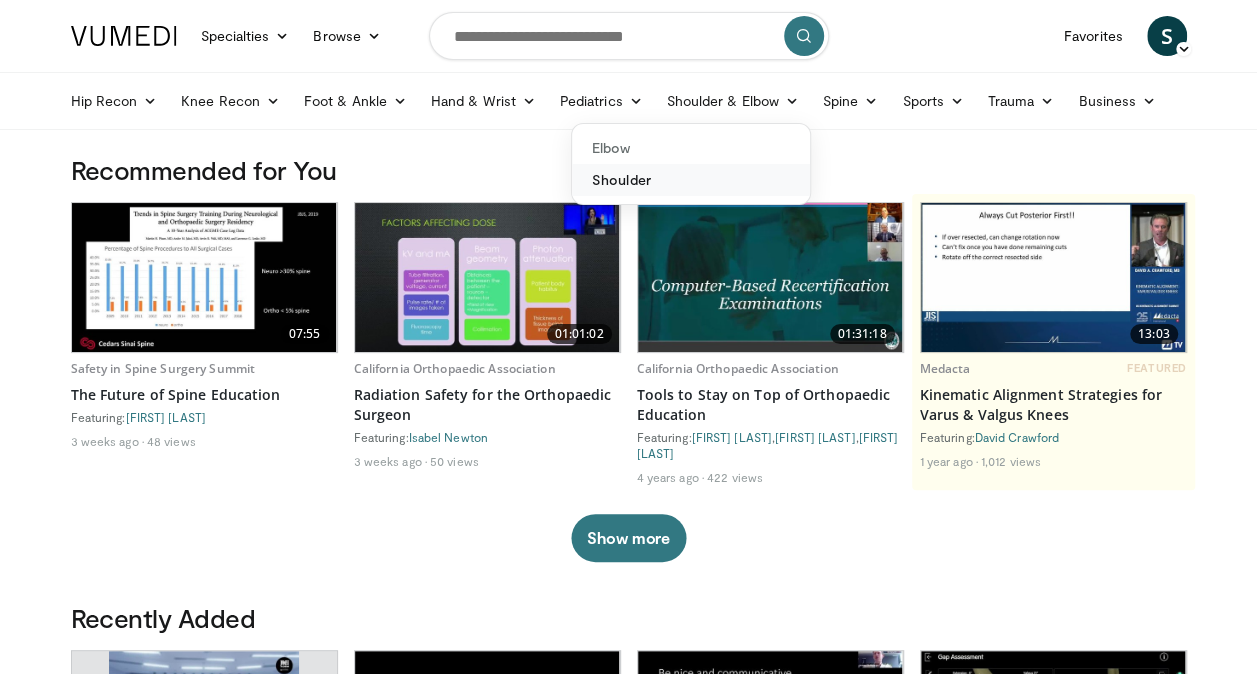 click on "Shoulder" at bounding box center (691, 180) 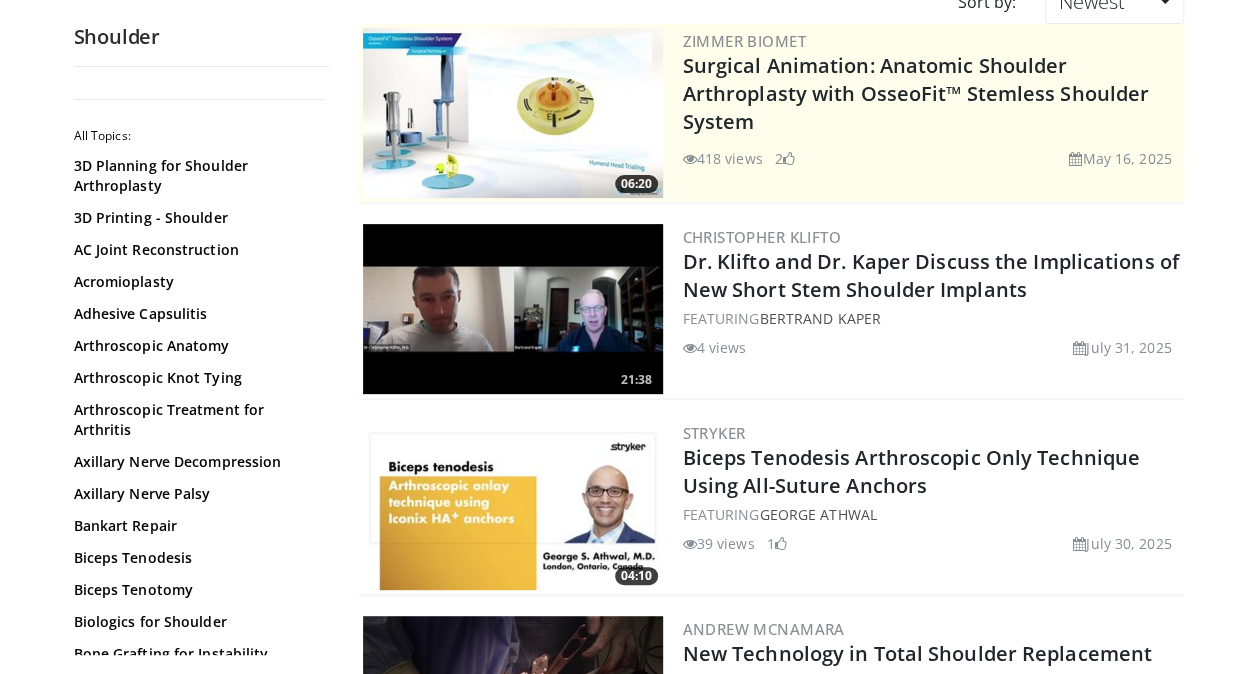 scroll, scrollTop: 230, scrollLeft: 0, axis: vertical 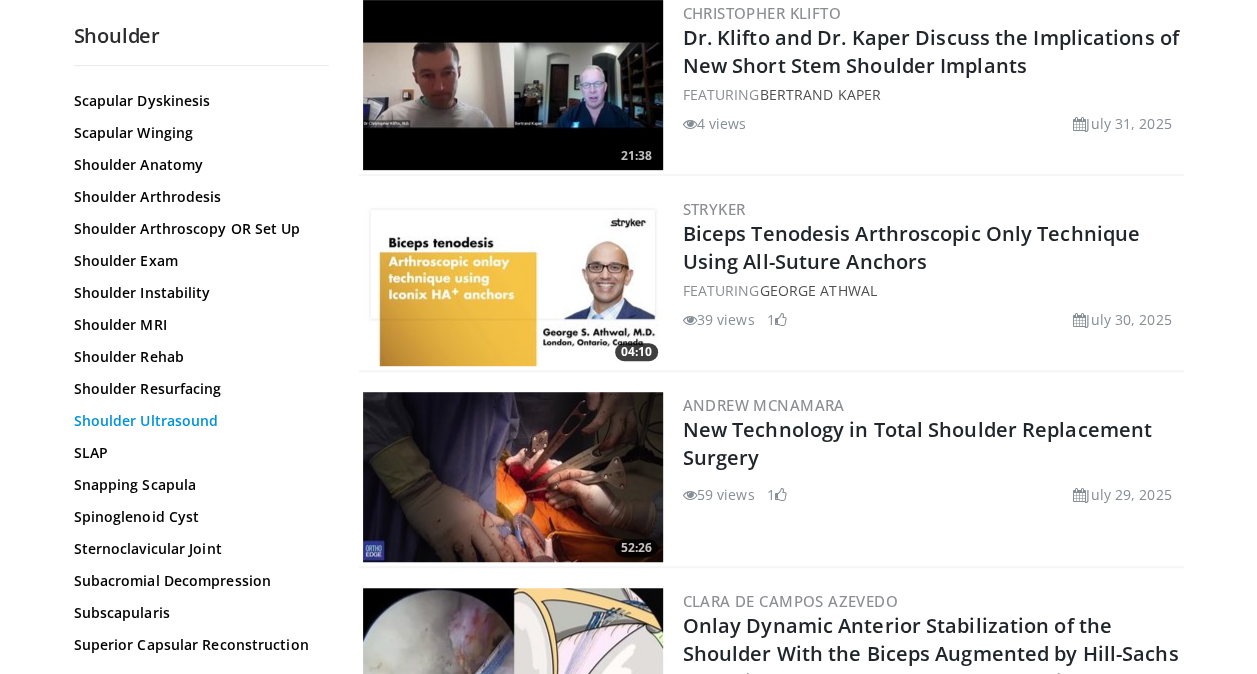 click on "Shoulder Ultrasound" at bounding box center [196, 421] 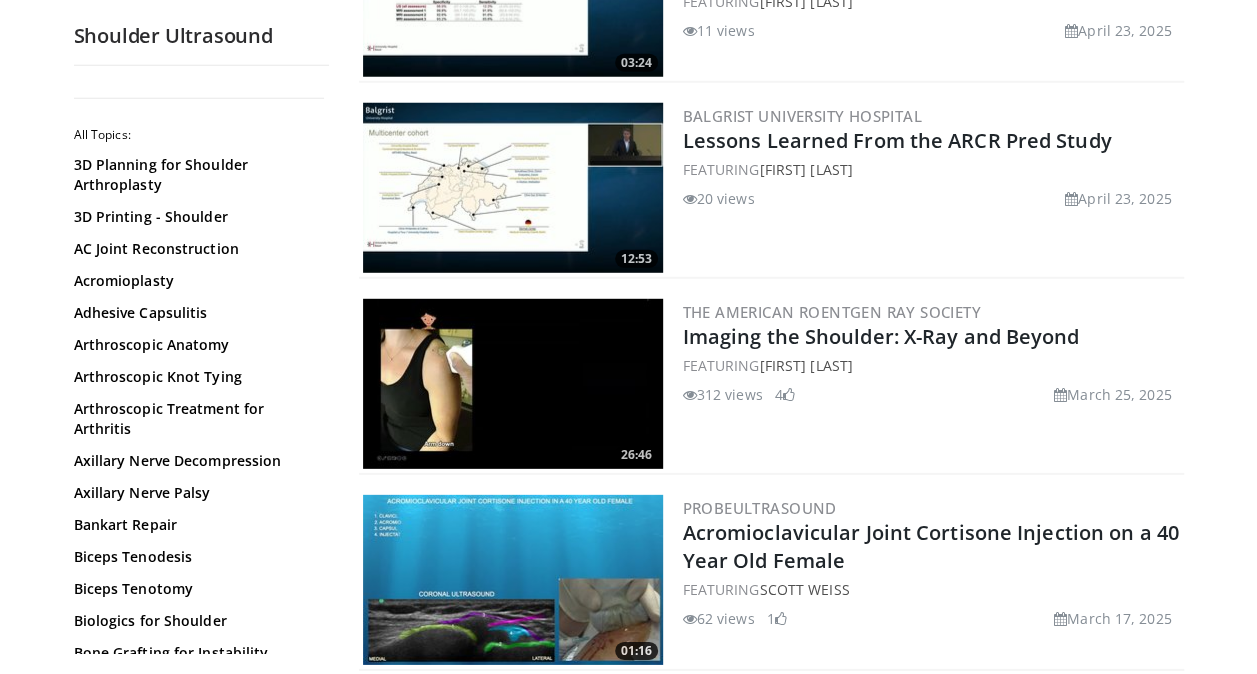 scroll, scrollTop: 2720, scrollLeft: 0, axis: vertical 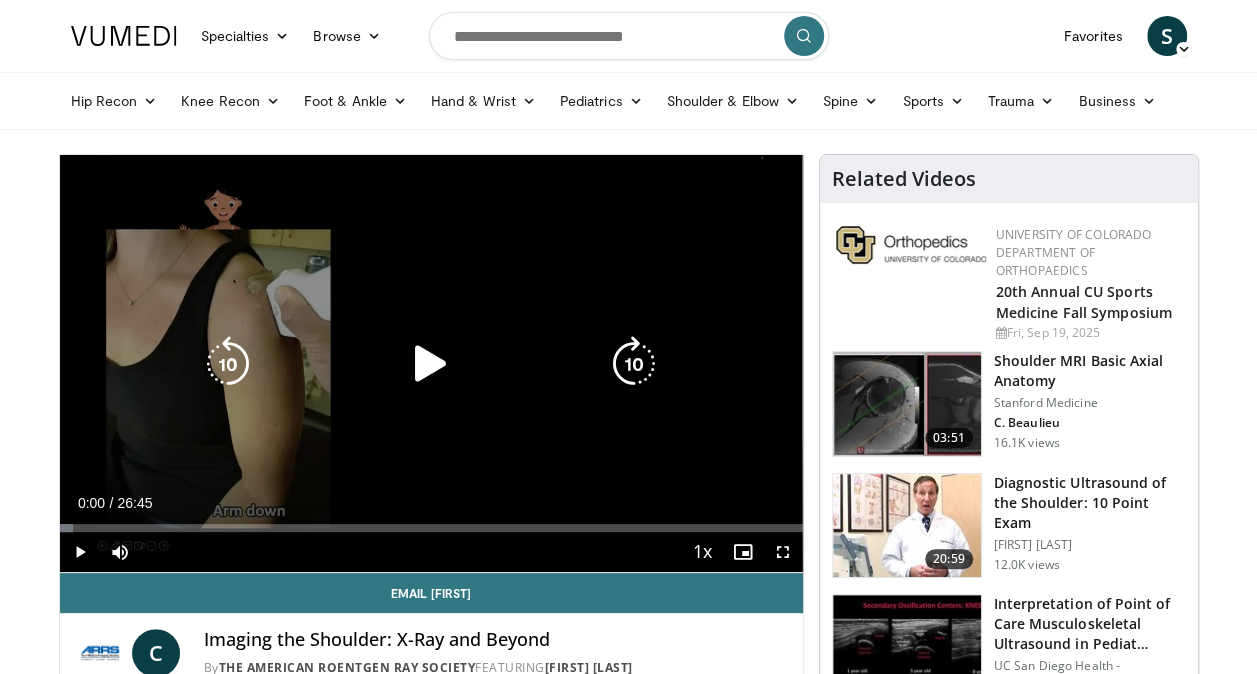 click at bounding box center (431, 364) 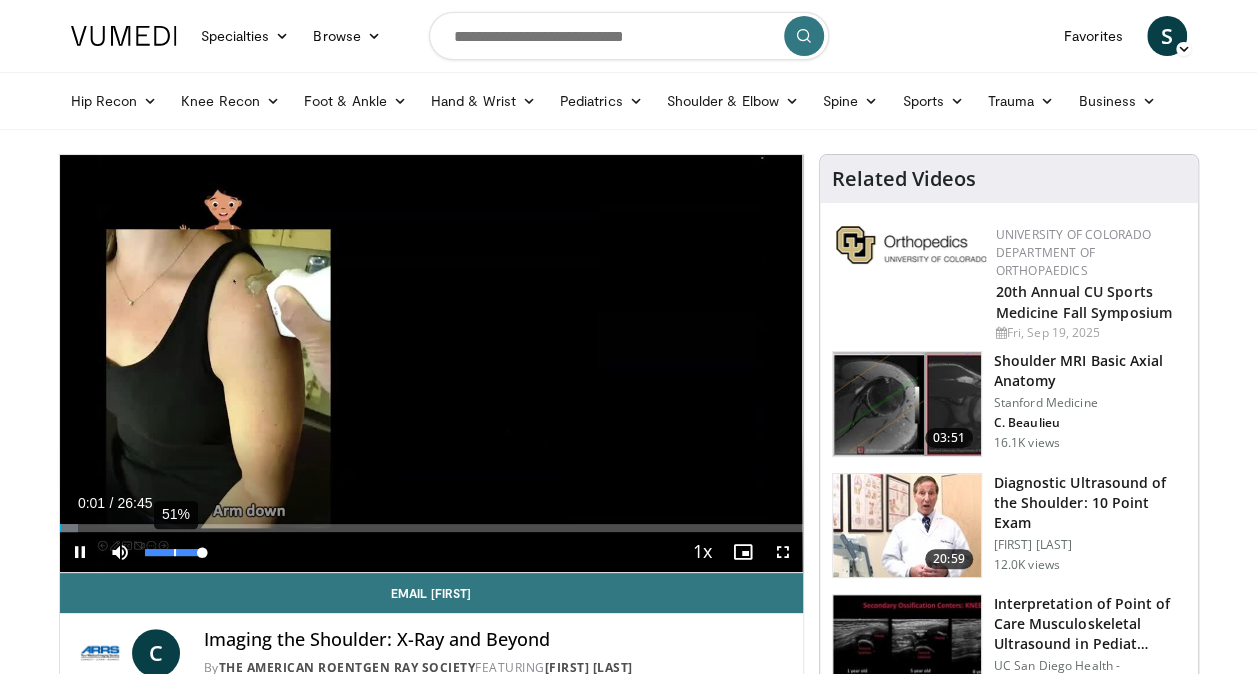 click on "51%" at bounding box center (174, 552) 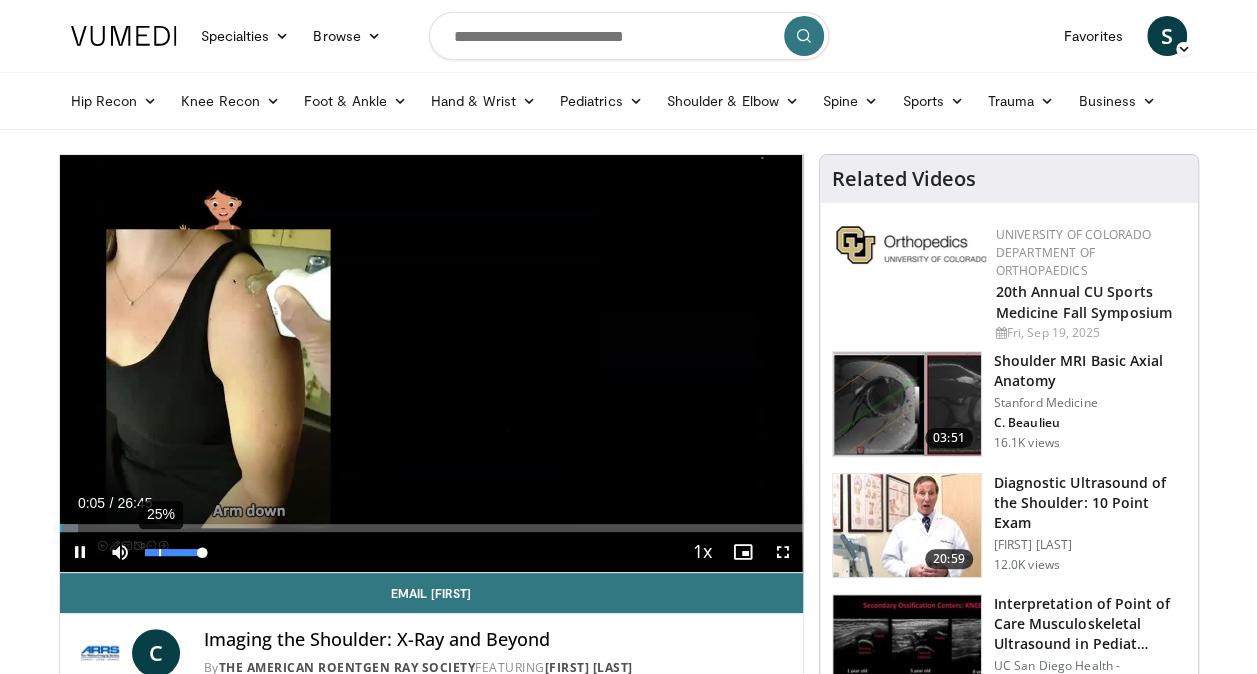 click on "25%" at bounding box center [174, 552] 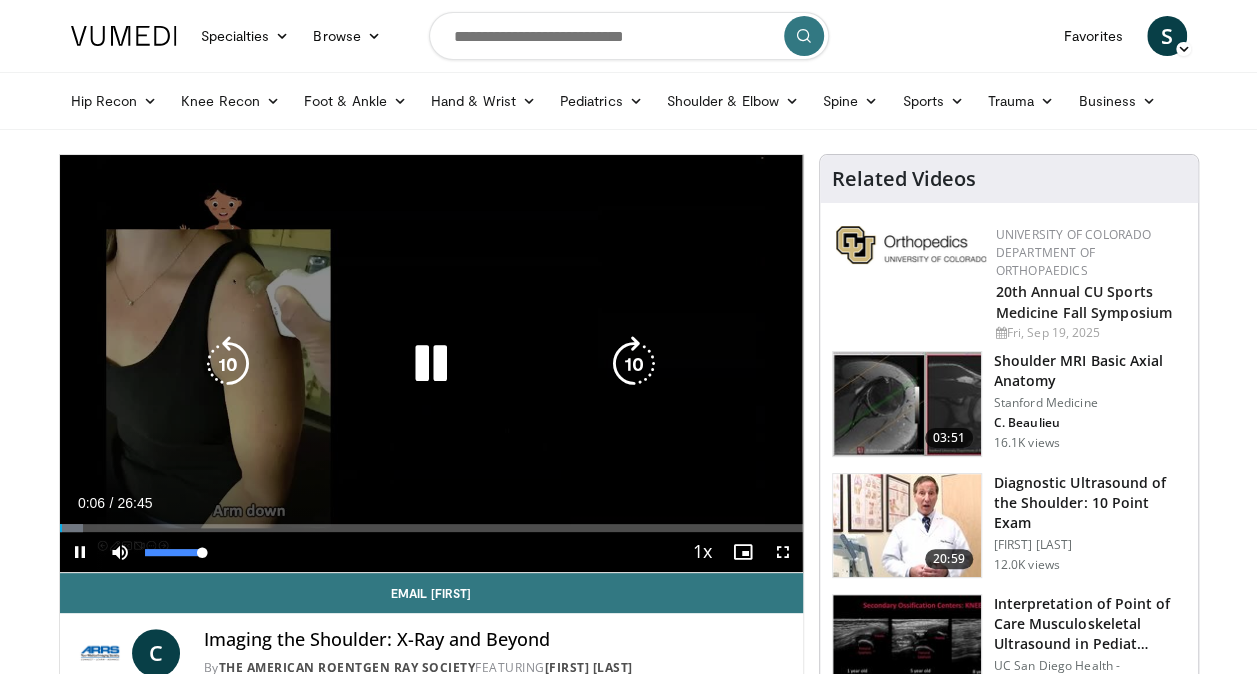 click on "25%" at bounding box center [174, 552] 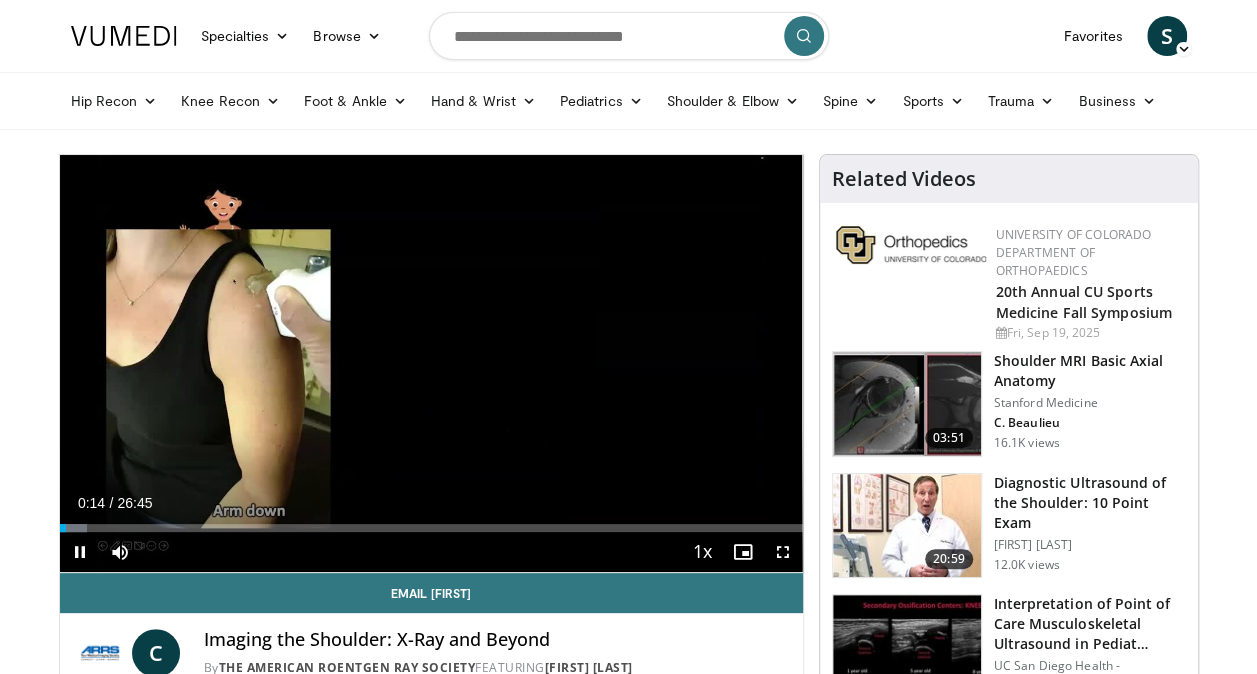 click on "Current Time  0:14 / Duration  26:45 Pause Skip Backward Skip Forward Mute 18% Loaded :  3.73% 00:14 05:23 Stream Type  LIVE Seek to live, currently behind live LIVE   1x Playback Rate 0.5x 0.75x 1x , selected 1.25x 1.5x 1.75x 2x Chapters Chapters Descriptions descriptions off , selected Captions captions settings , opens captions settings dialog captions off , selected Audio Track en (Main) , selected Fullscreen Enable picture-in-picture mode" at bounding box center [431, 552] 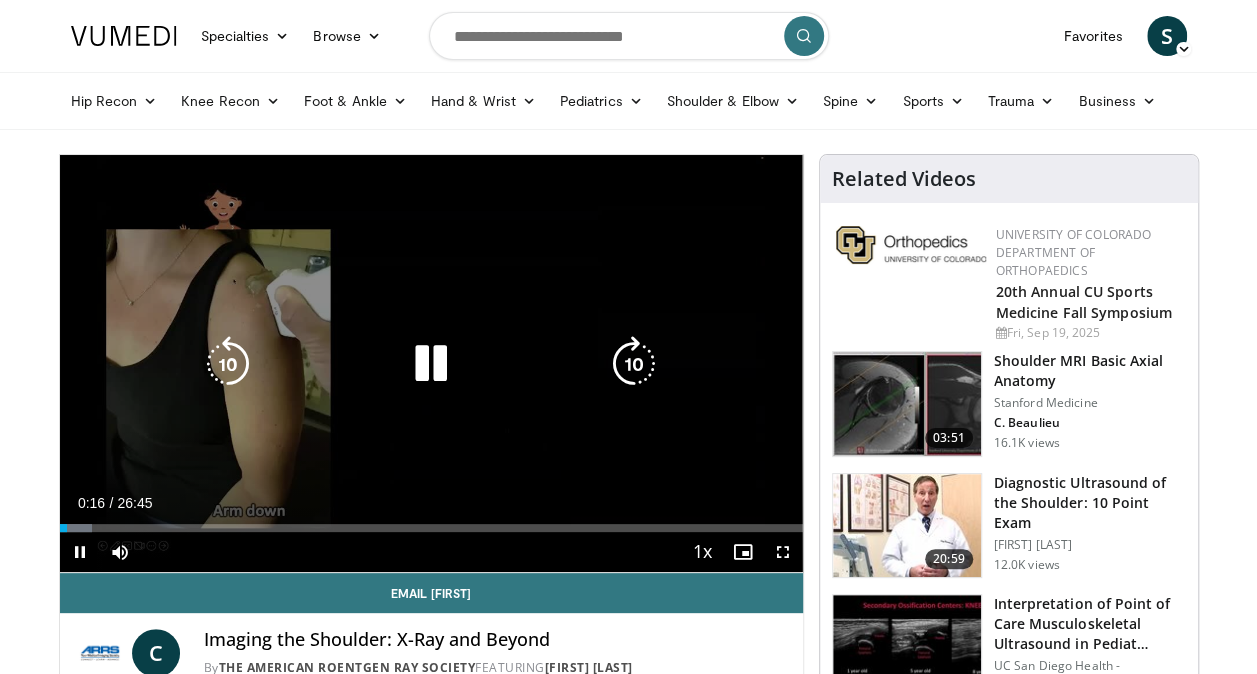 click at bounding box center (634, 364) 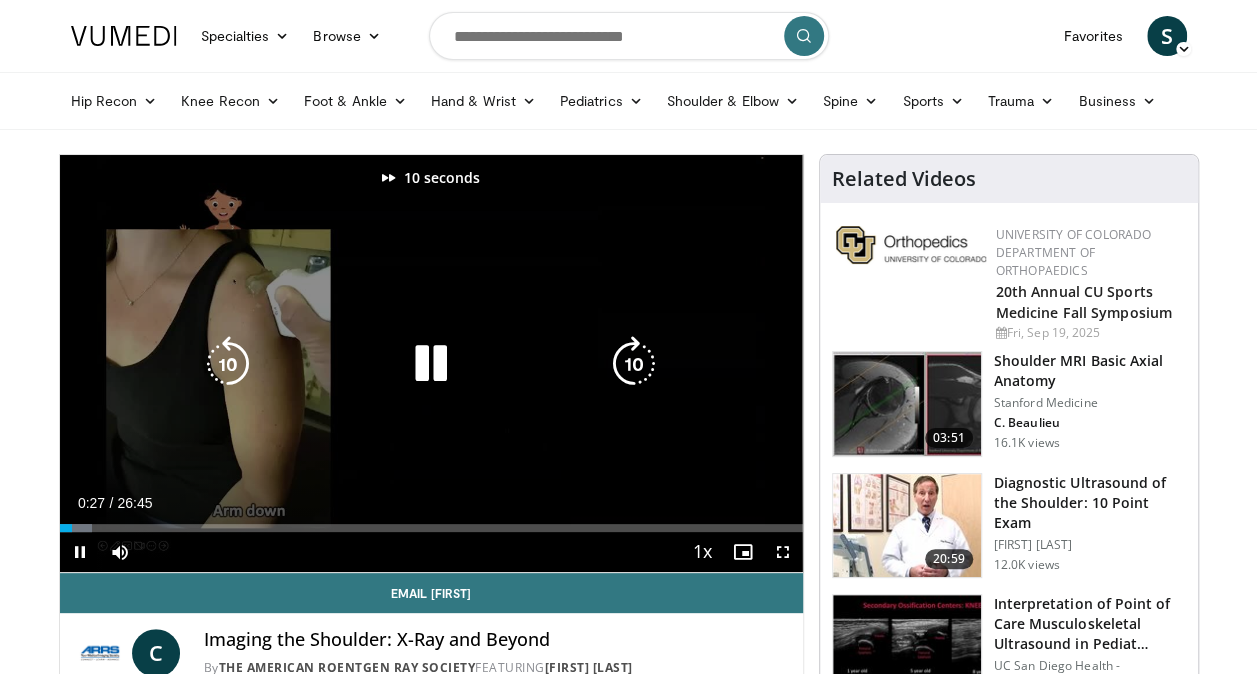 click at bounding box center [634, 364] 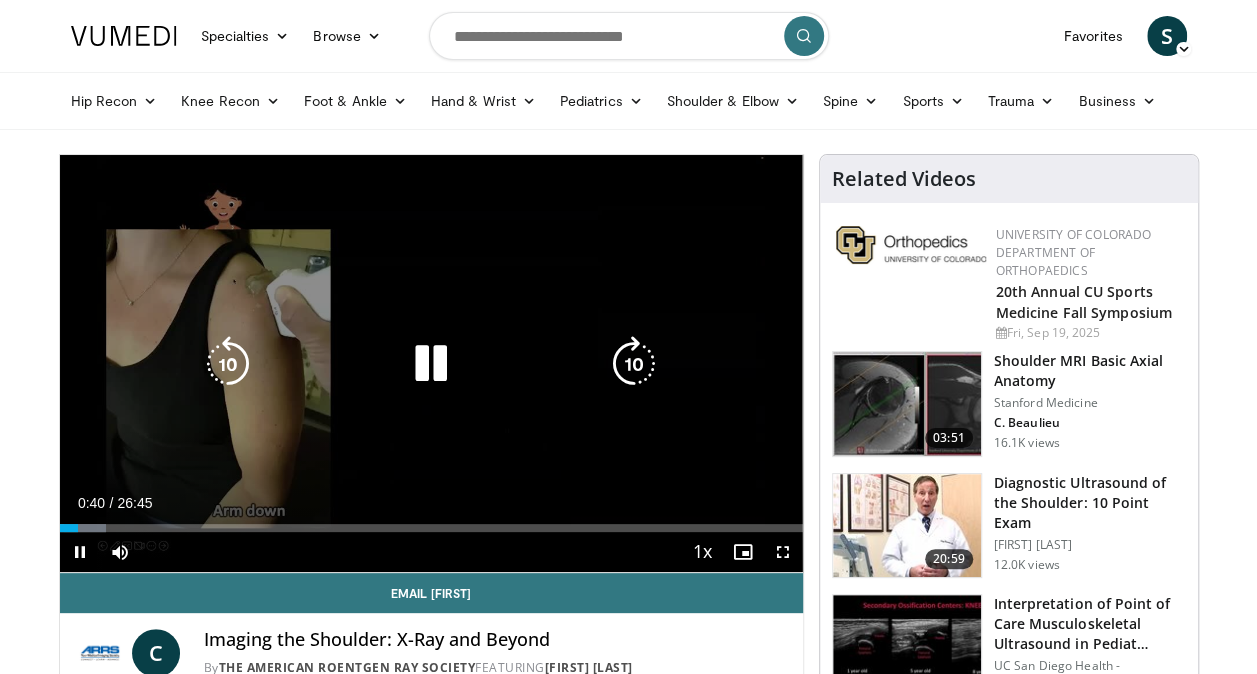 click at bounding box center (634, 364) 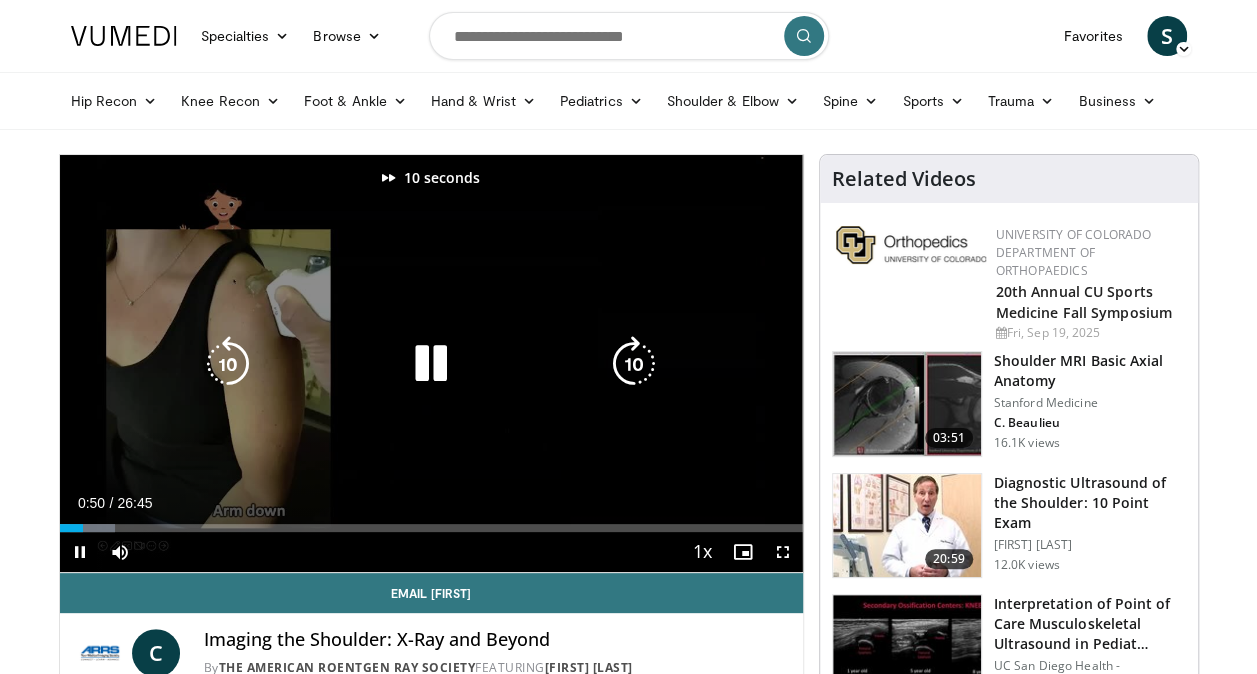 click at bounding box center [634, 364] 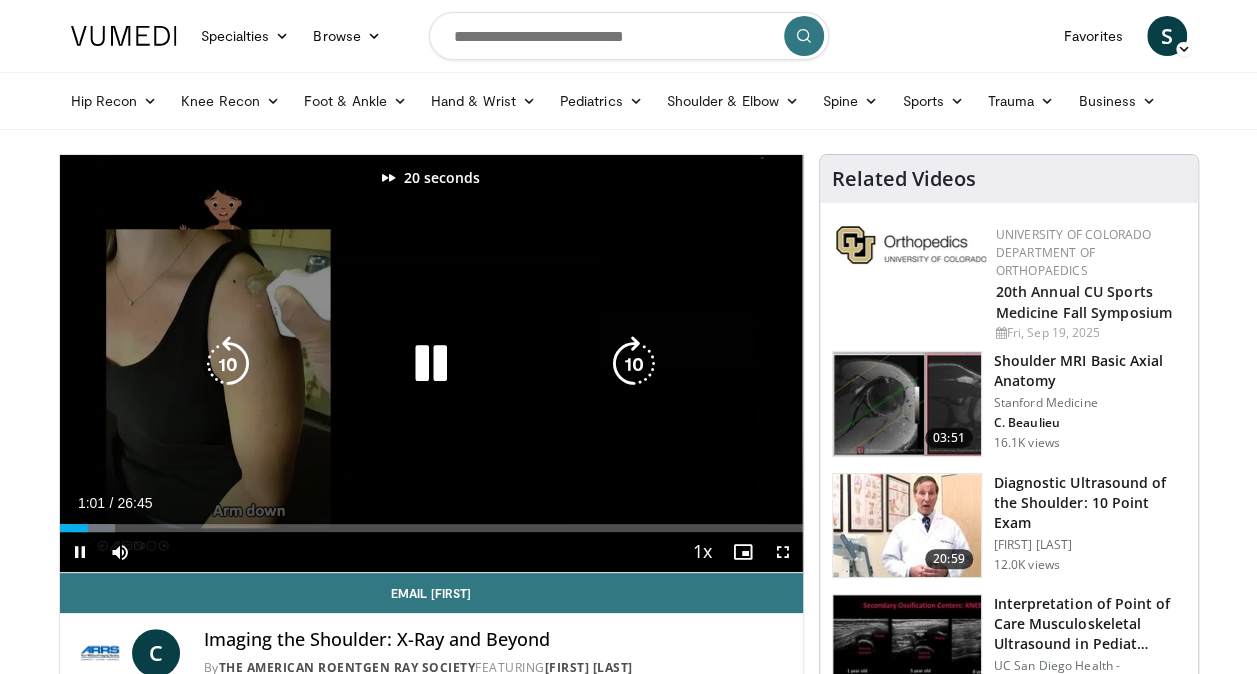 click at bounding box center (634, 364) 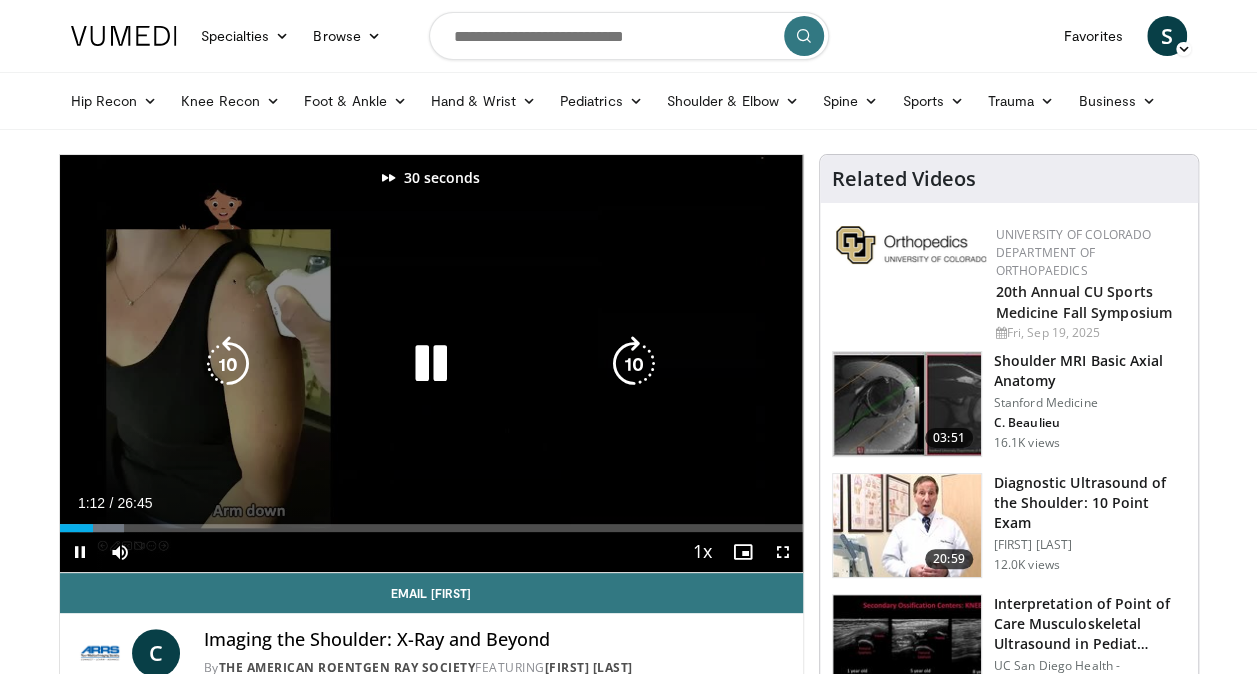 click at bounding box center (634, 364) 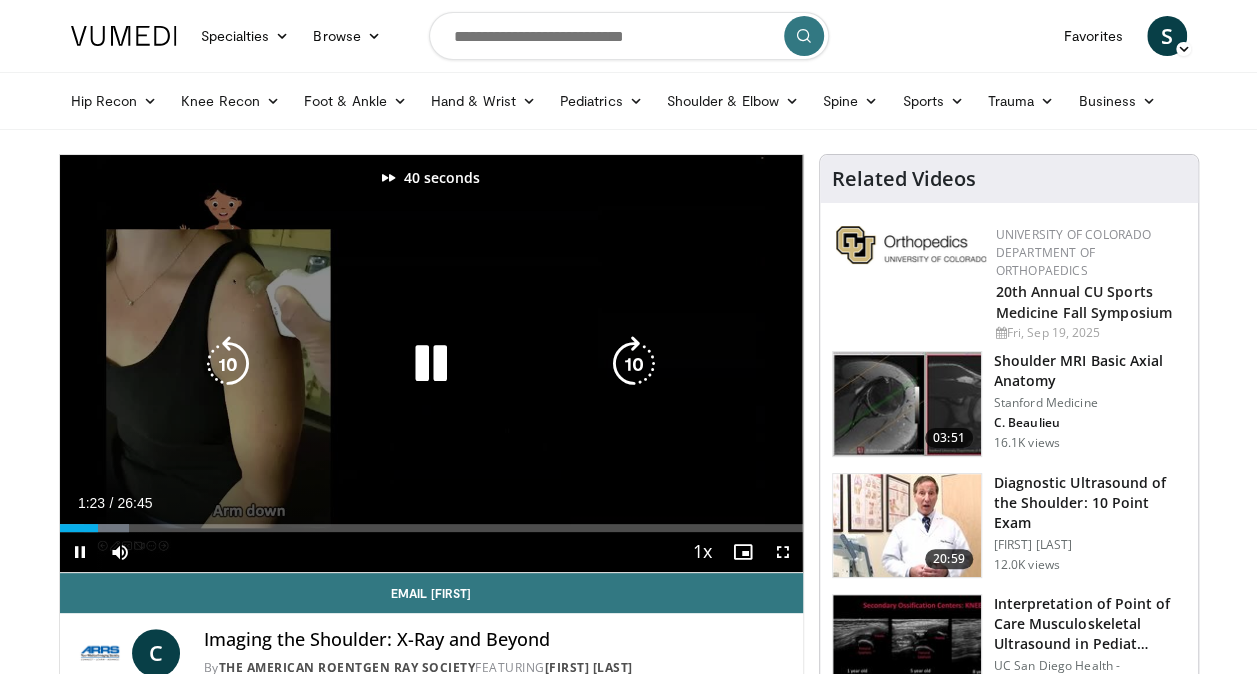 click at bounding box center (634, 364) 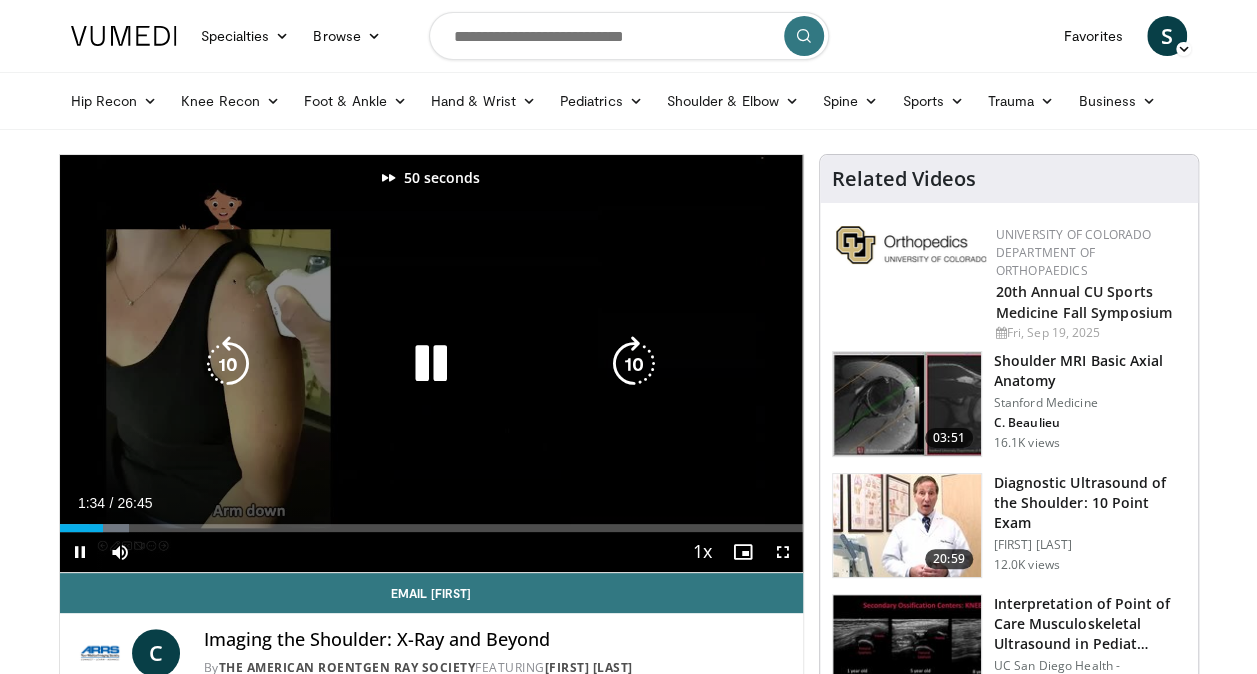 click at bounding box center (634, 364) 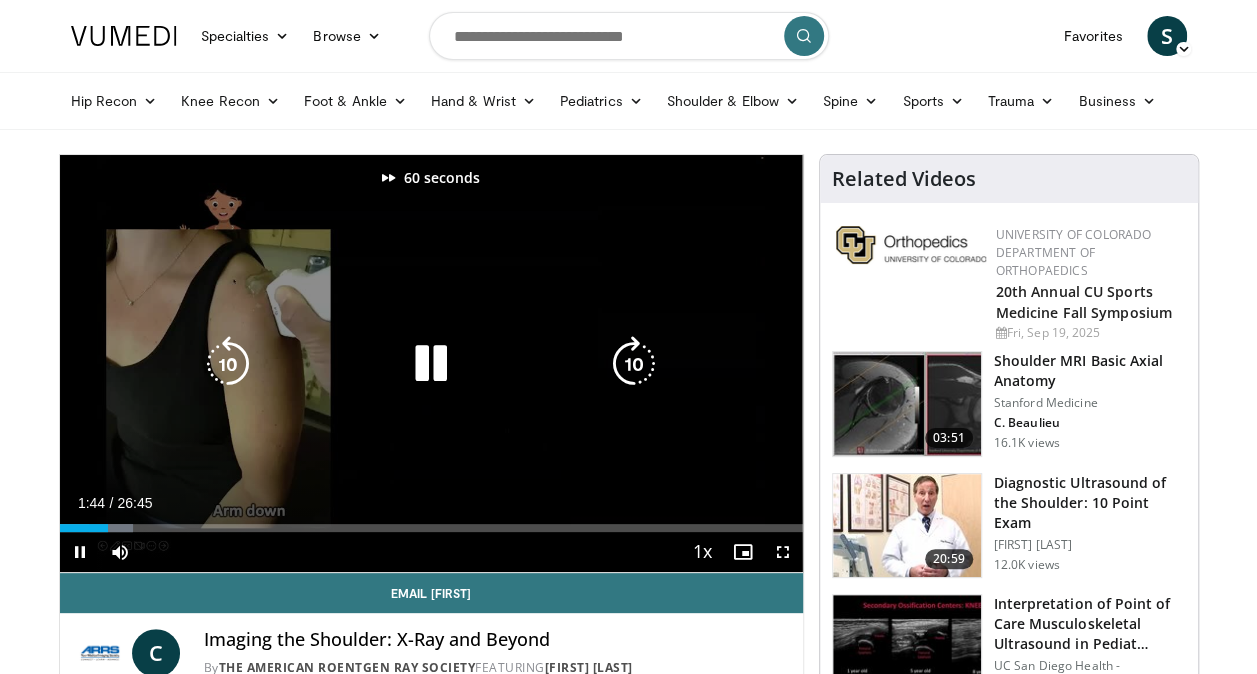click at bounding box center (634, 364) 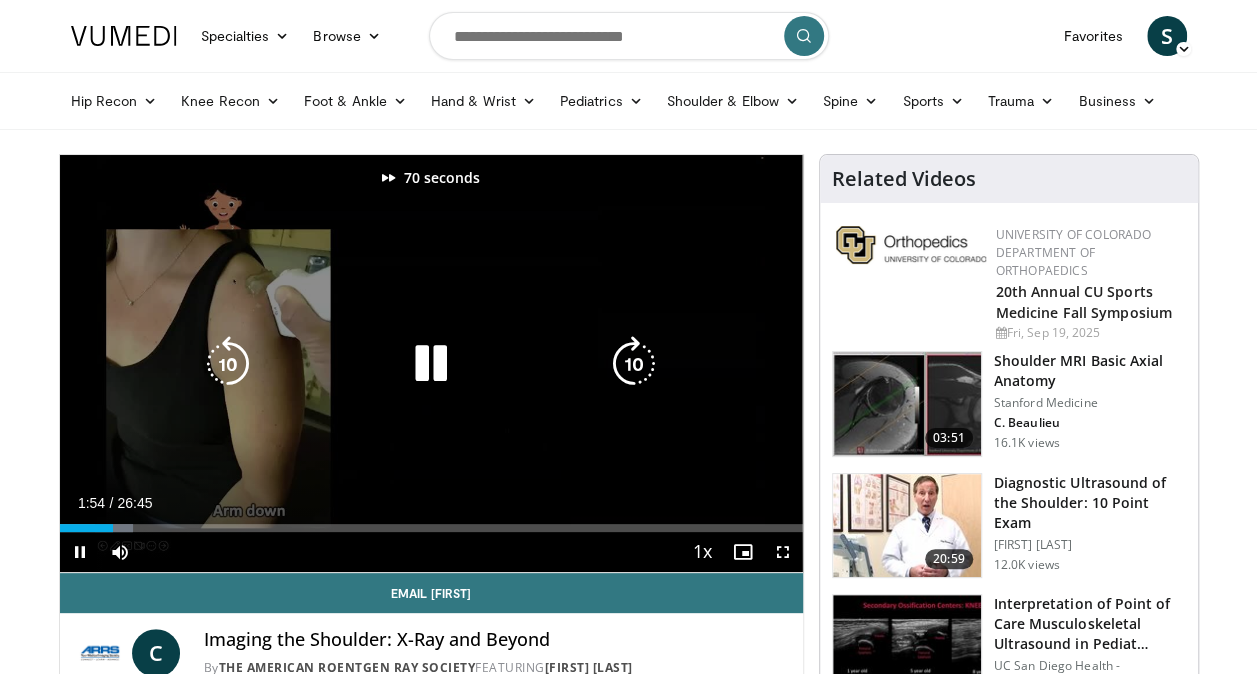 click at bounding box center (634, 364) 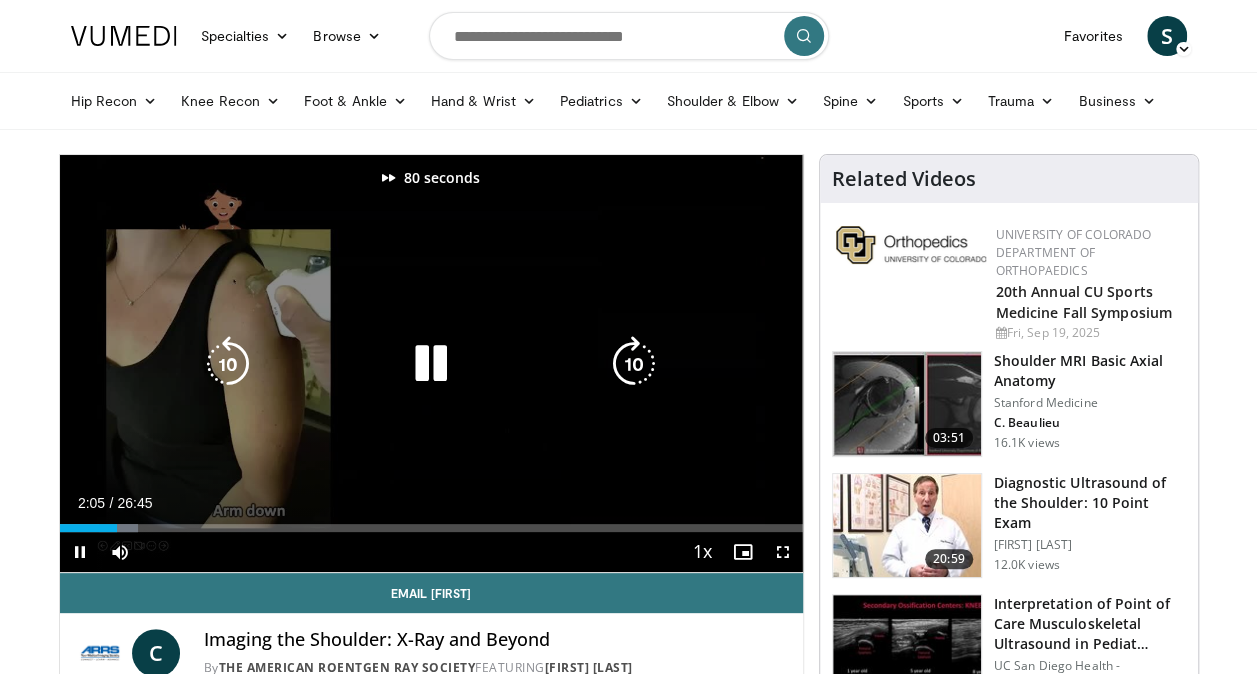 click at bounding box center (634, 364) 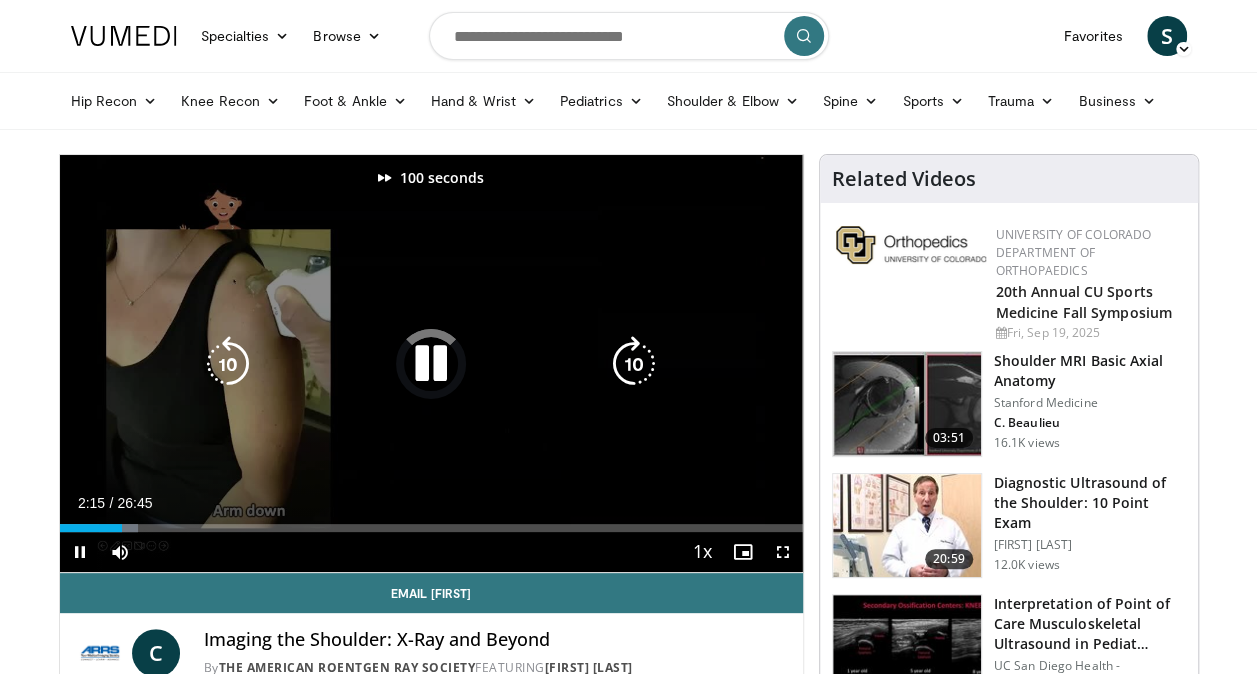 click at bounding box center [634, 364] 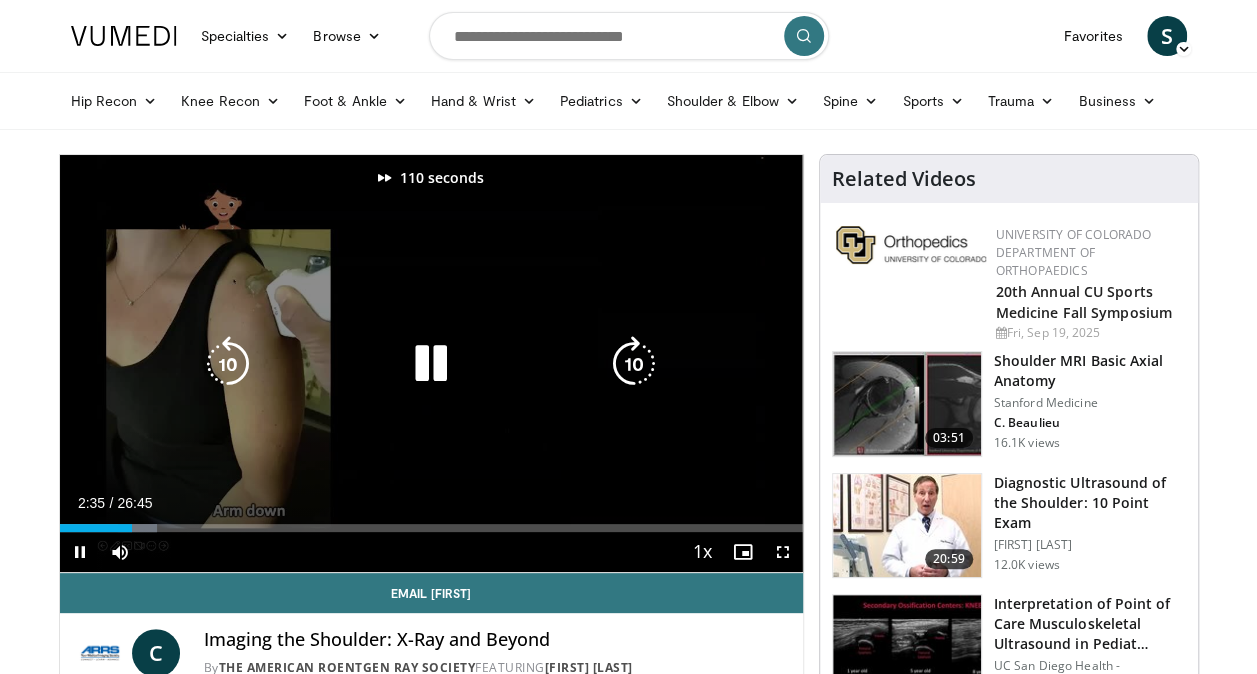 click at bounding box center [634, 364] 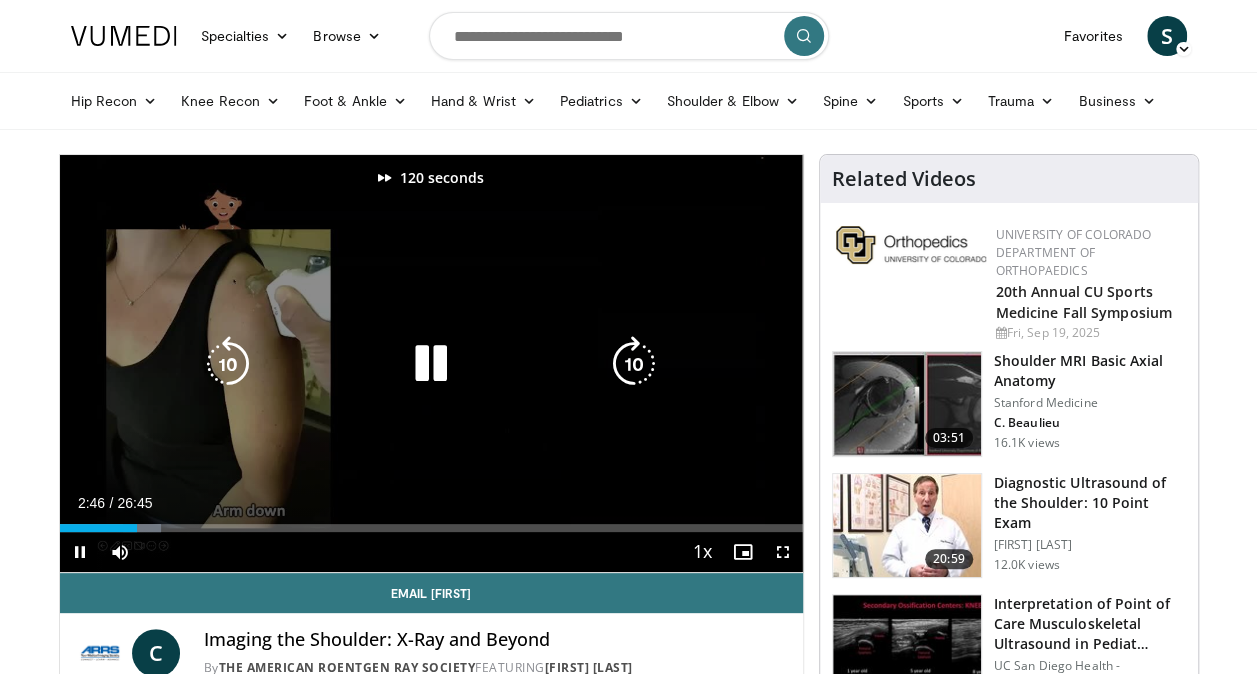 click at bounding box center (634, 364) 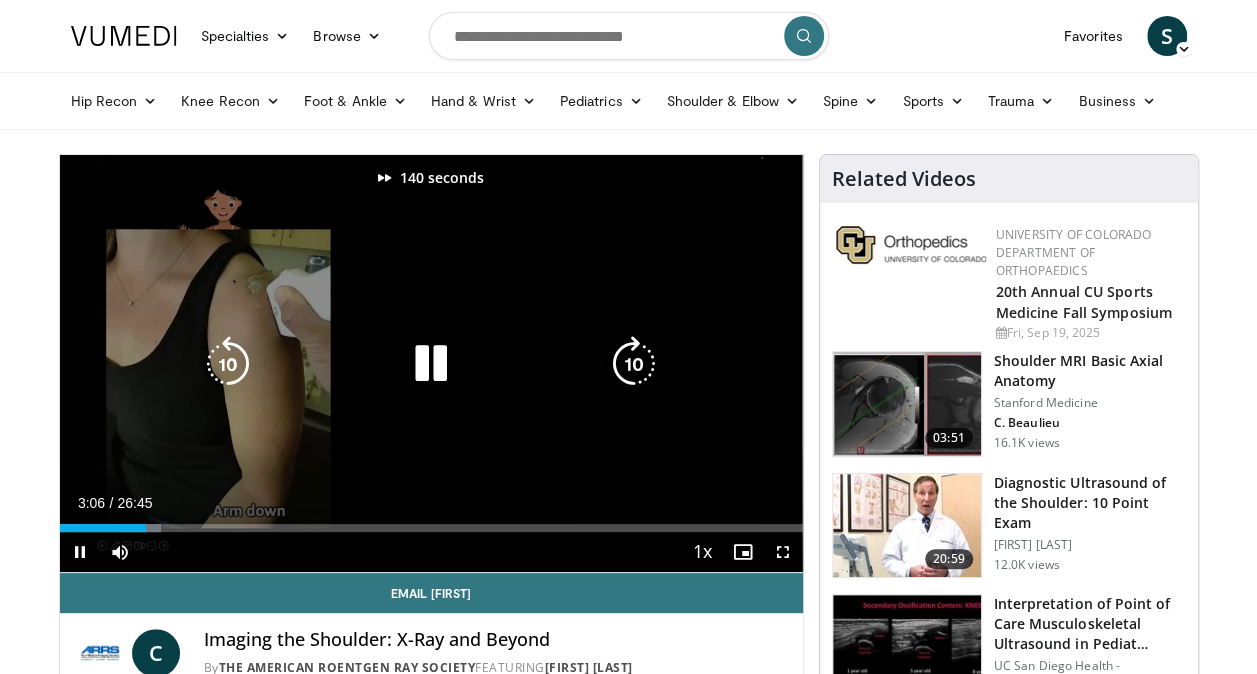 click at bounding box center (634, 364) 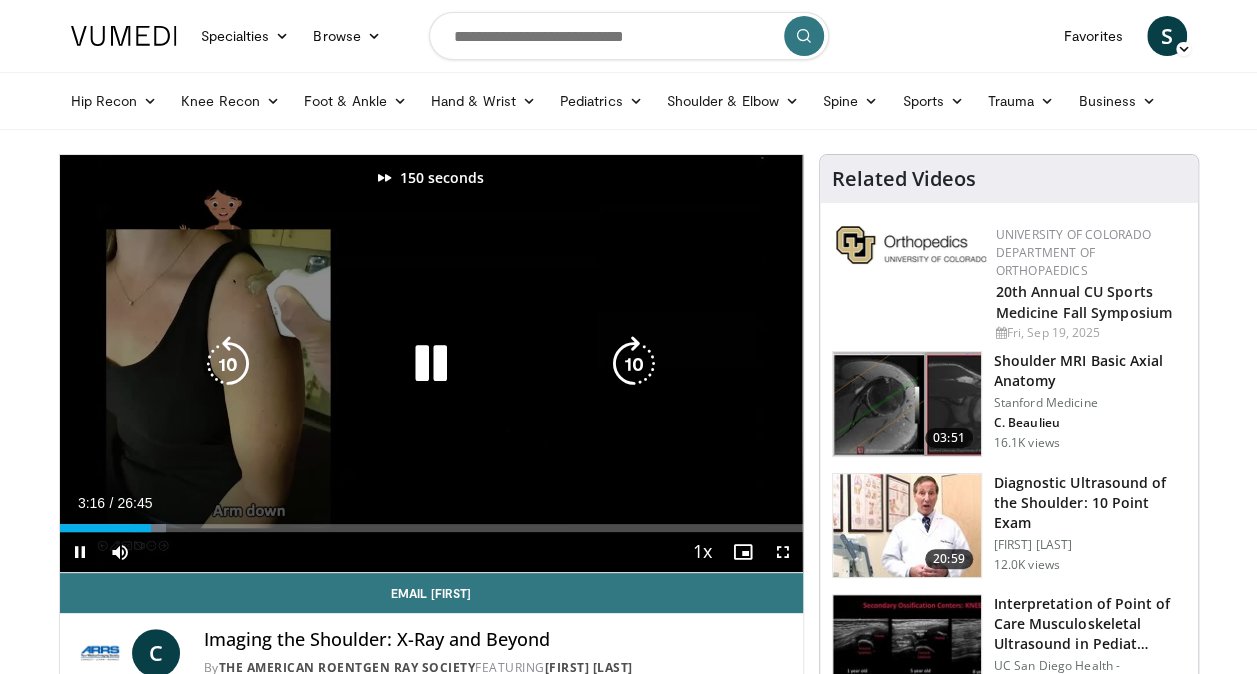 click at bounding box center (634, 364) 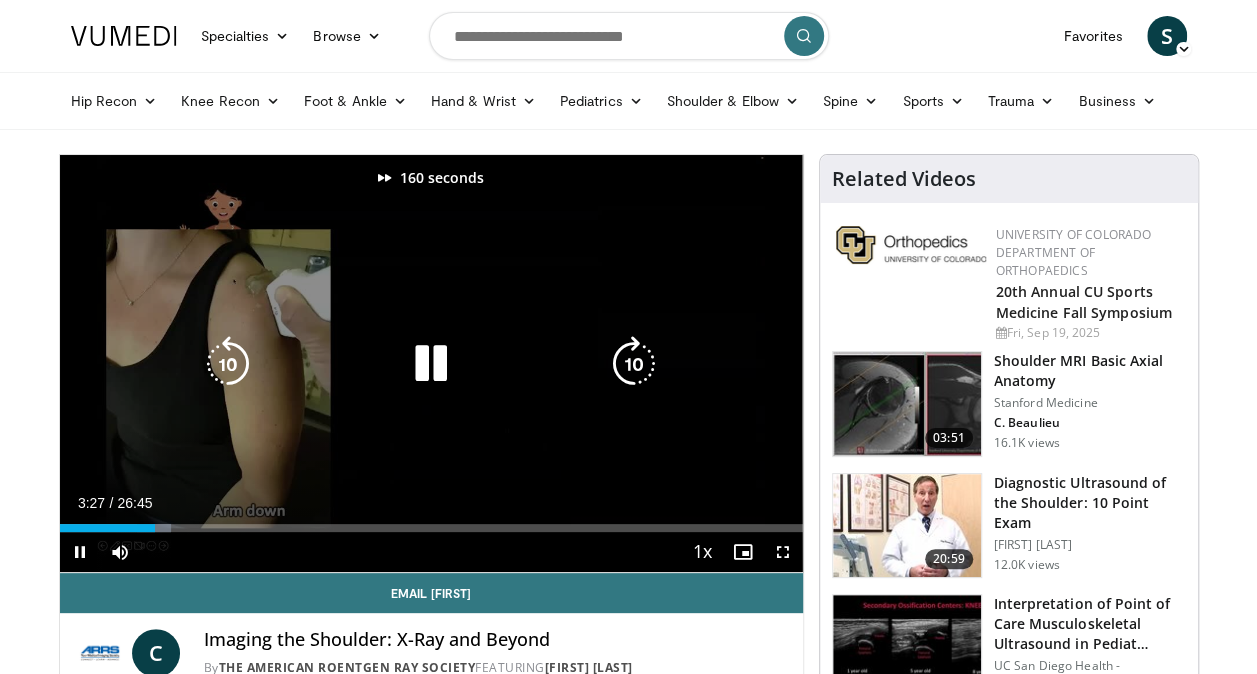 click at bounding box center (634, 364) 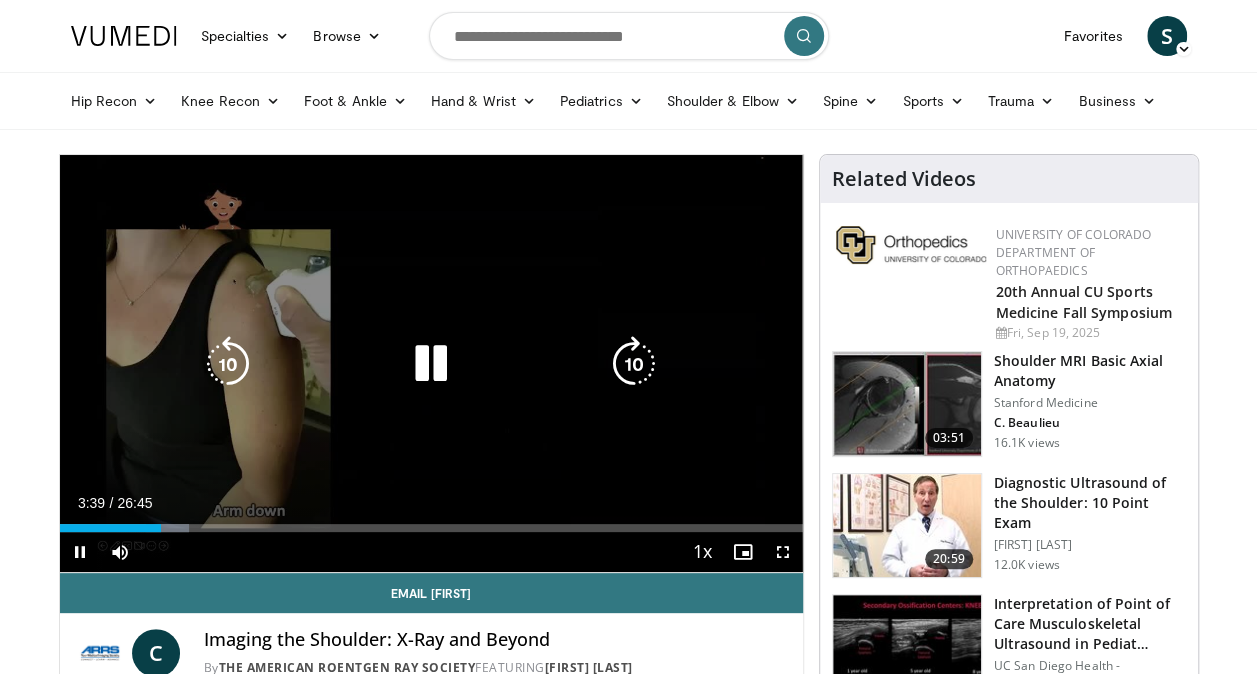 click at bounding box center (634, 364) 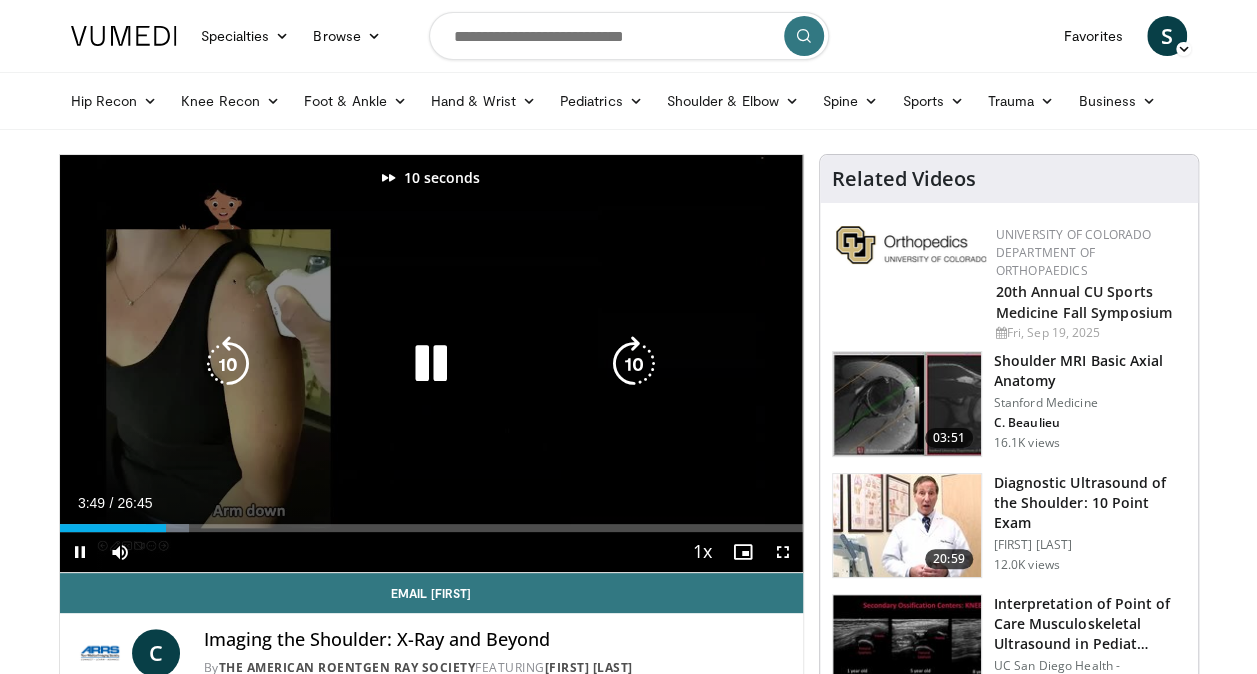 click at bounding box center (634, 364) 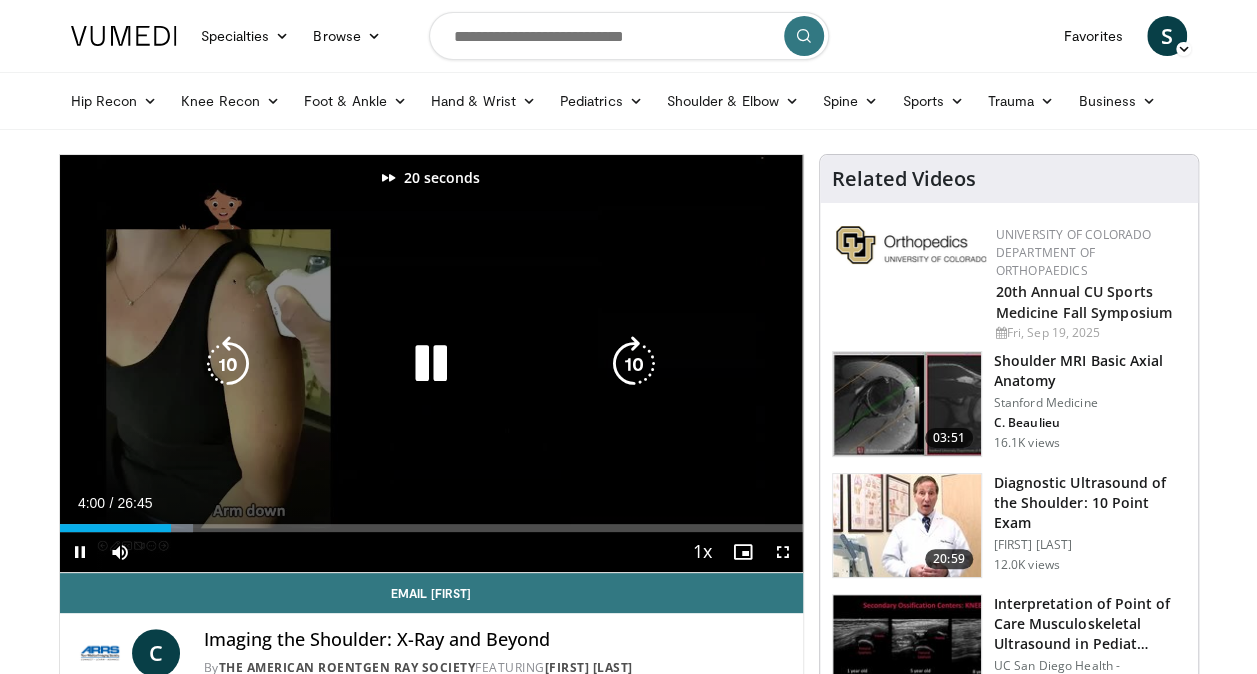 click at bounding box center (634, 364) 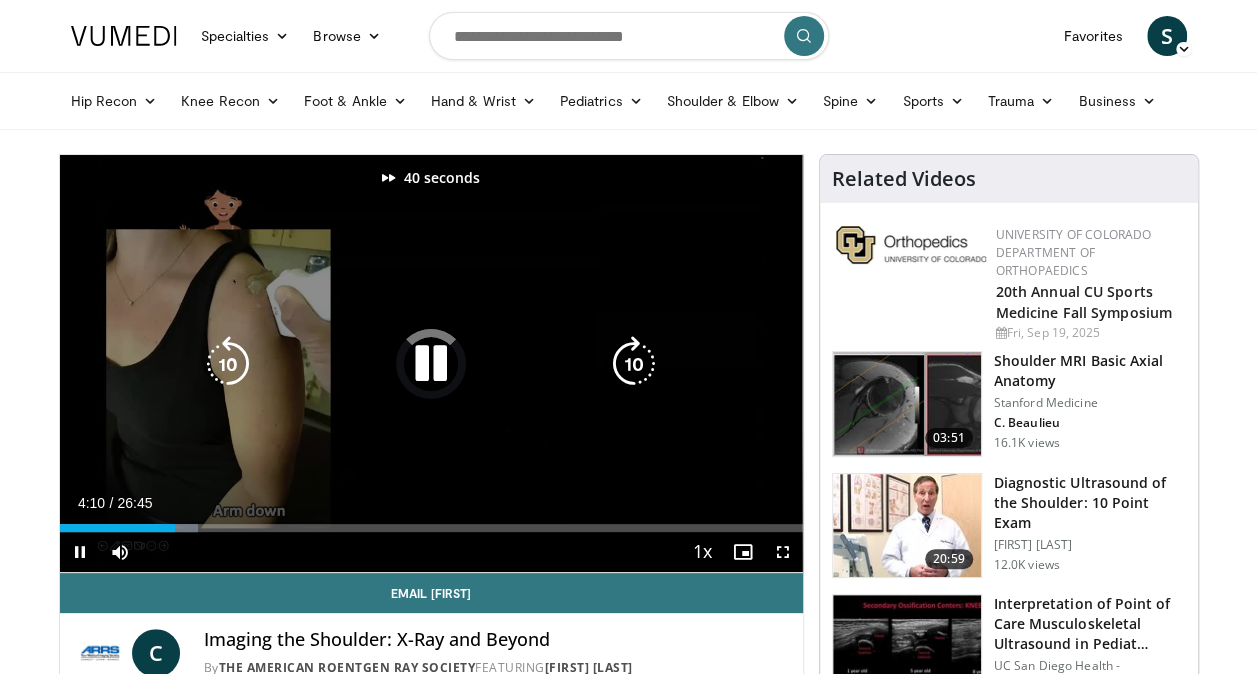 click at bounding box center (634, 364) 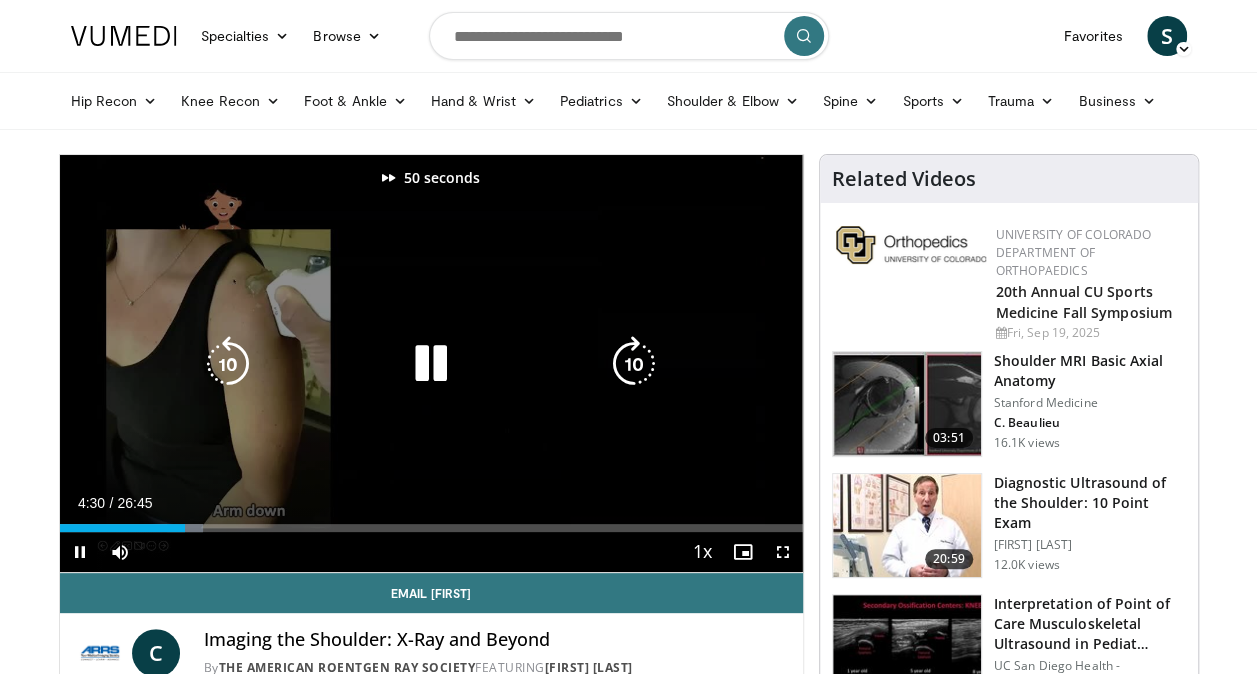 click at bounding box center (634, 364) 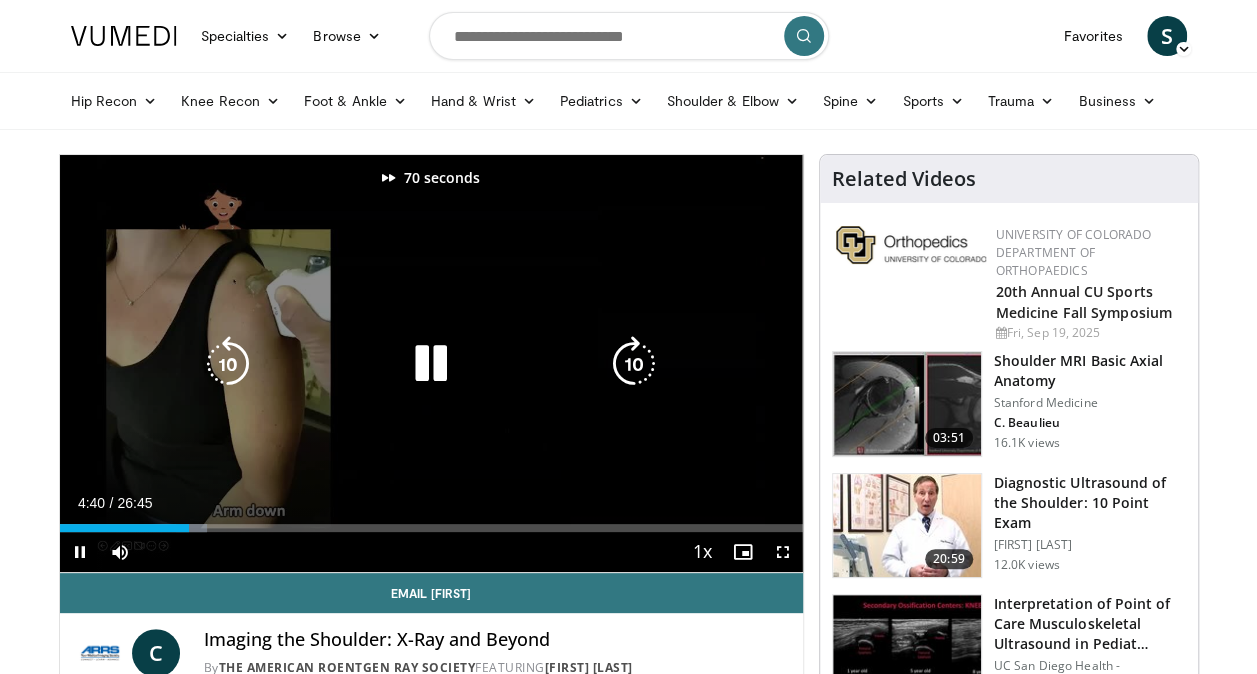 click at bounding box center (634, 364) 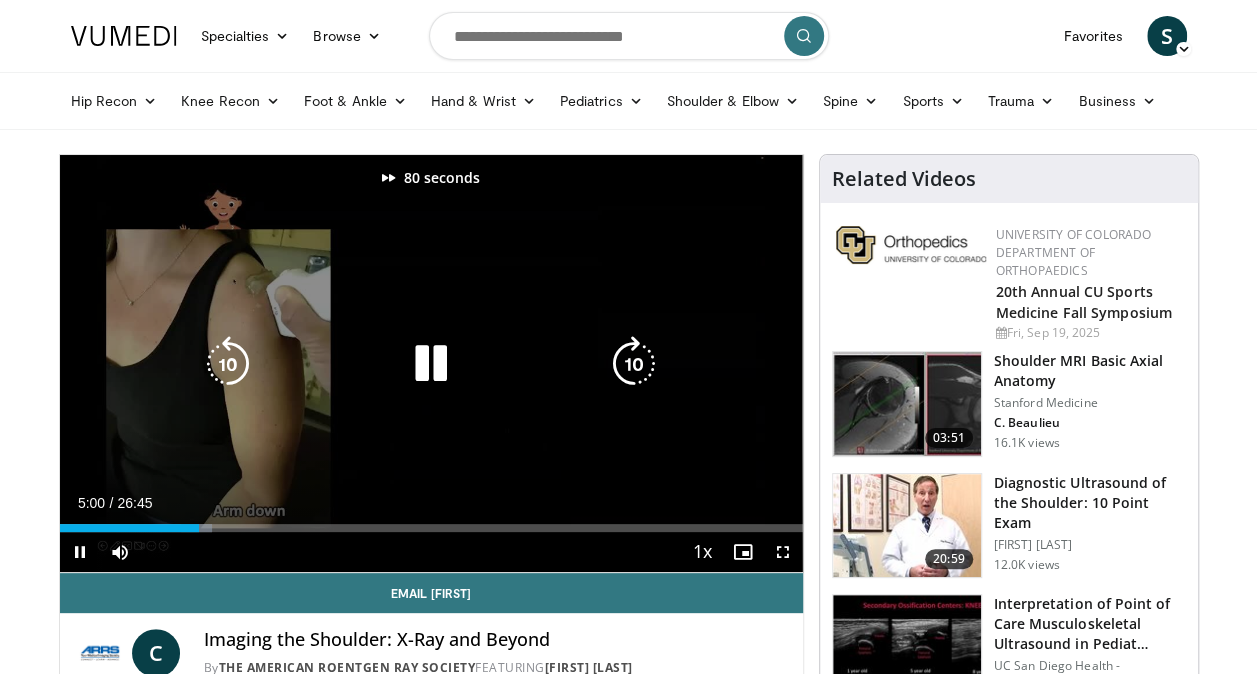 click at bounding box center (634, 364) 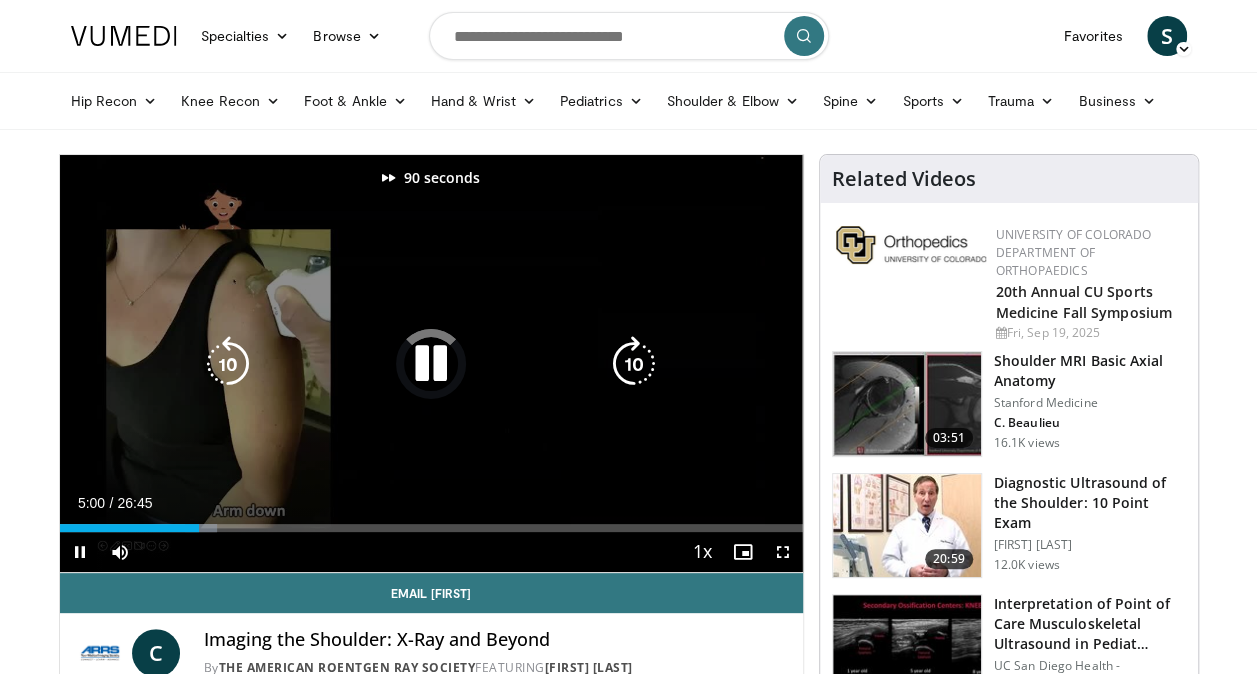 click at bounding box center (634, 364) 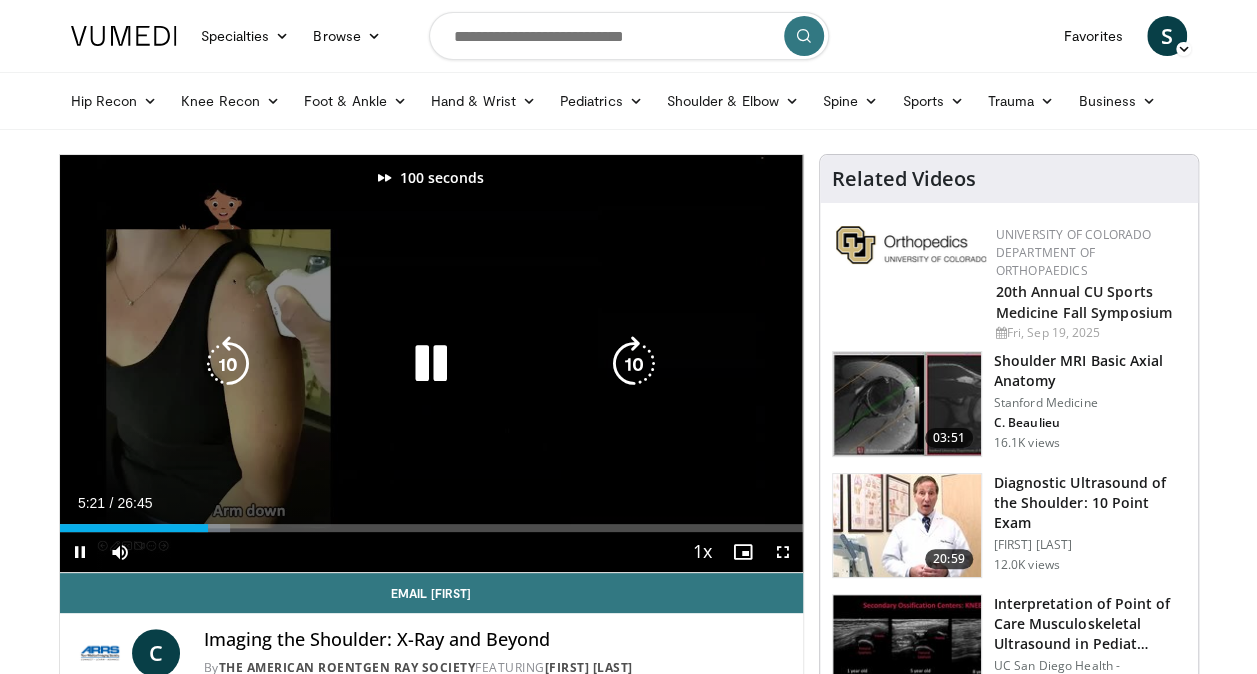 click at bounding box center [634, 364] 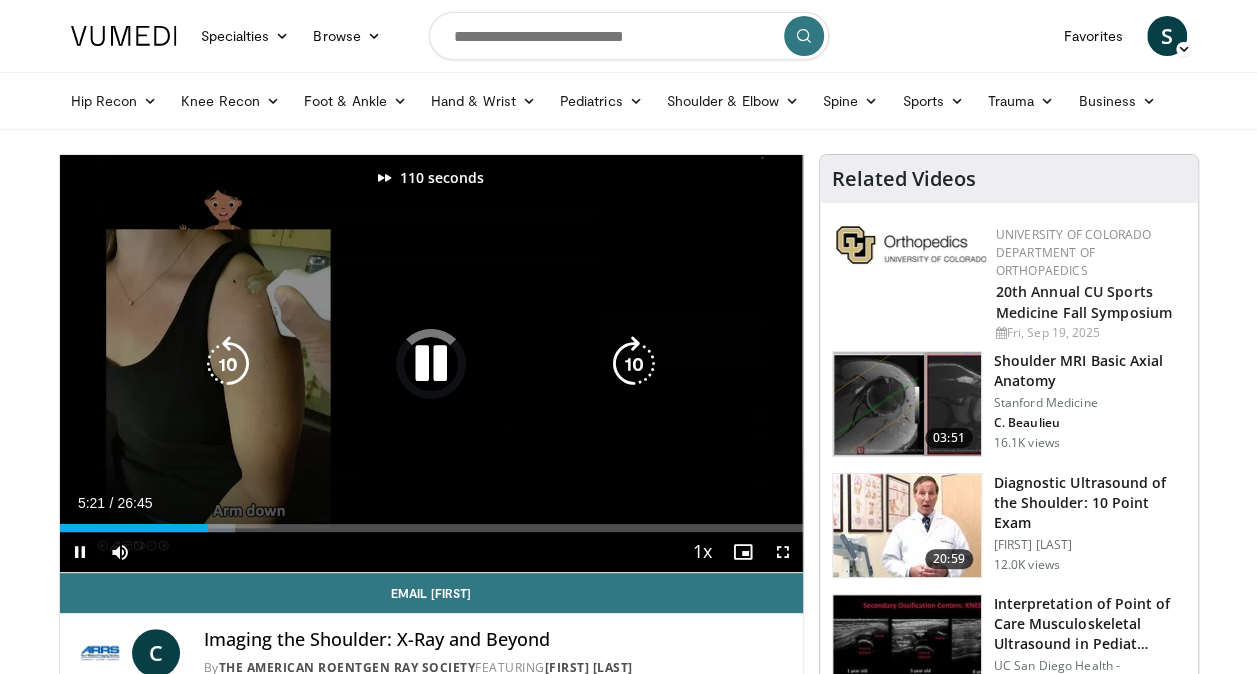 click at bounding box center [634, 364] 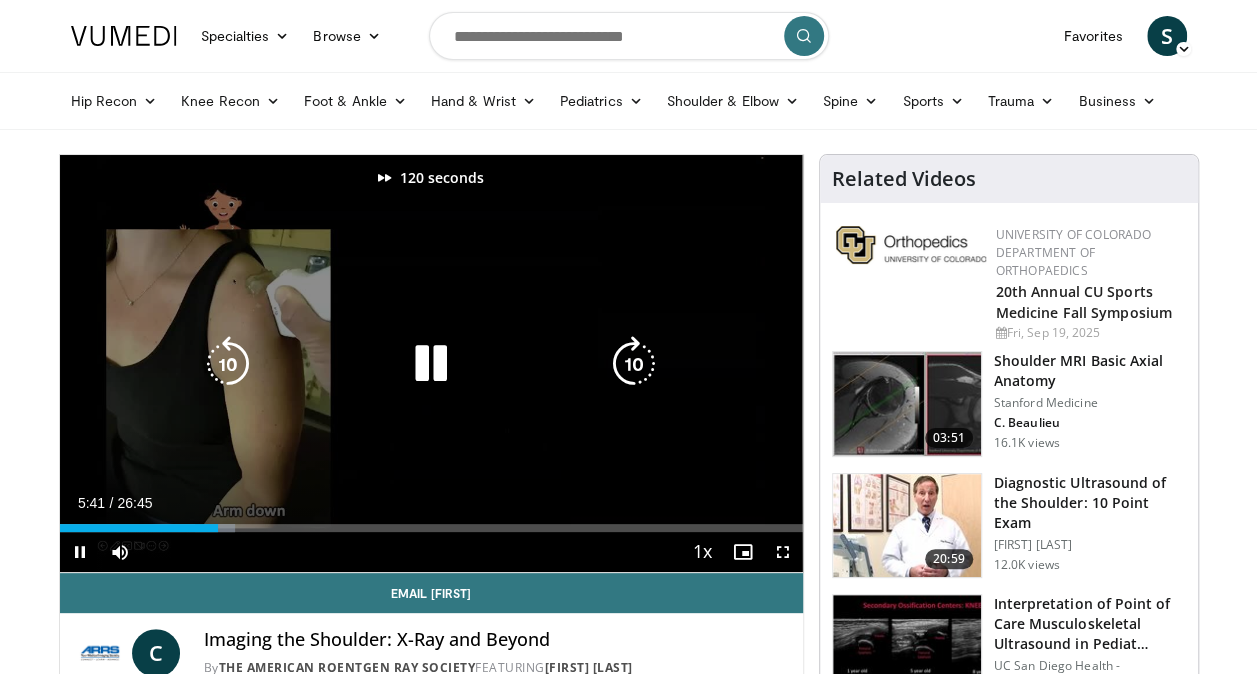 click at bounding box center (634, 364) 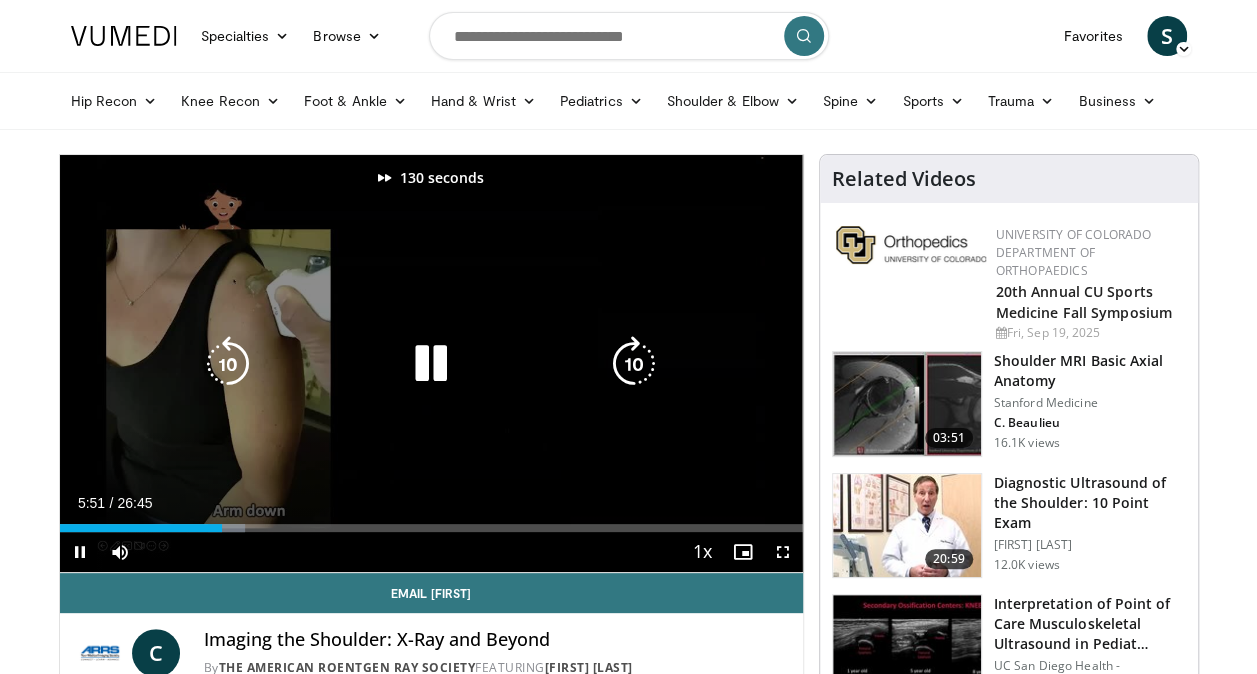 click at bounding box center [634, 364] 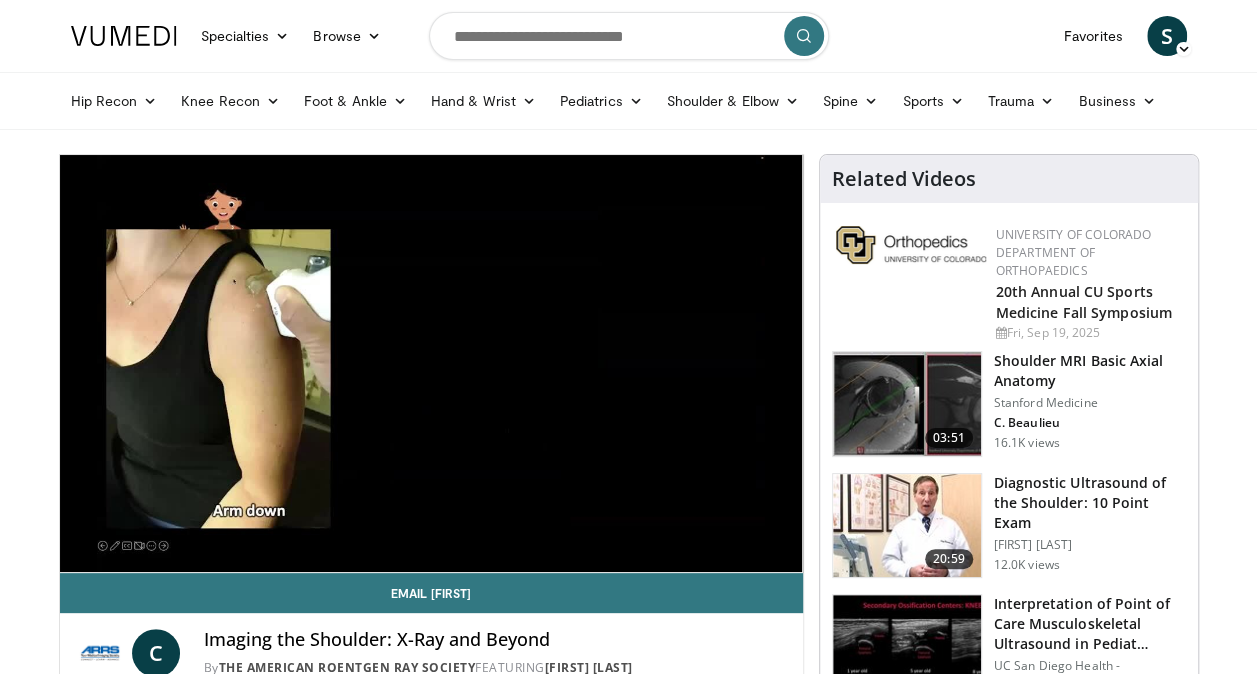 click on "140 seconds
Tap to unmute" at bounding box center [431, 363] 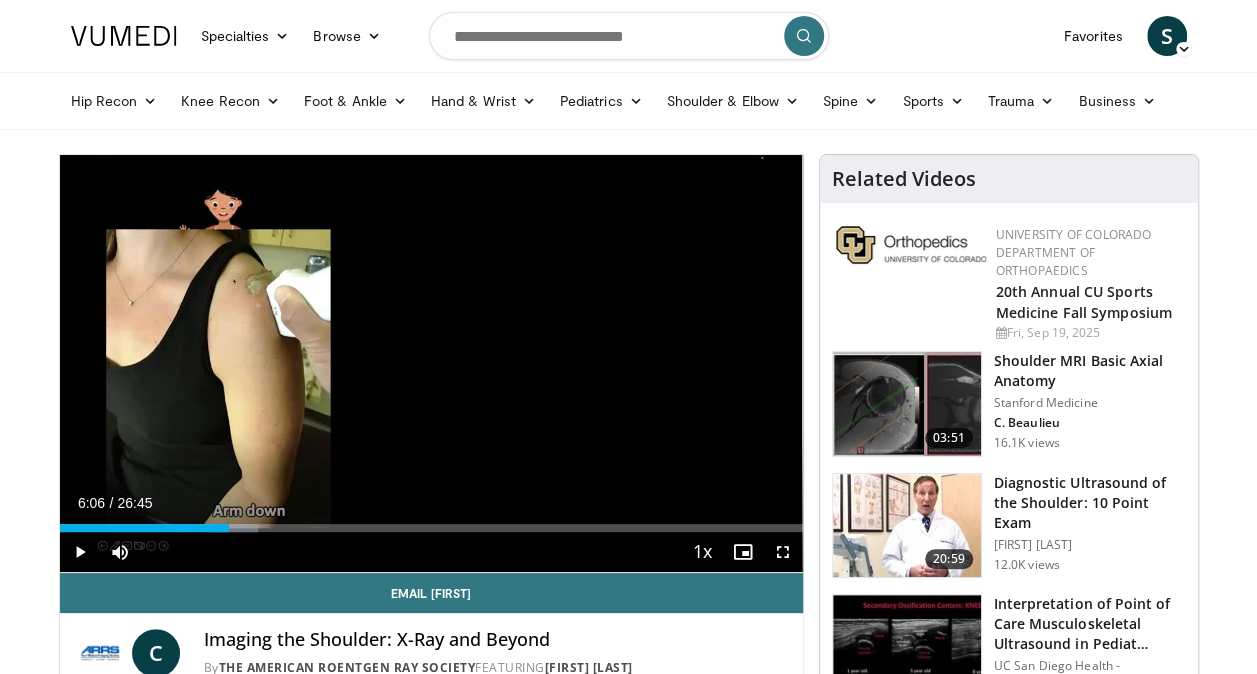 click on "140 seconds
Tap to unmute" at bounding box center [431, 363] 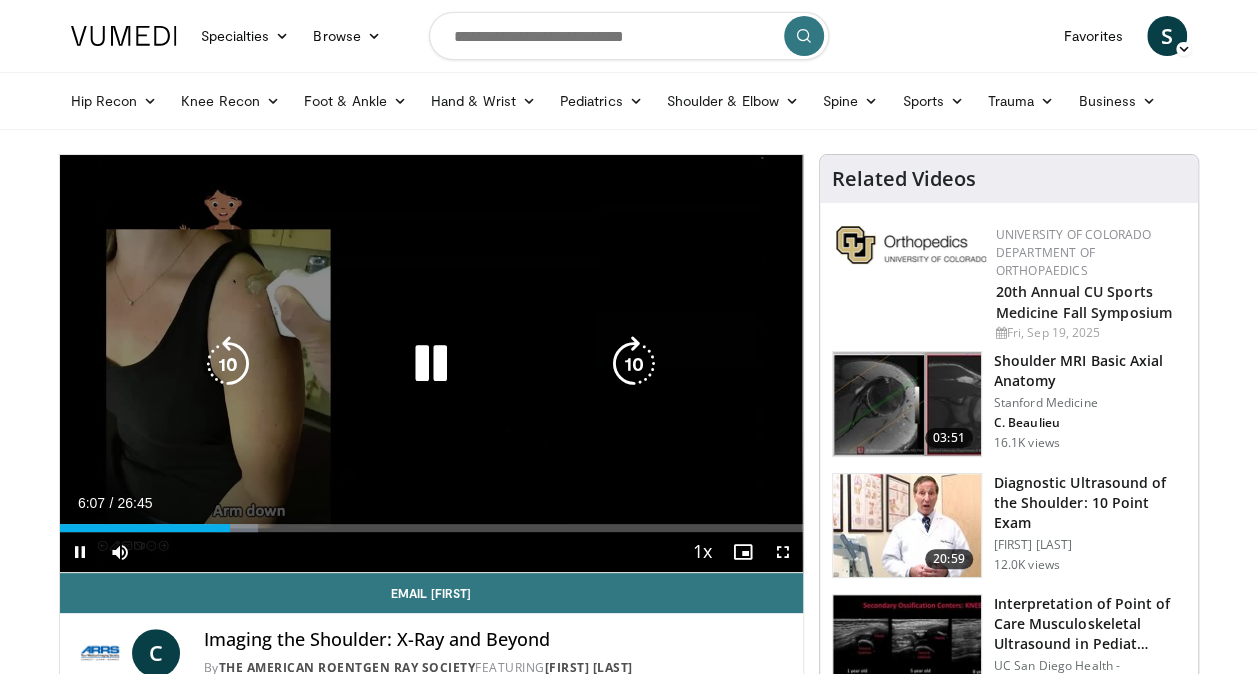 click at bounding box center [634, 364] 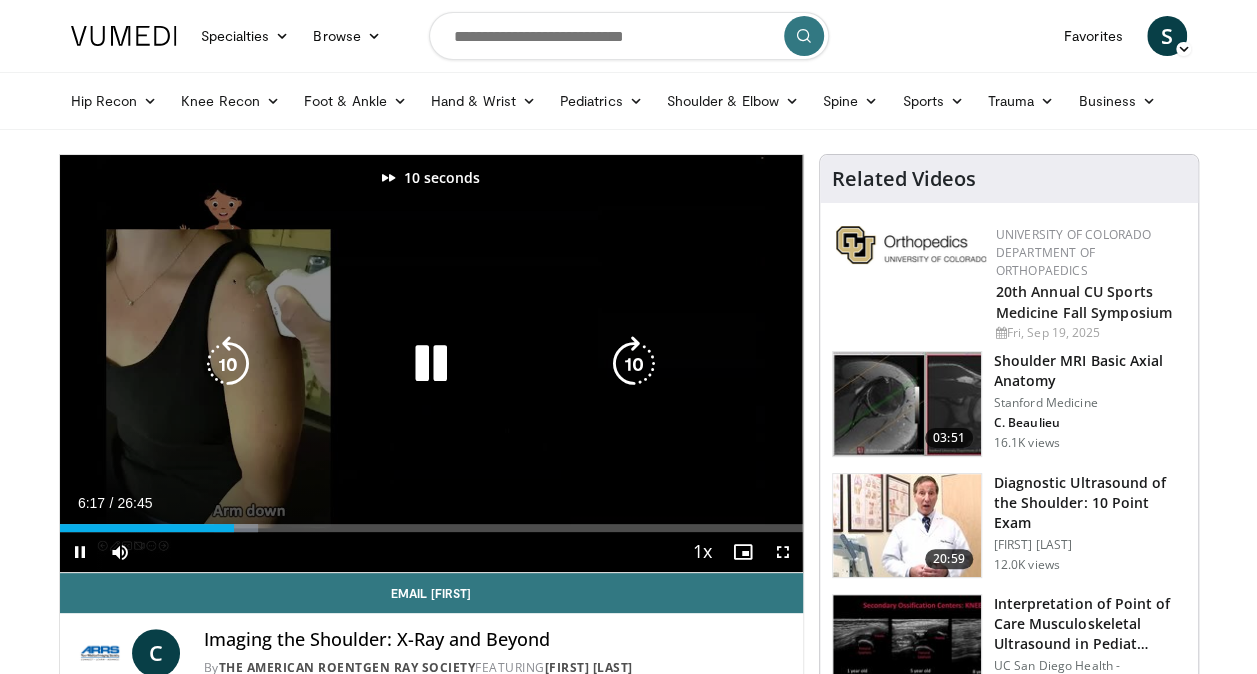 click at bounding box center (634, 364) 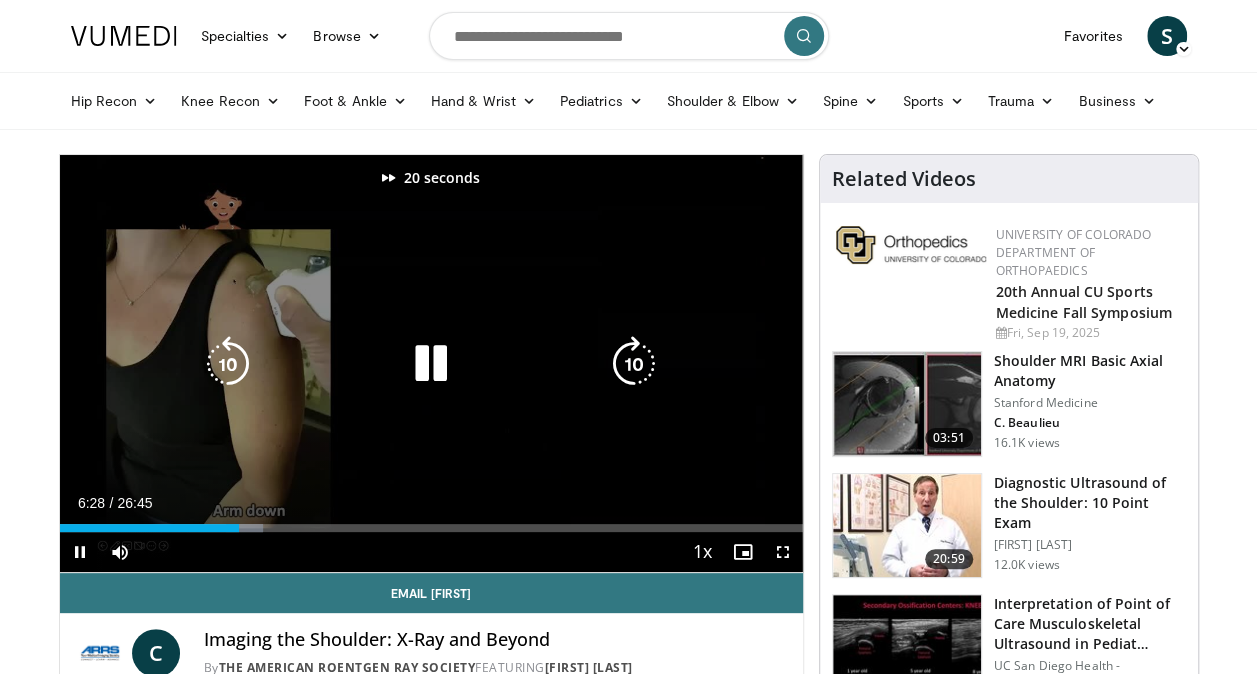 click at bounding box center [634, 364] 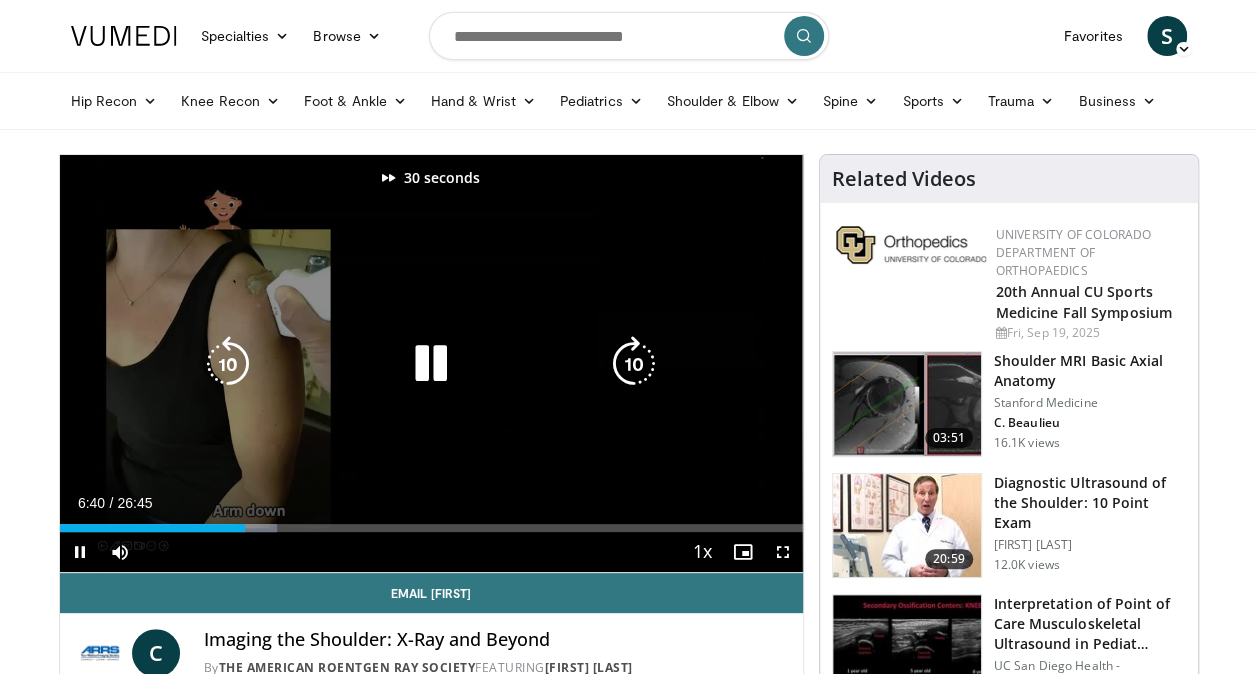 click at bounding box center (634, 364) 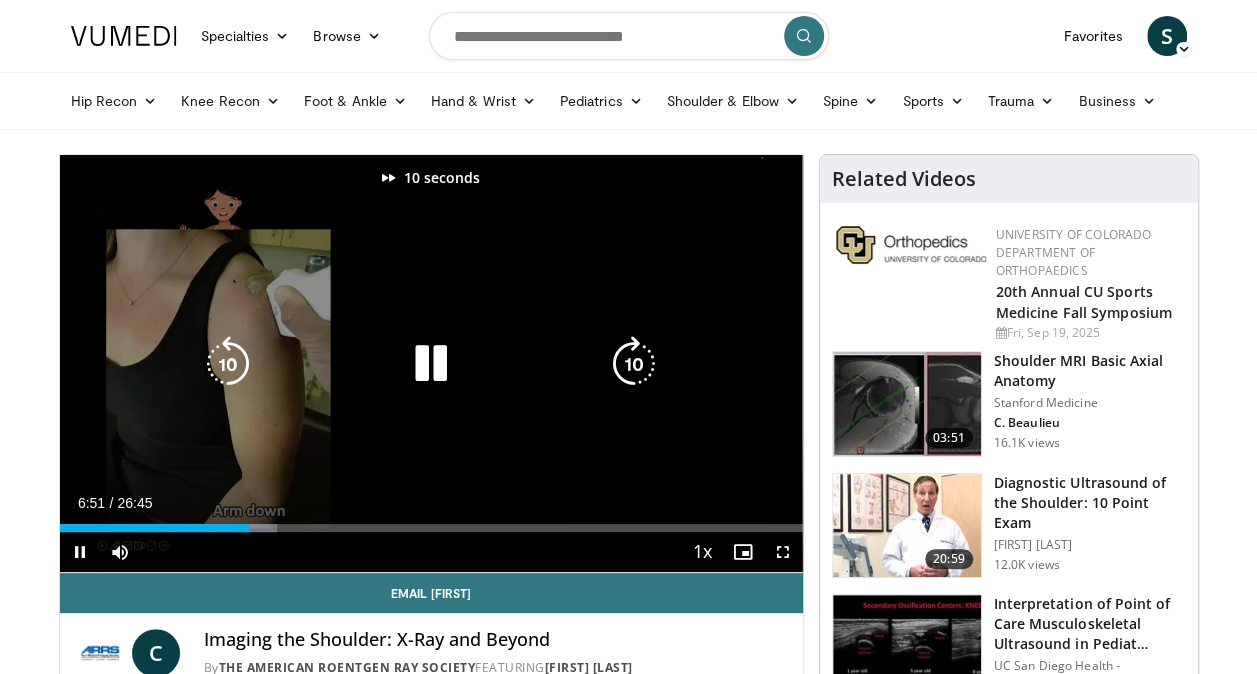 click at bounding box center [634, 364] 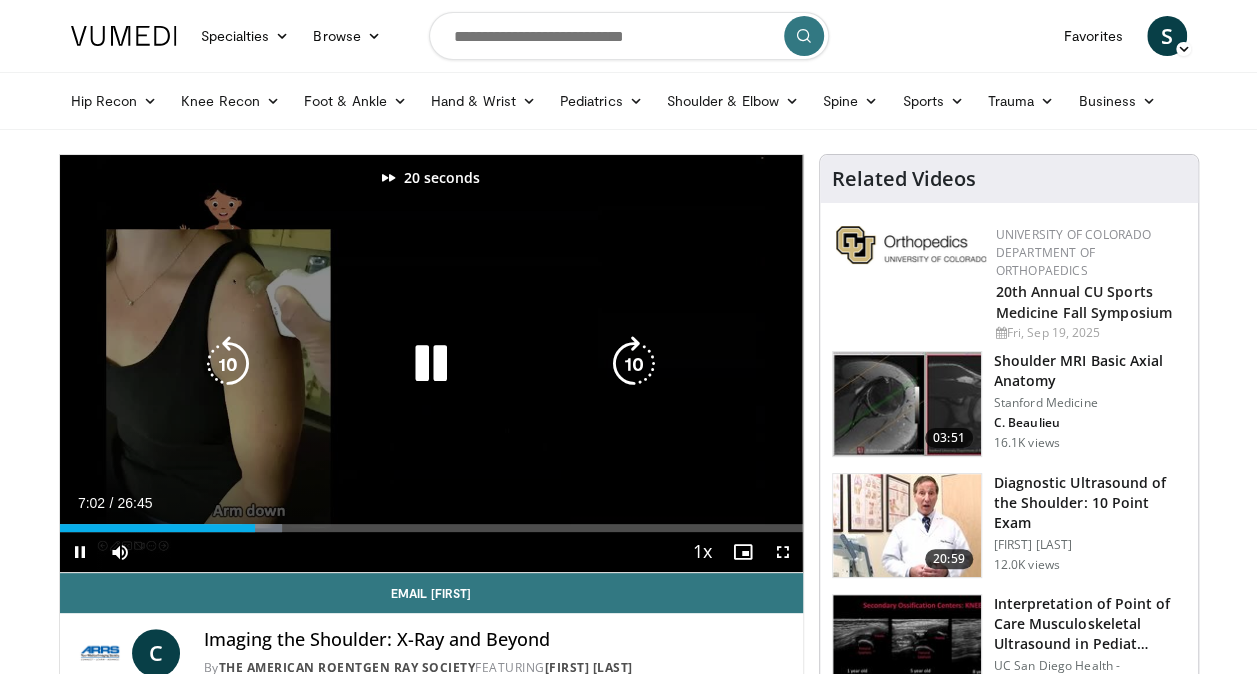 click at bounding box center [634, 364] 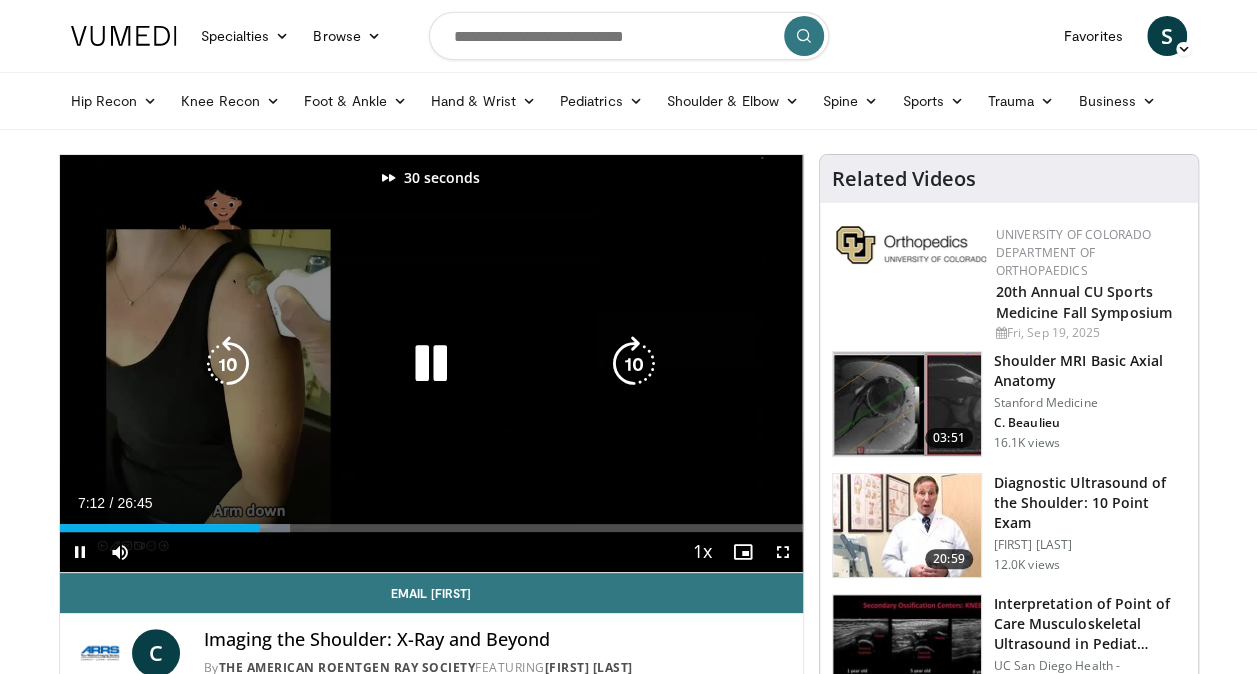 click at bounding box center [634, 364] 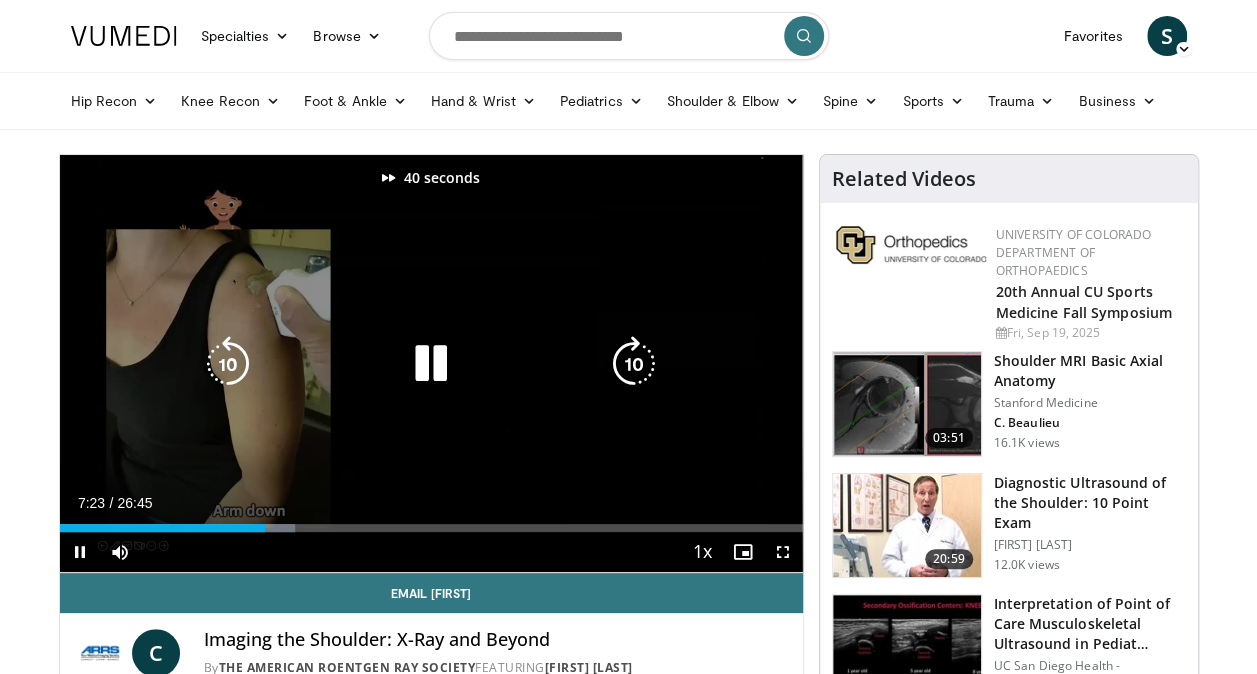click at bounding box center (634, 364) 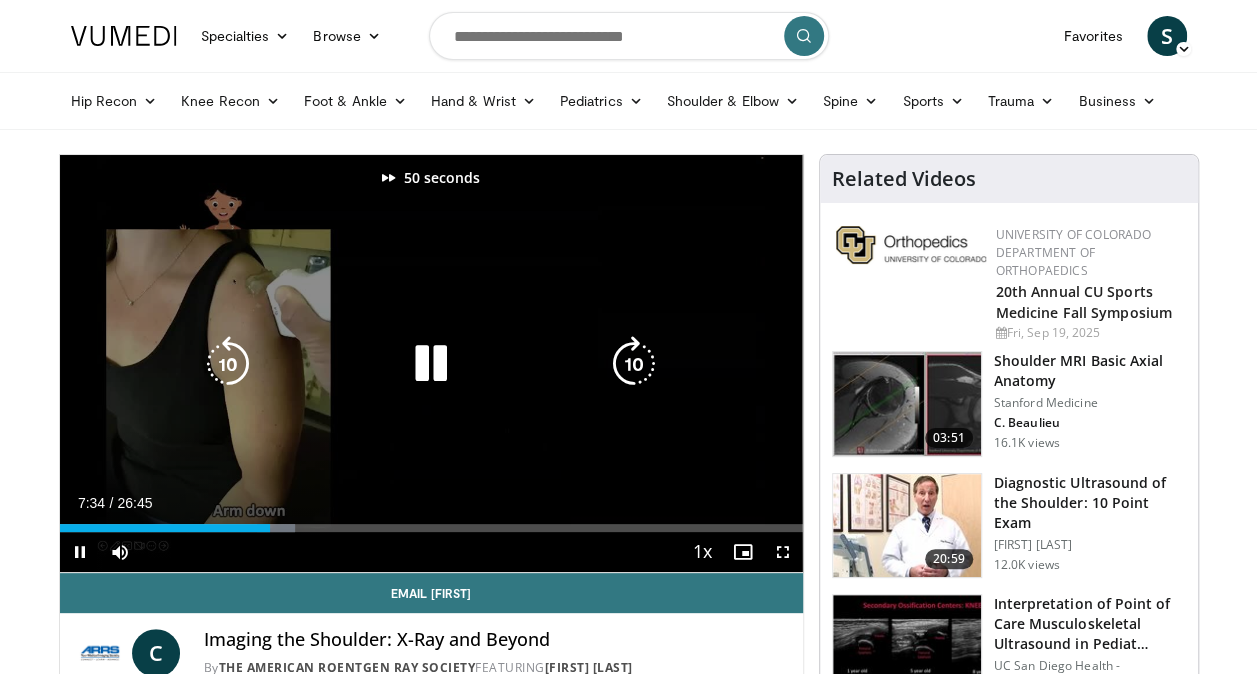 click at bounding box center (634, 364) 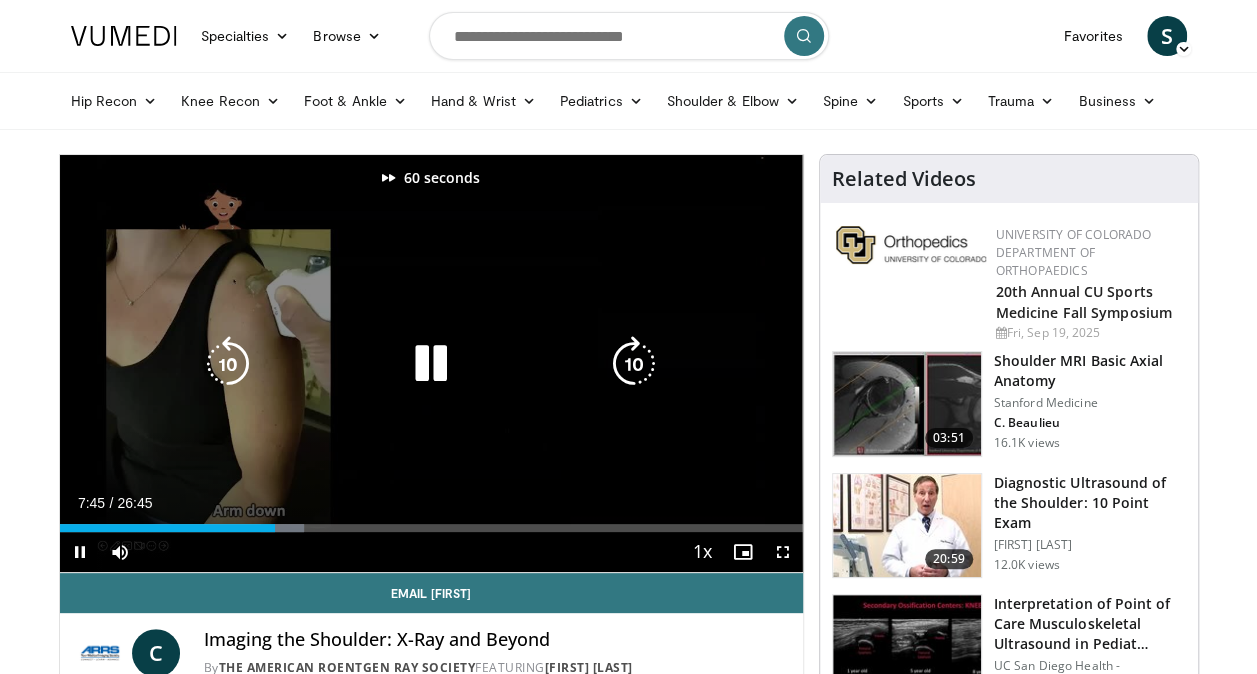 click at bounding box center (634, 364) 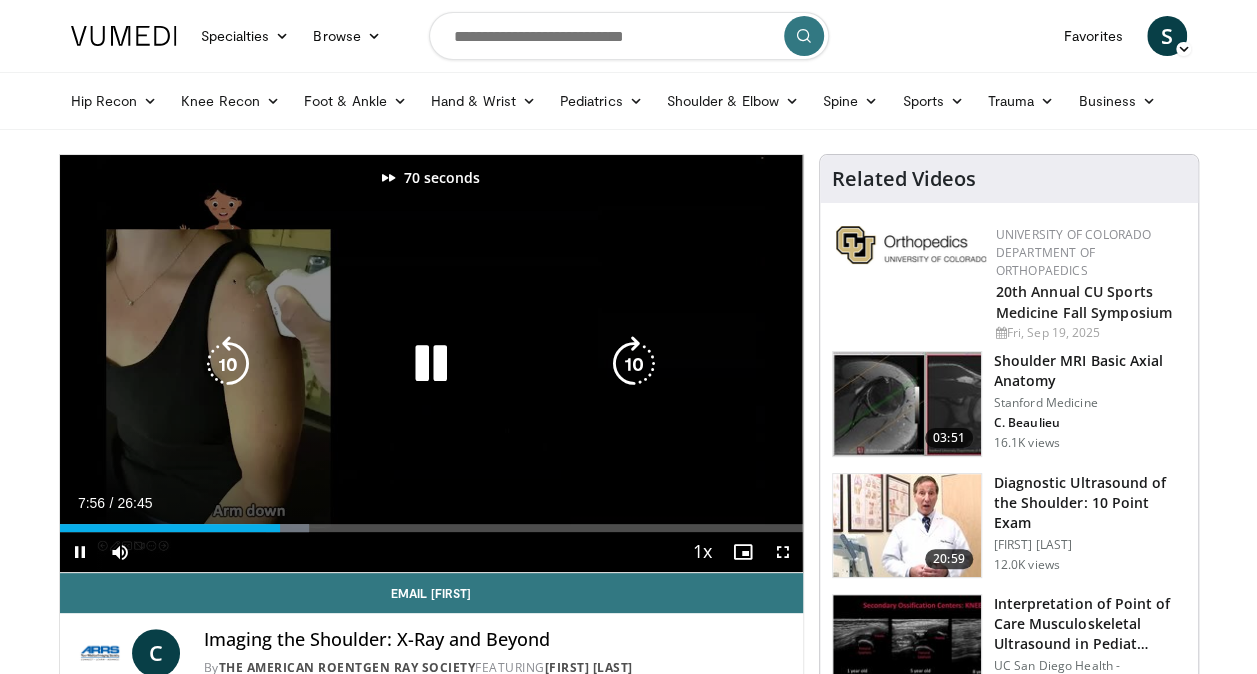 click at bounding box center (634, 364) 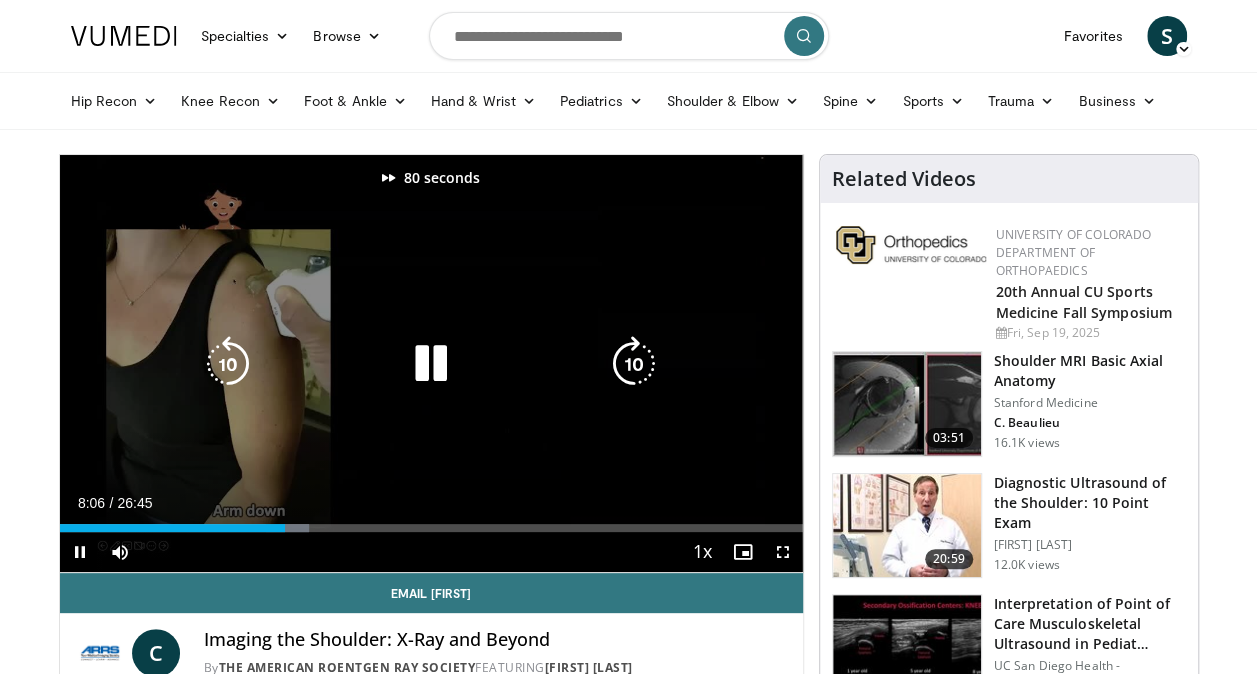 click at bounding box center [634, 364] 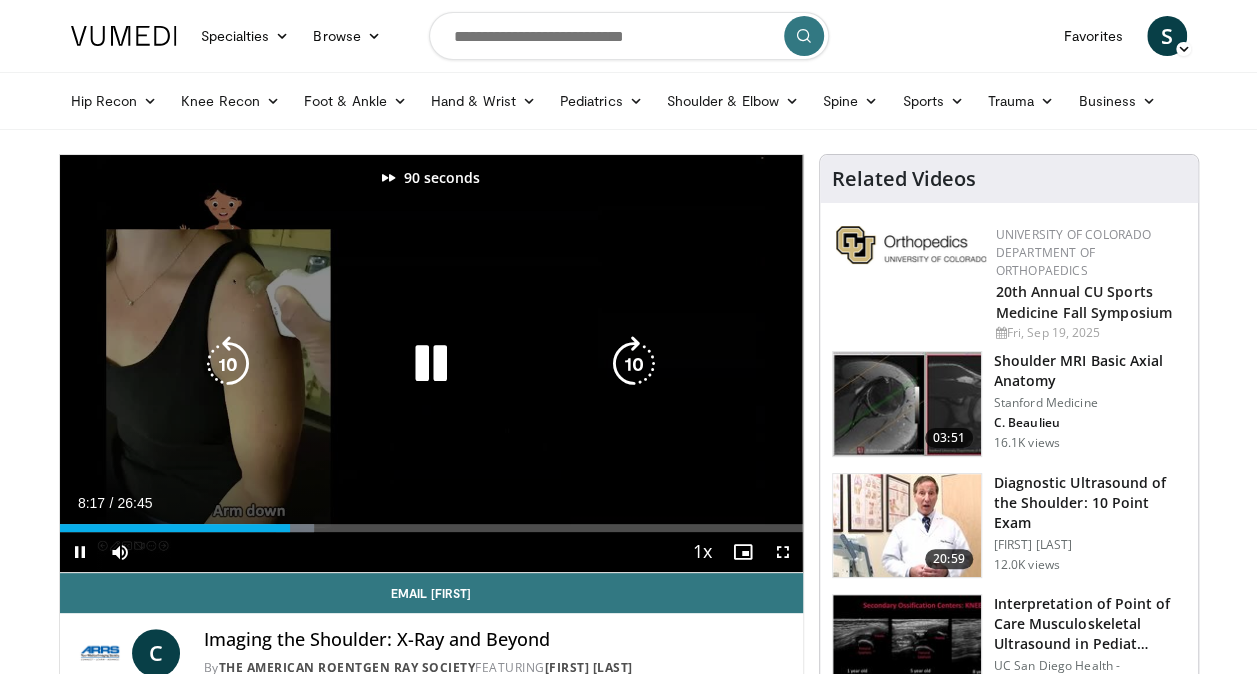click at bounding box center [634, 364] 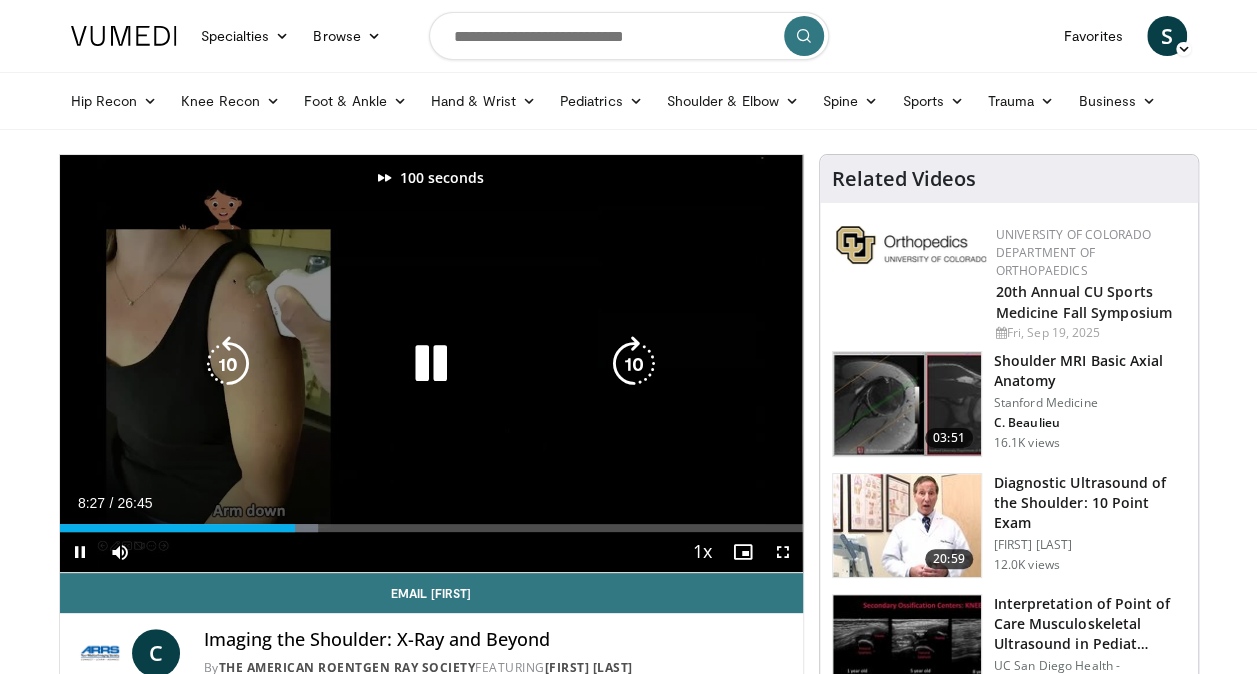 click at bounding box center (634, 364) 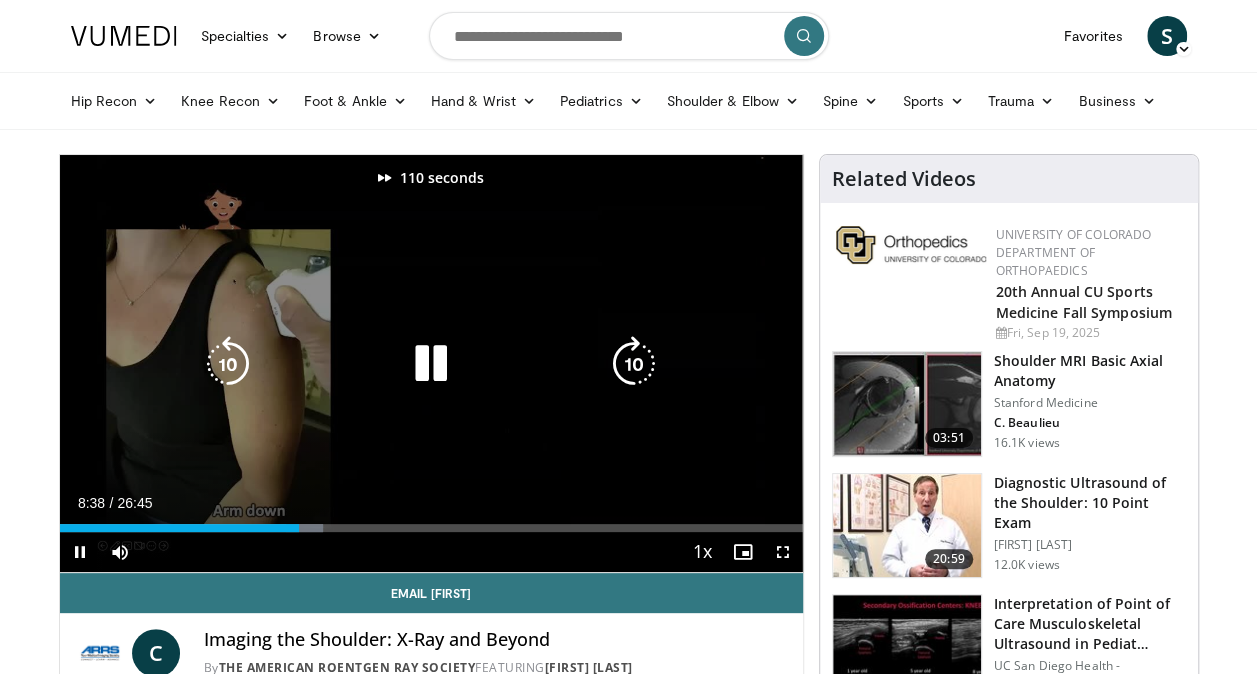 click at bounding box center (634, 364) 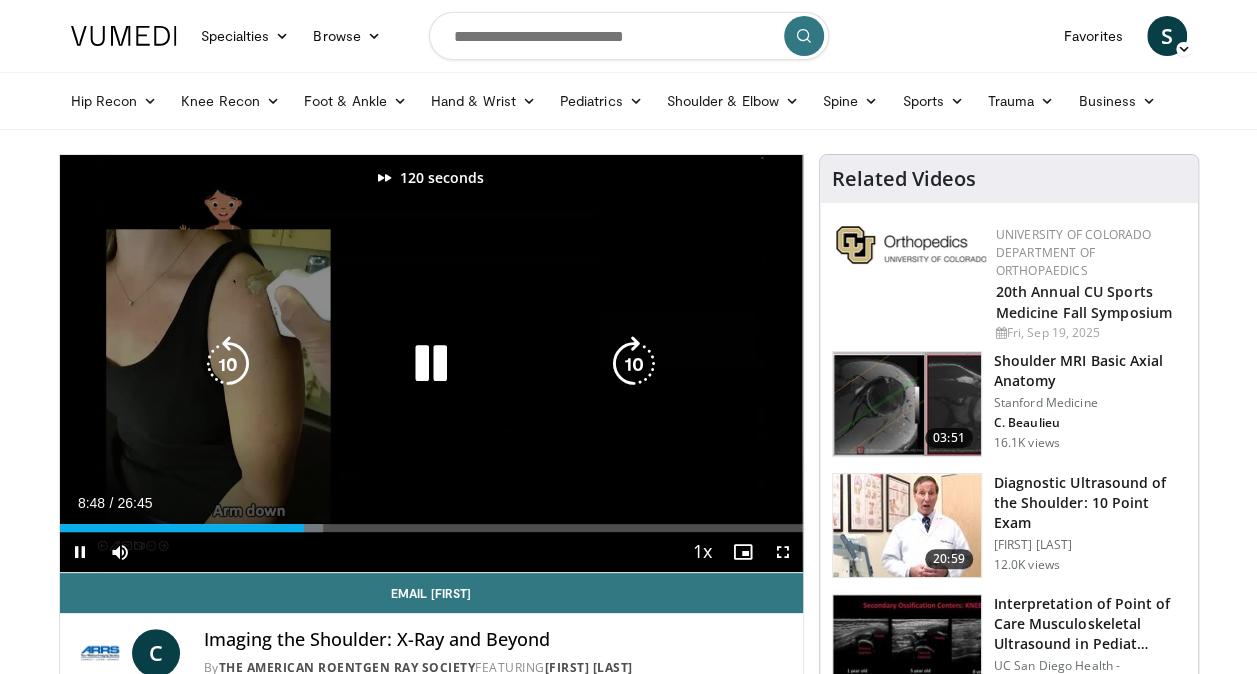 click at bounding box center [634, 364] 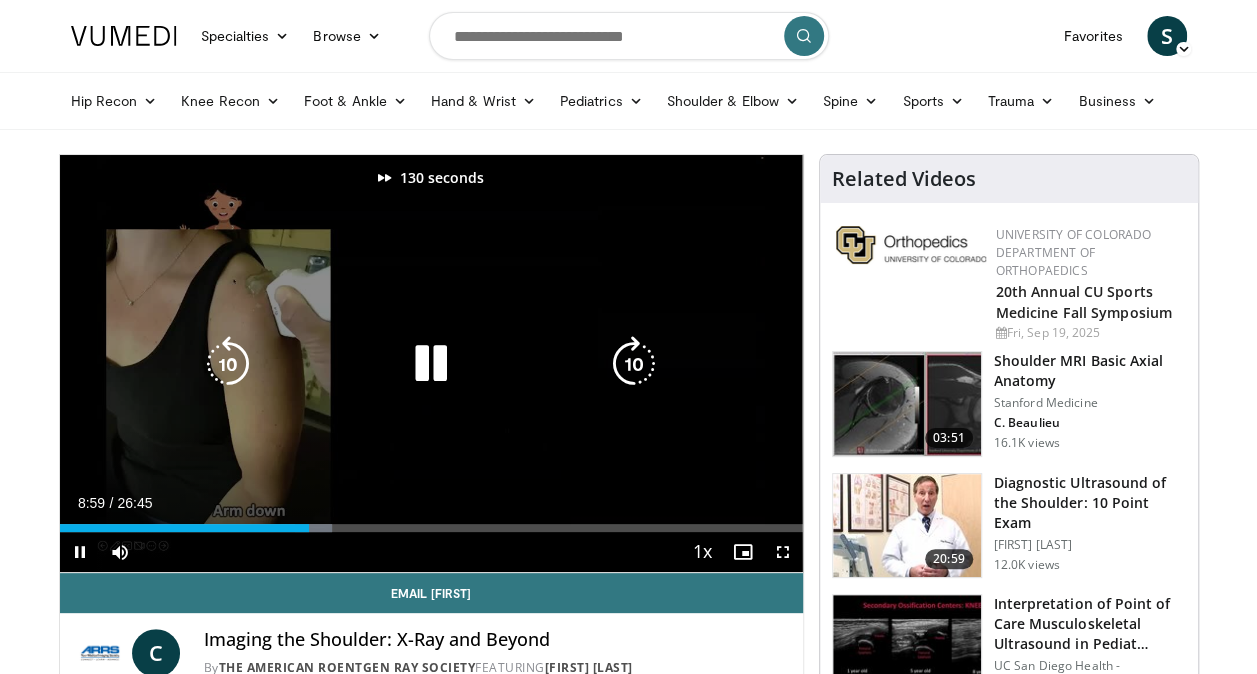 click at bounding box center (634, 364) 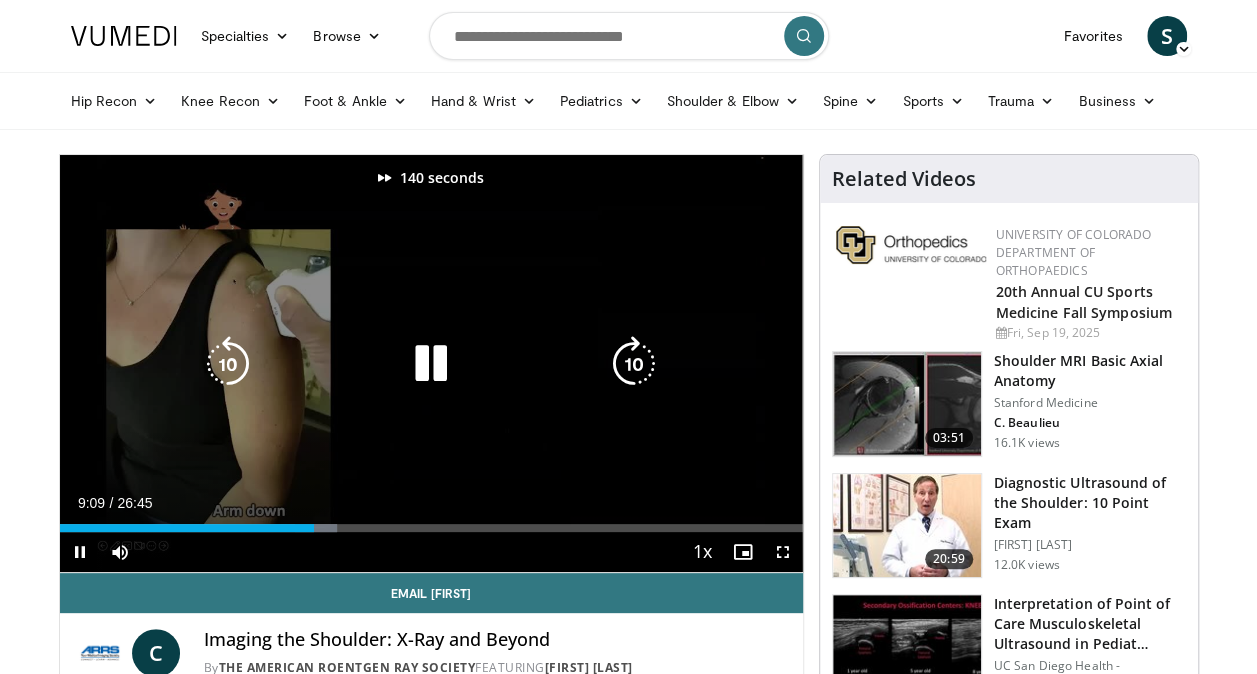 click at bounding box center [634, 364] 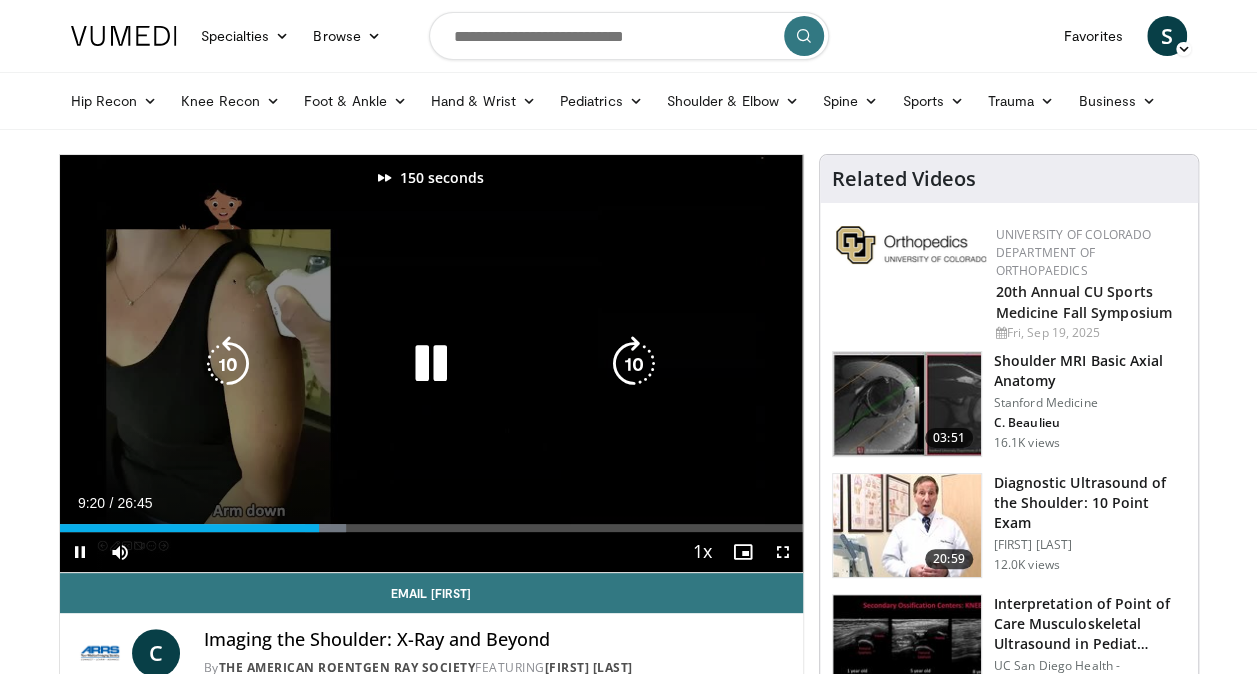 click at bounding box center (634, 364) 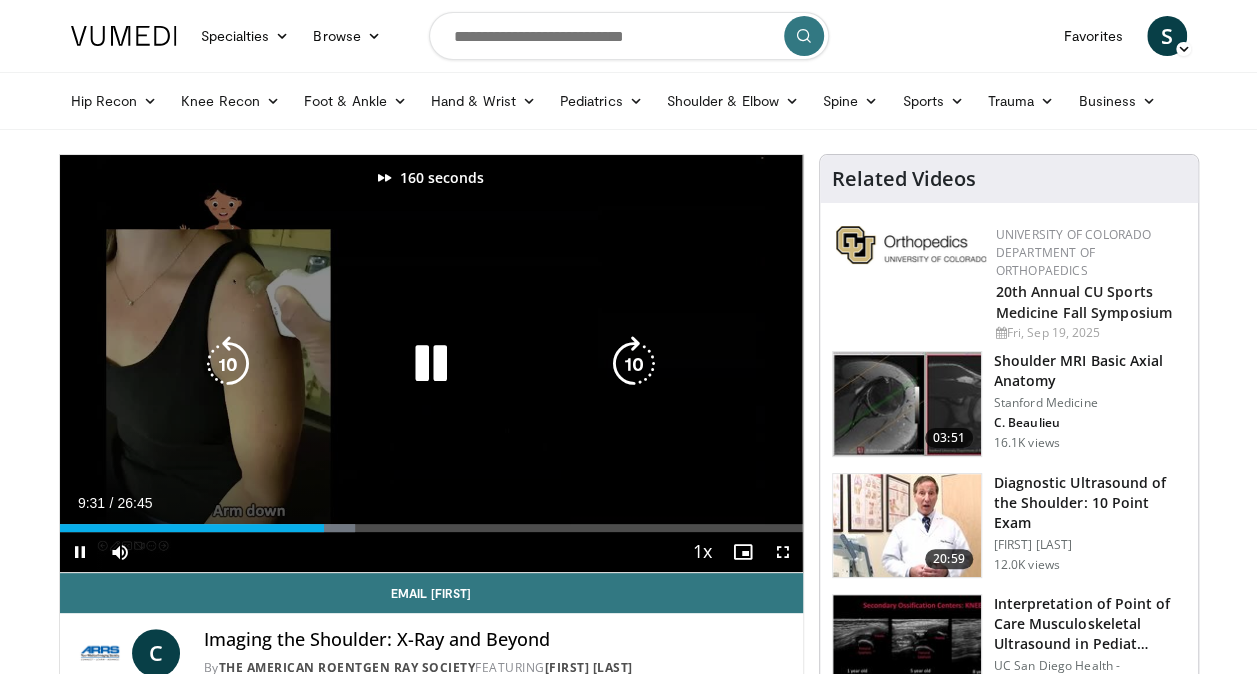 click at bounding box center (634, 364) 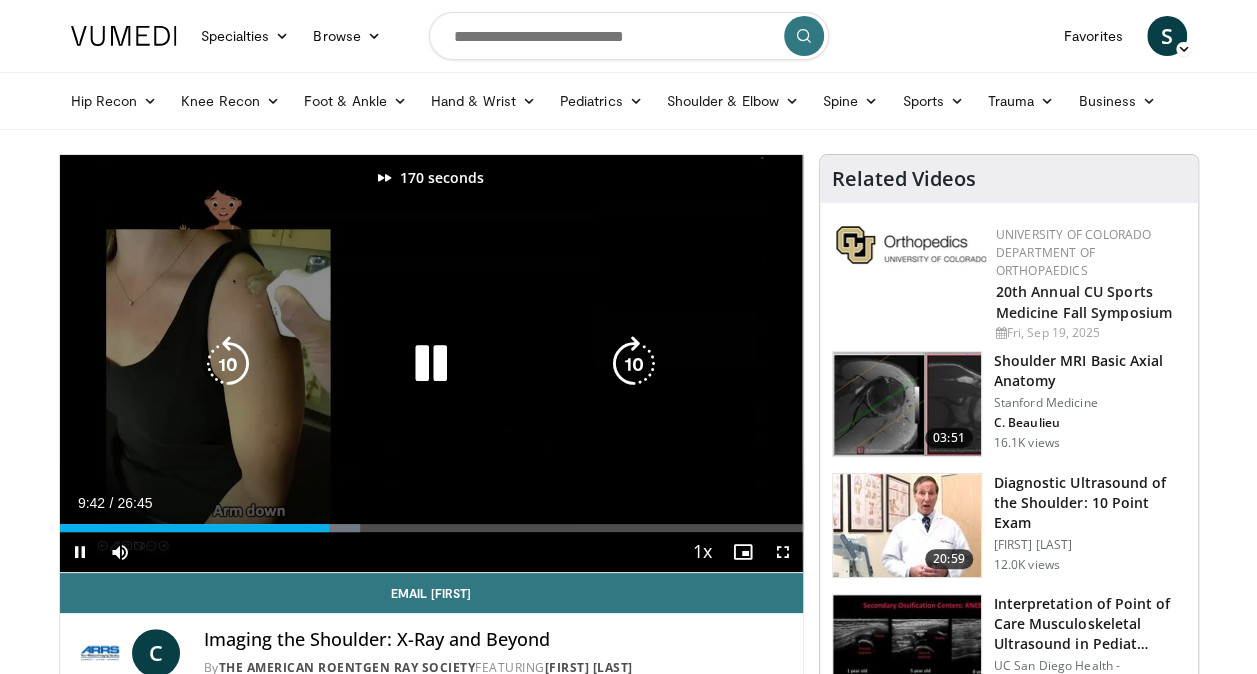 click at bounding box center (634, 364) 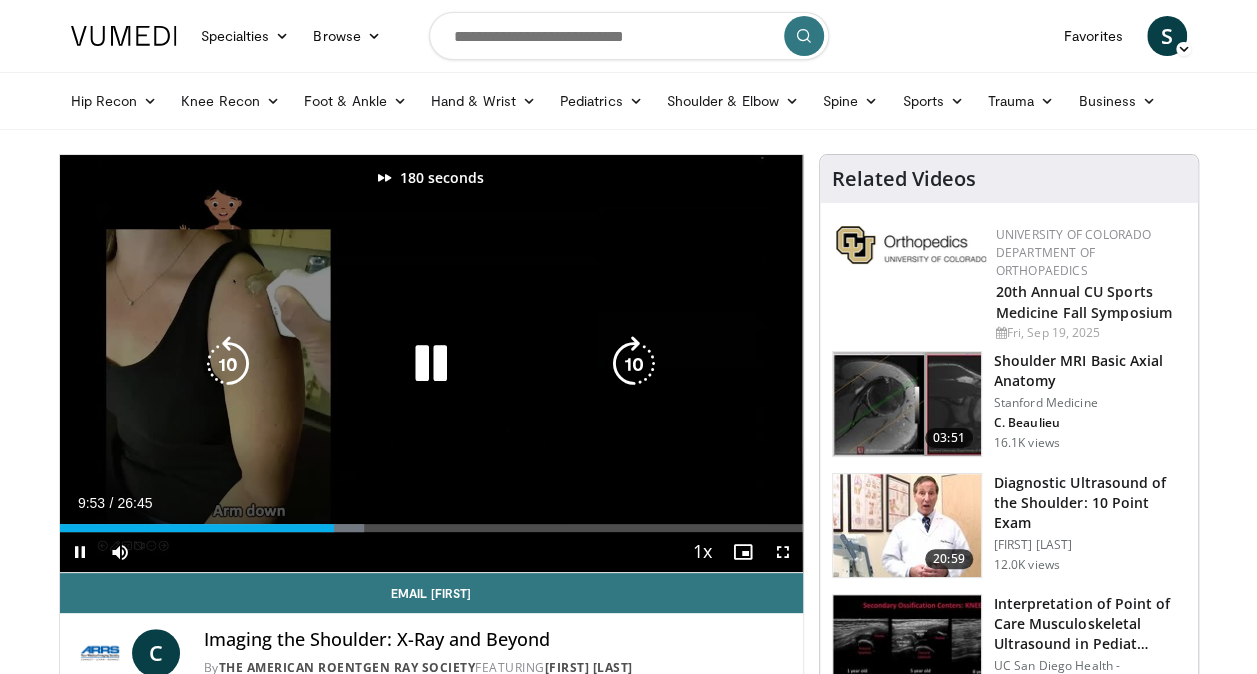 click at bounding box center (634, 364) 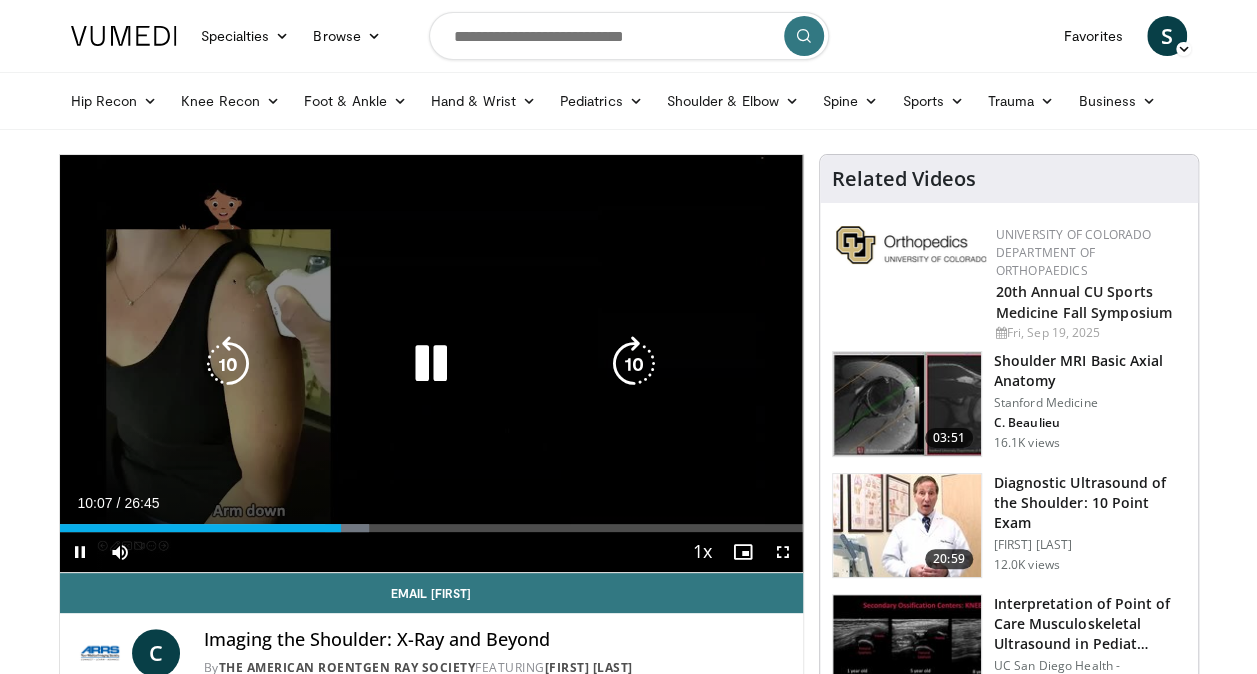 click at bounding box center [634, 364] 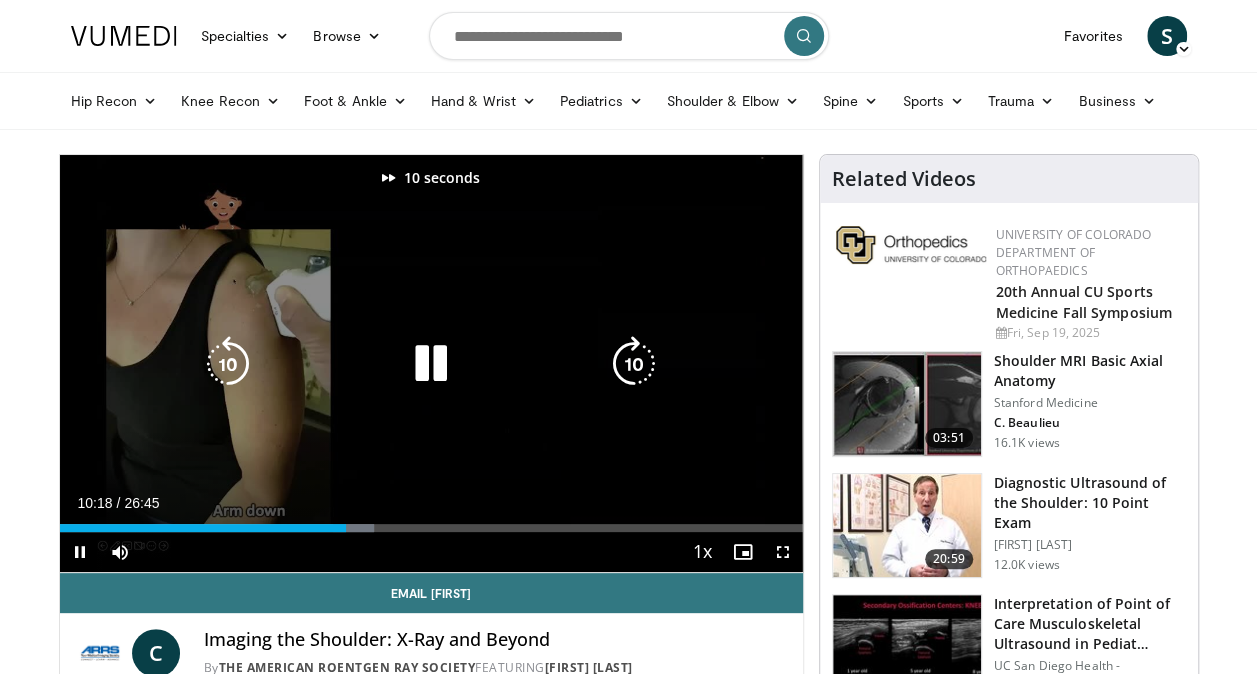 click at bounding box center (634, 364) 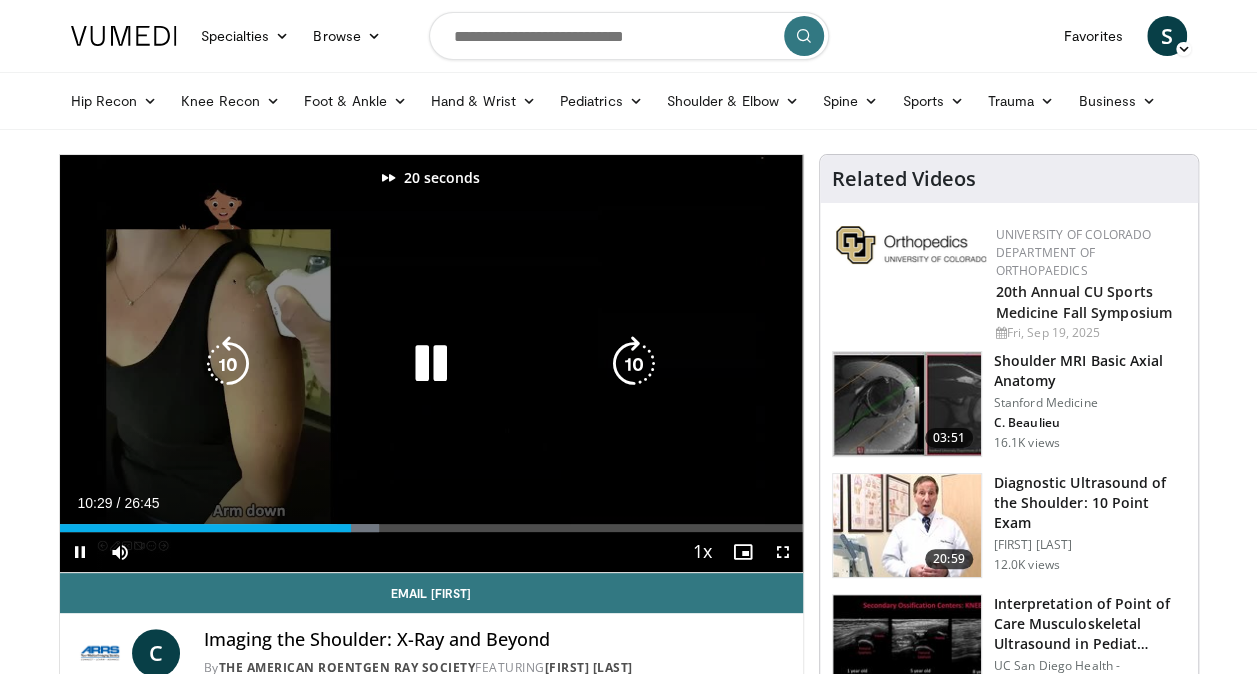 click at bounding box center (634, 364) 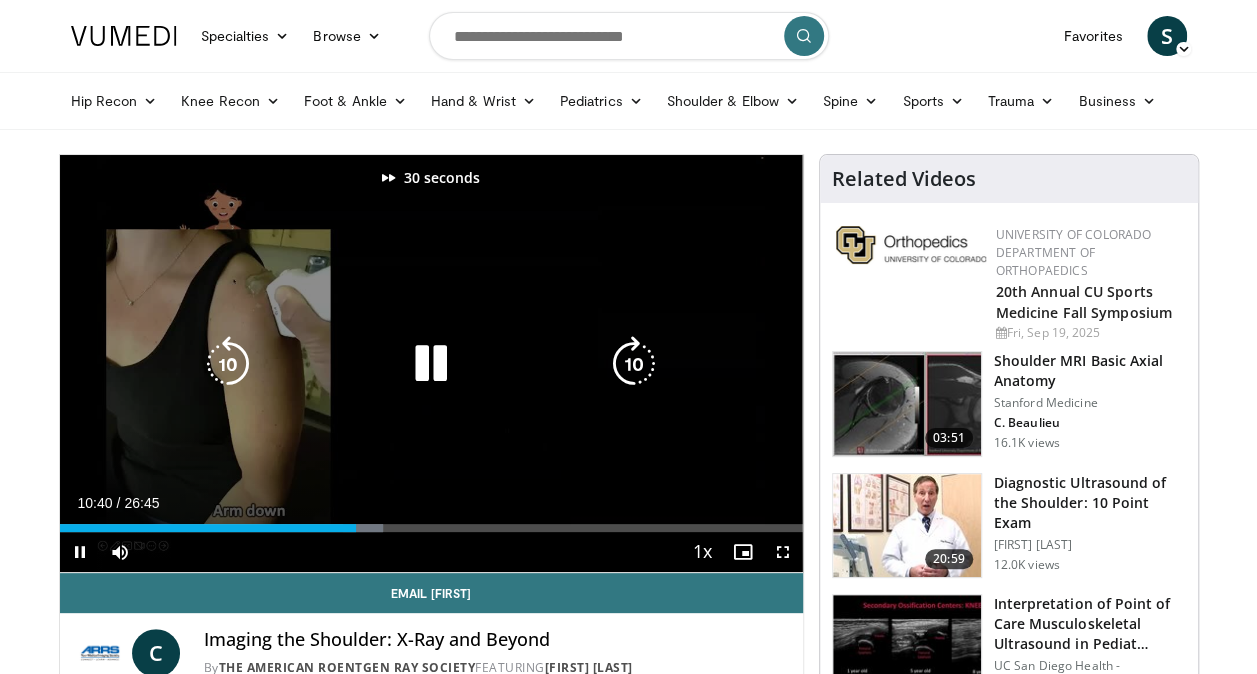 click at bounding box center (634, 364) 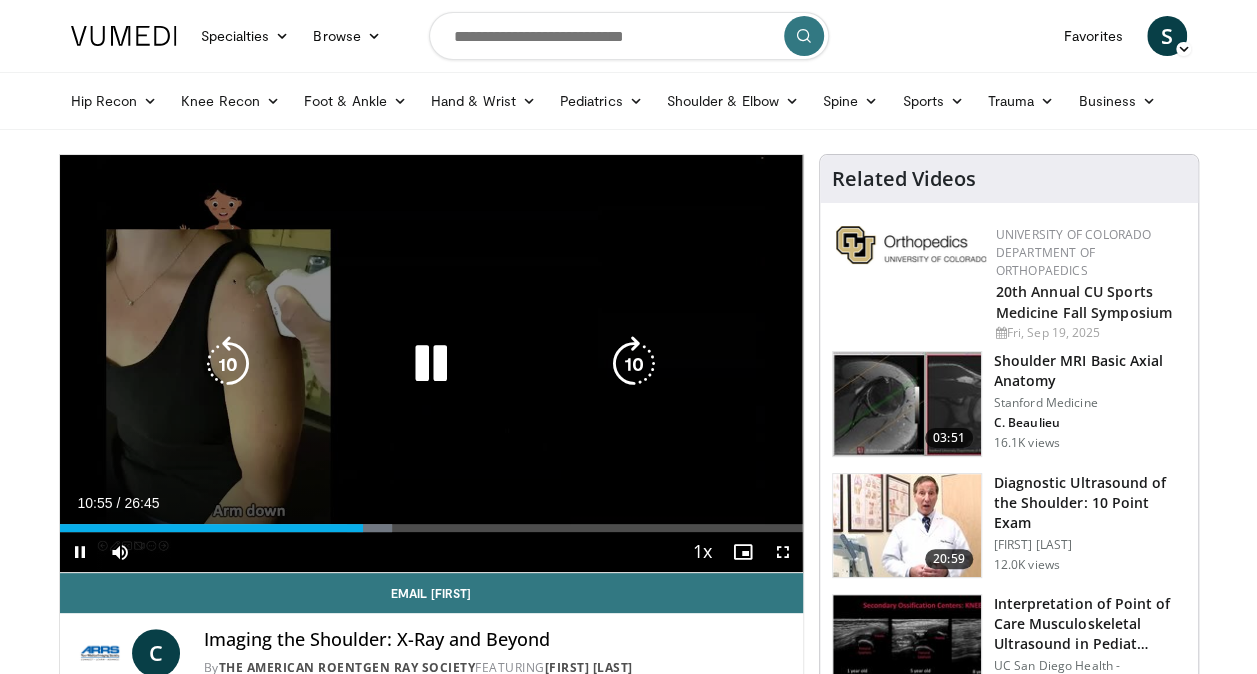 click at bounding box center [634, 364] 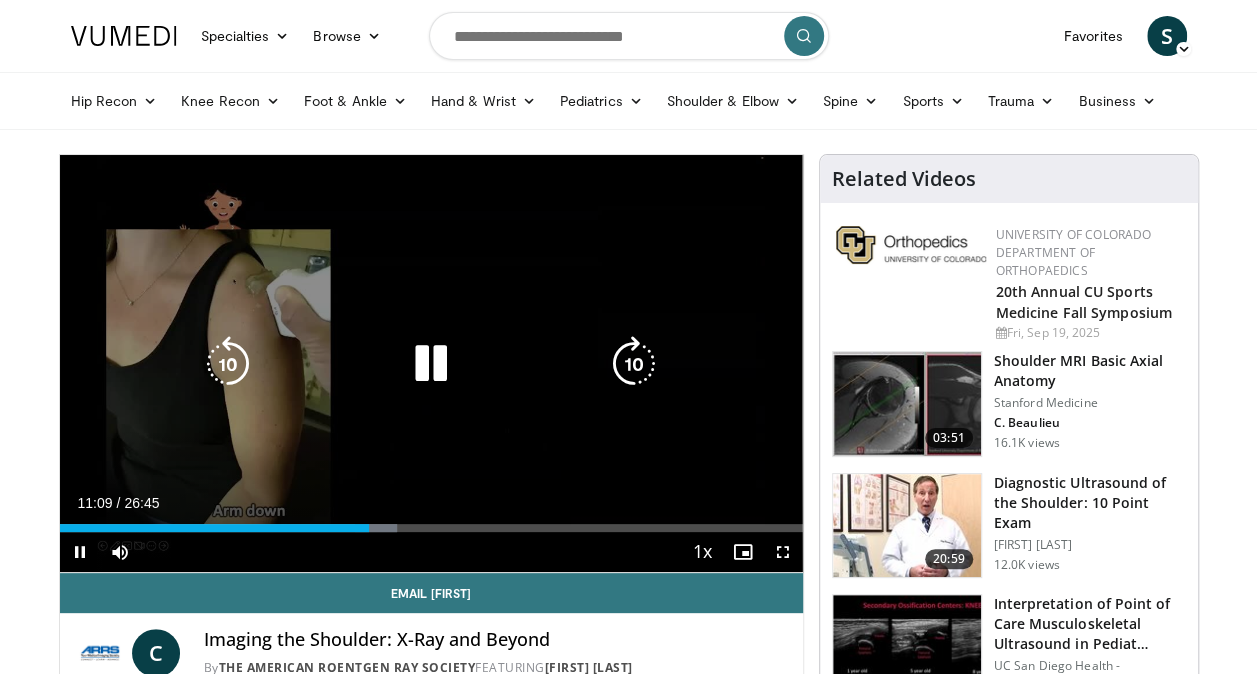 click at bounding box center (634, 364) 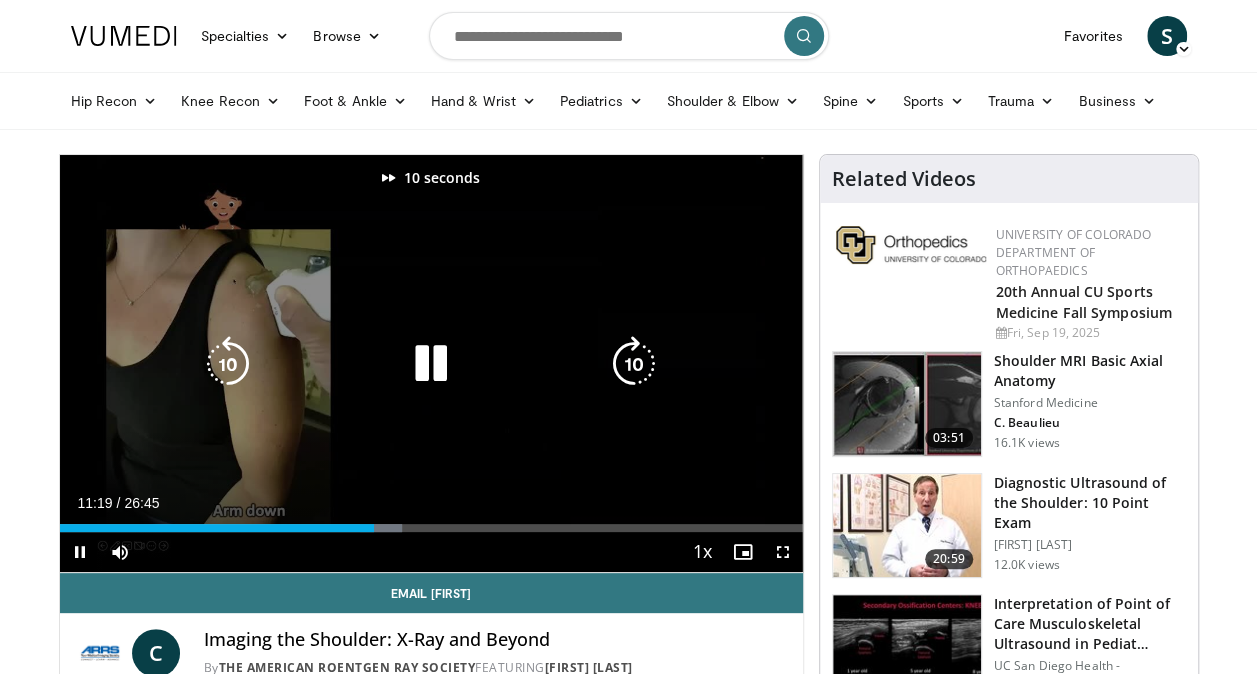 click at bounding box center [634, 364] 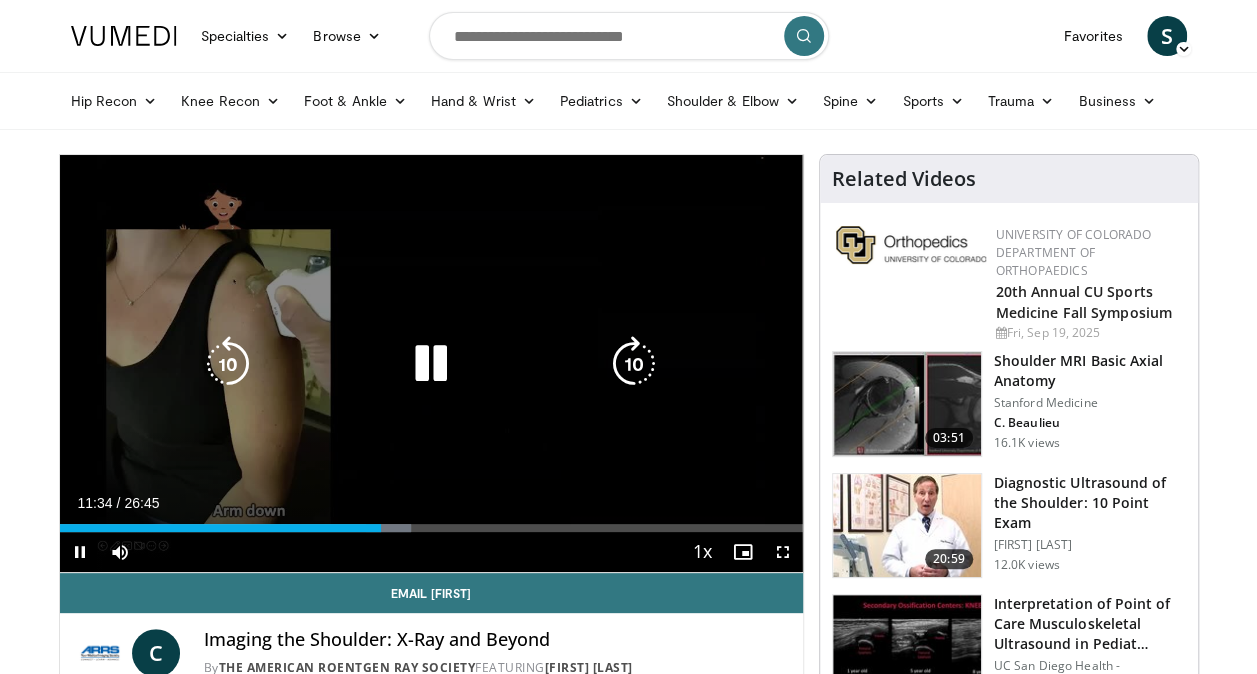 click at bounding box center (634, 364) 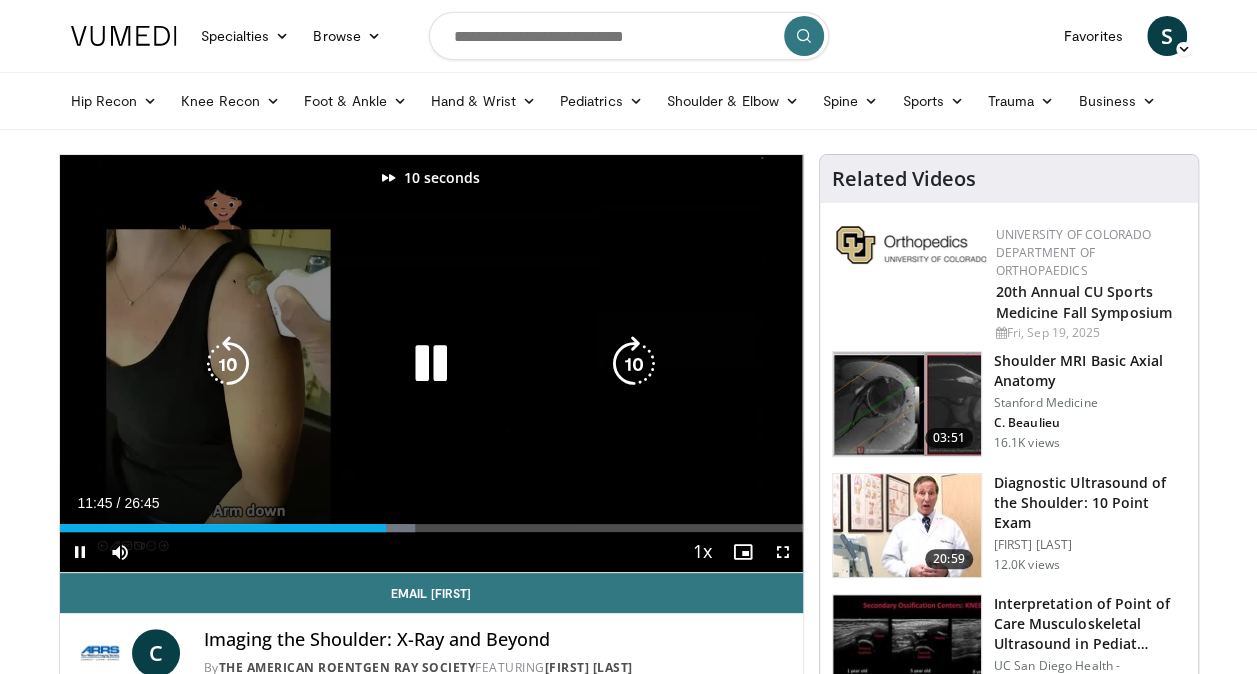 click at bounding box center [634, 364] 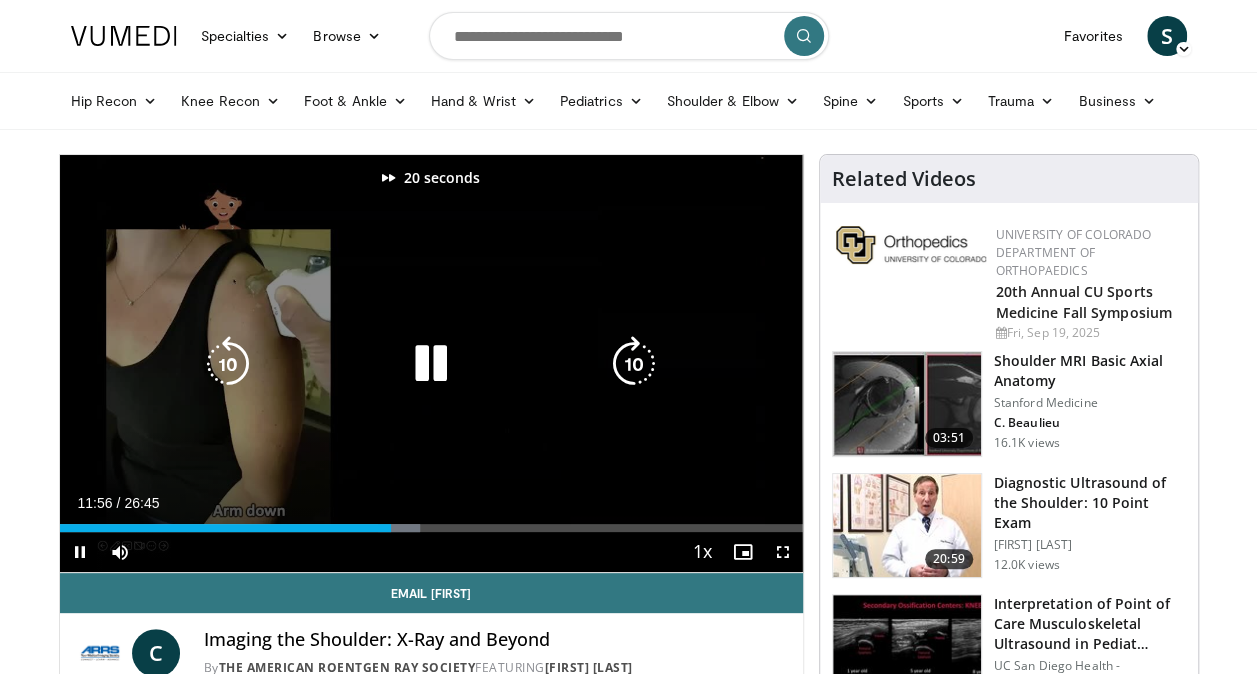 click at bounding box center (634, 364) 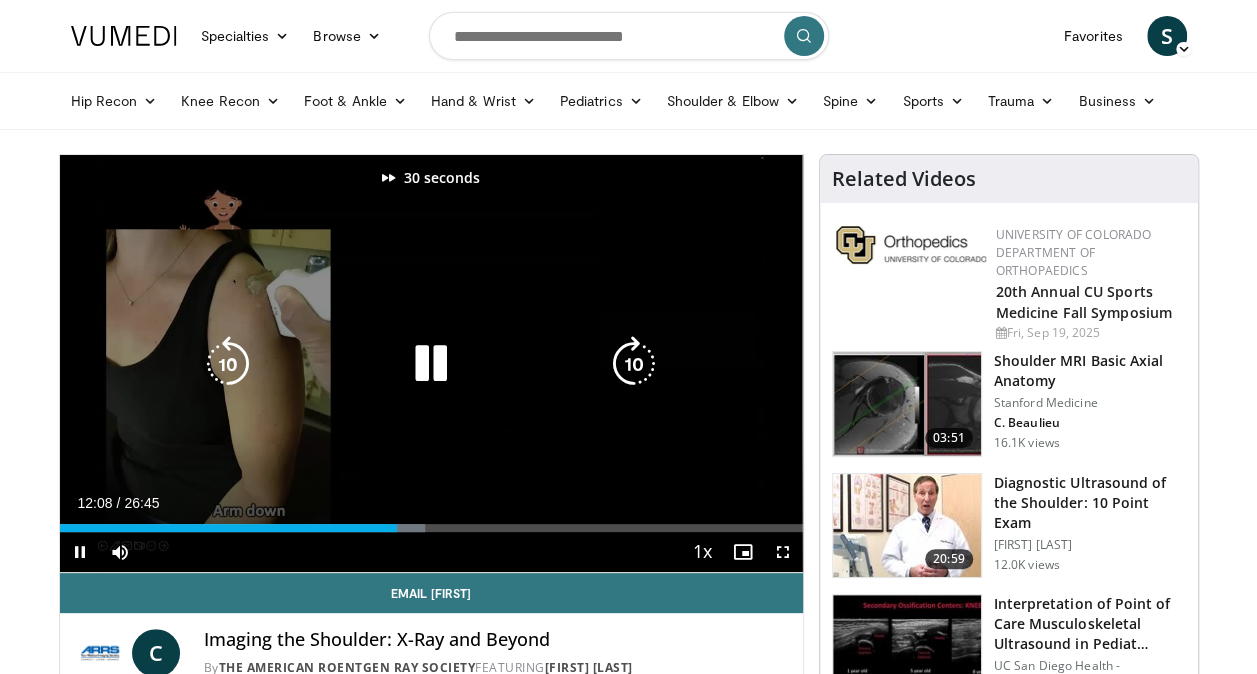 click at bounding box center [634, 364] 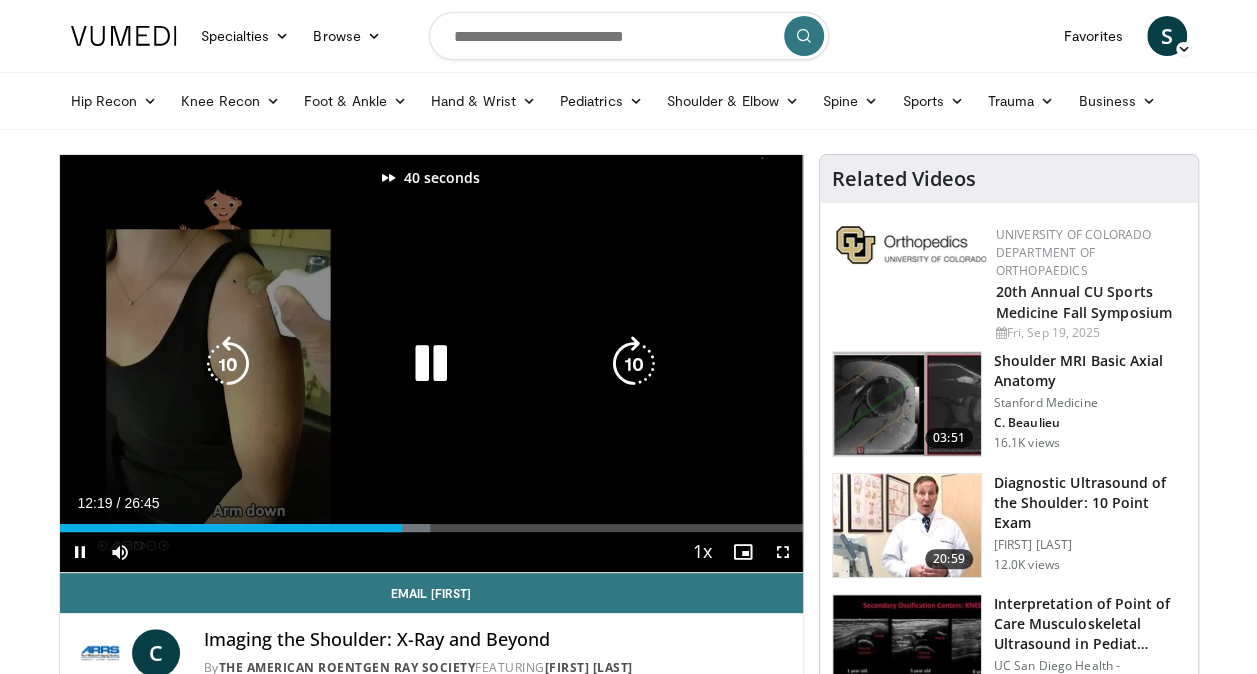 click at bounding box center [634, 364] 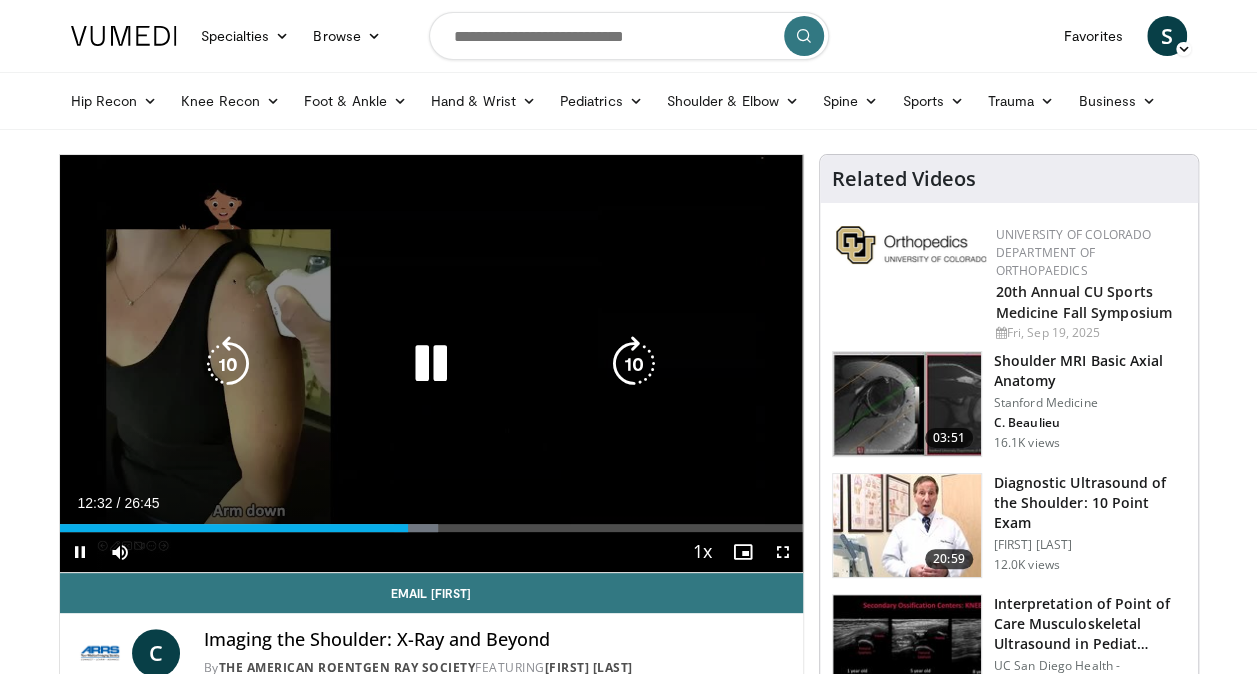 click at bounding box center (228, 364) 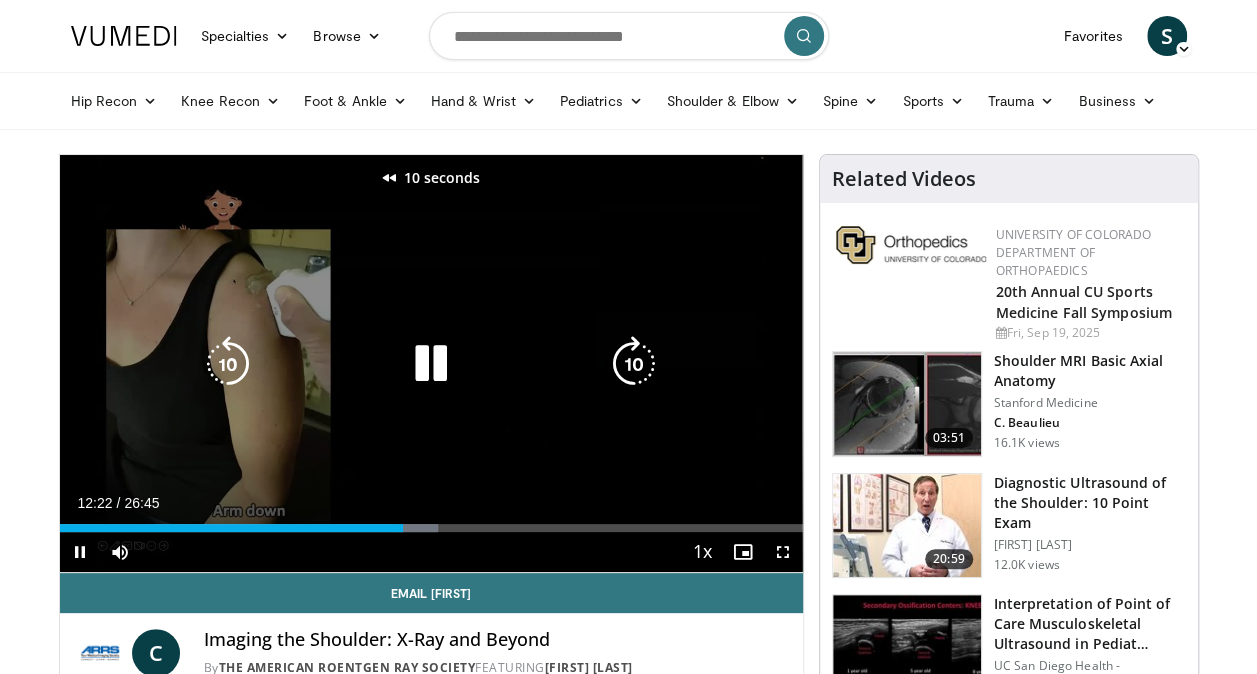 click at bounding box center (228, 364) 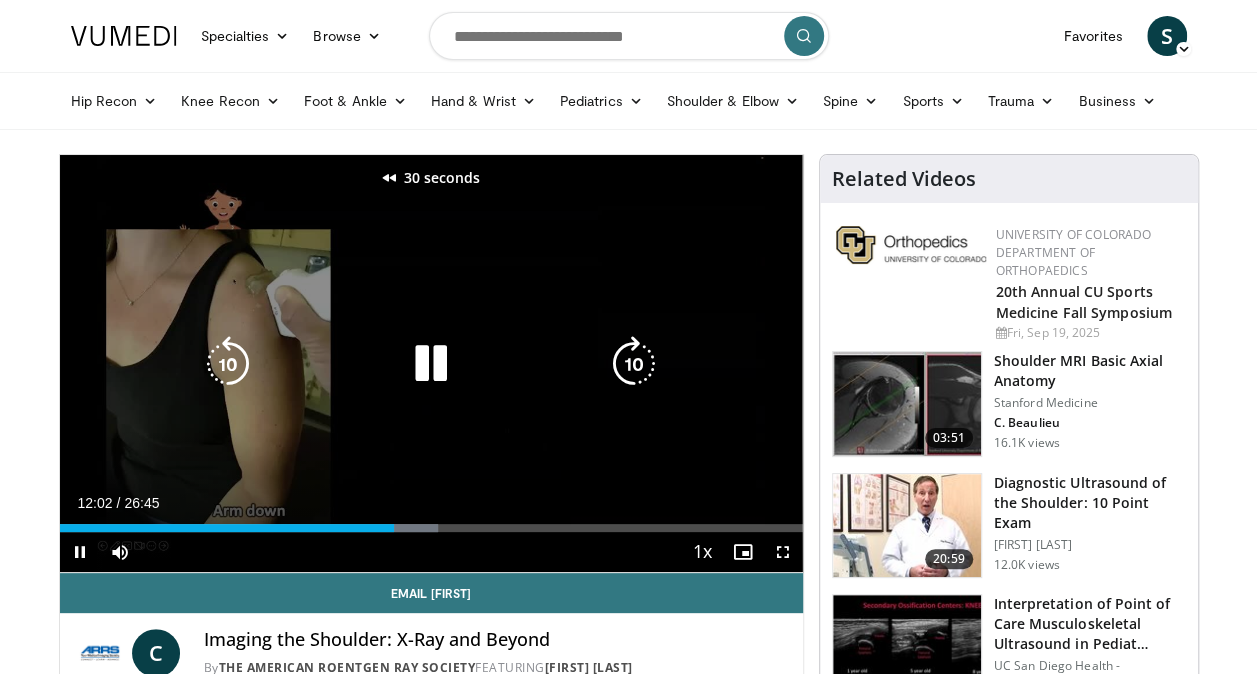 click at bounding box center (228, 364) 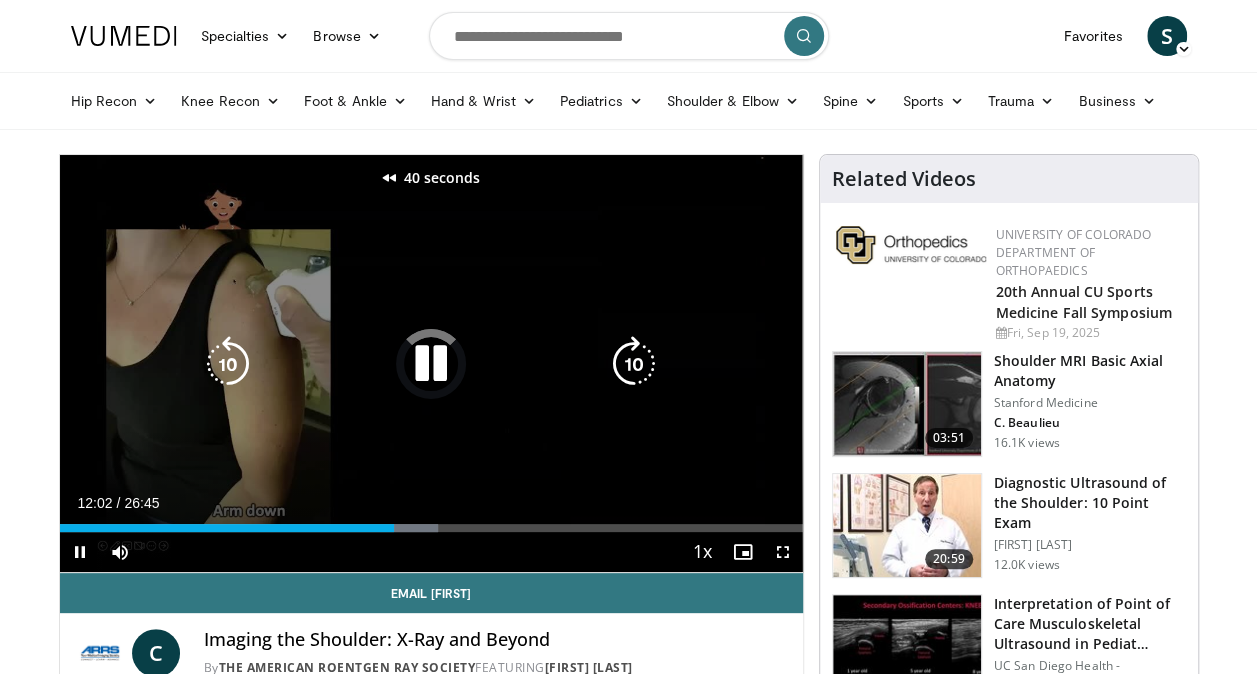click at bounding box center (228, 364) 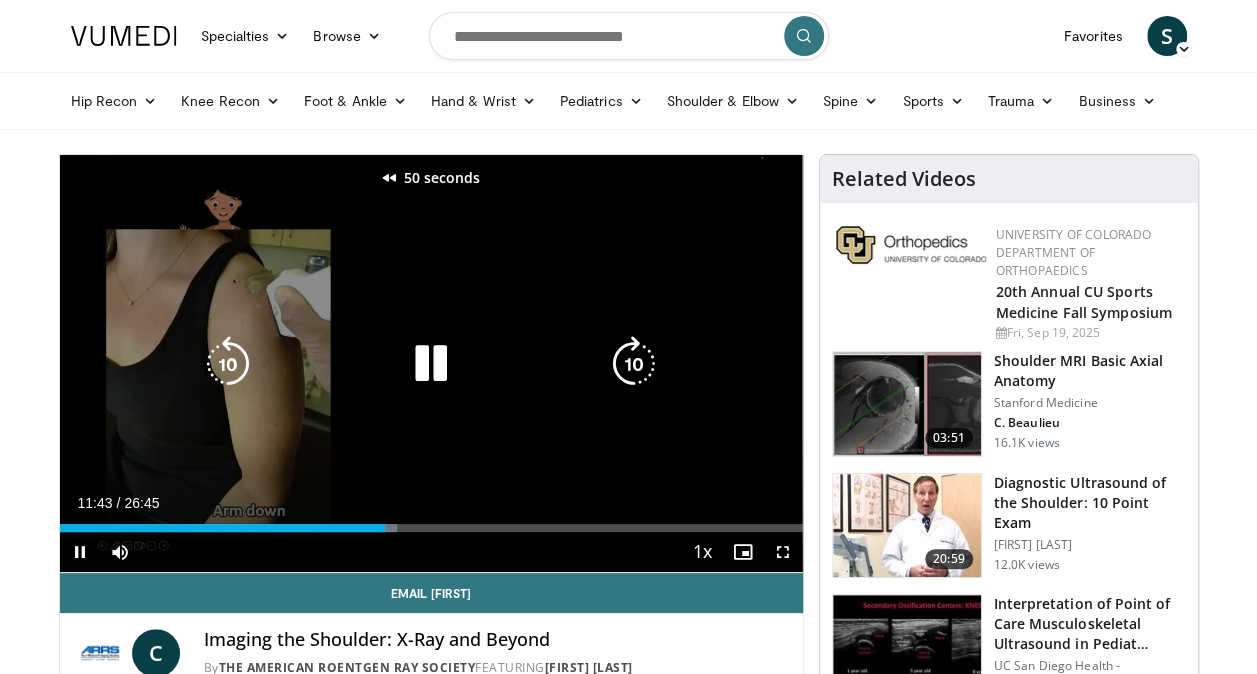 click at bounding box center (228, 364) 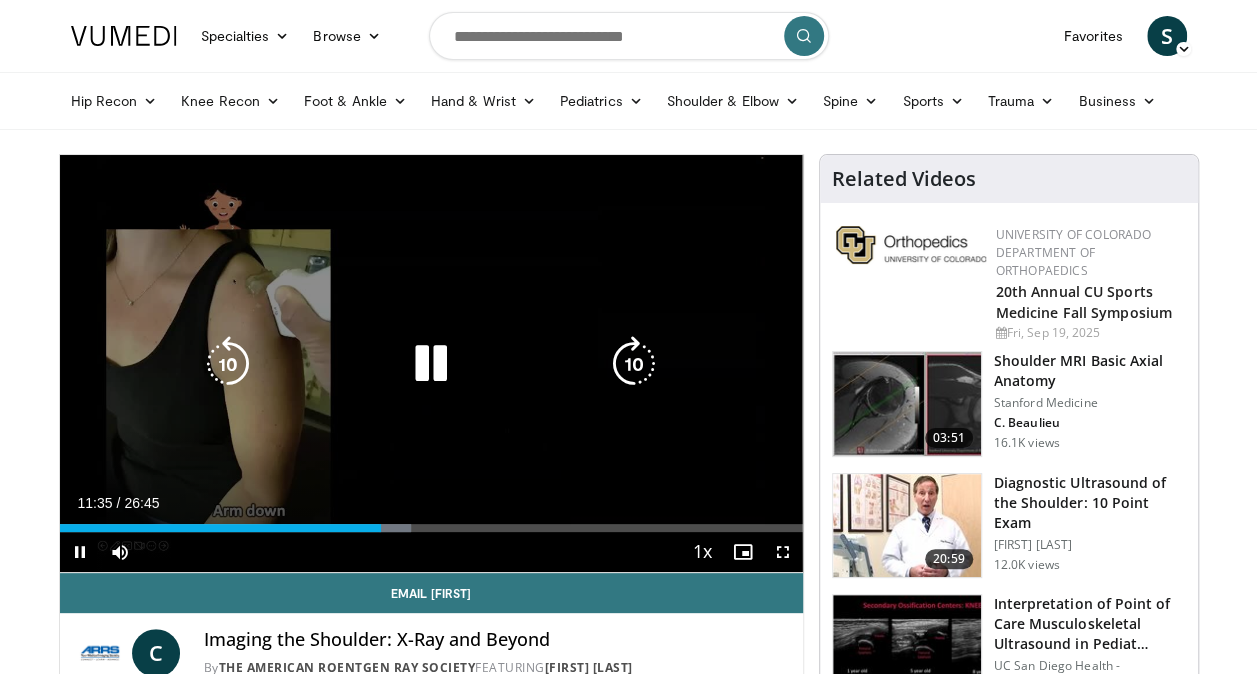 click at bounding box center (228, 364) 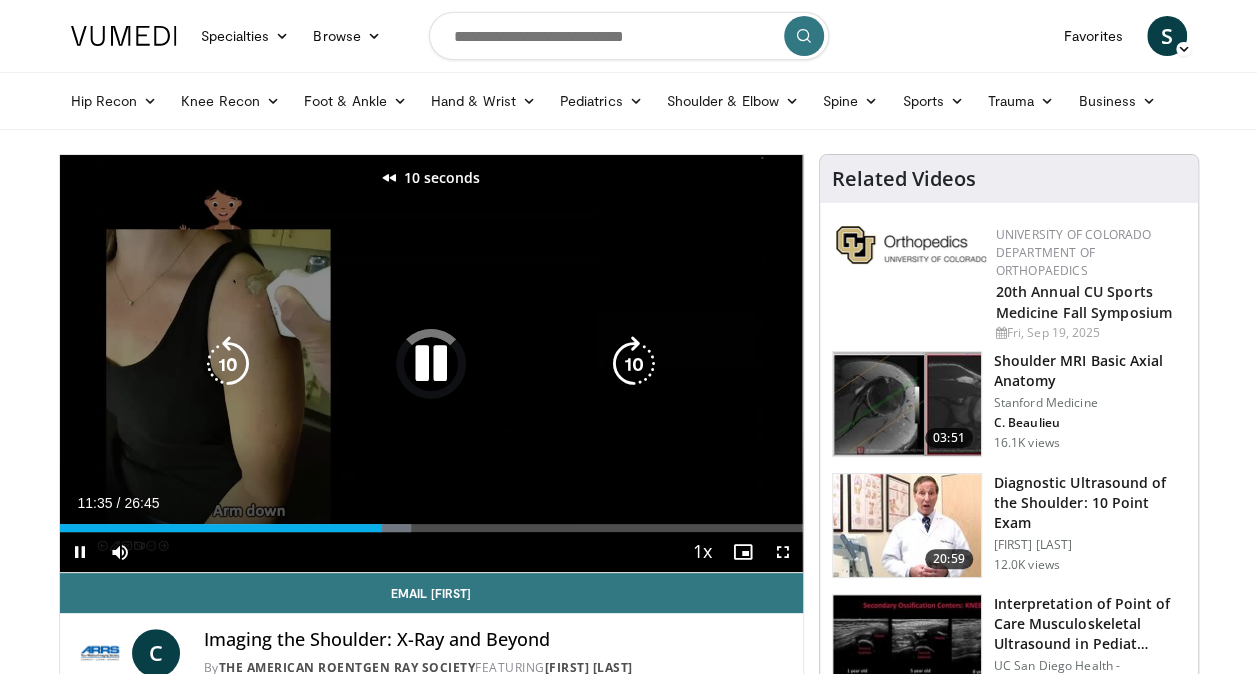 click at bounding box center [228, 364] 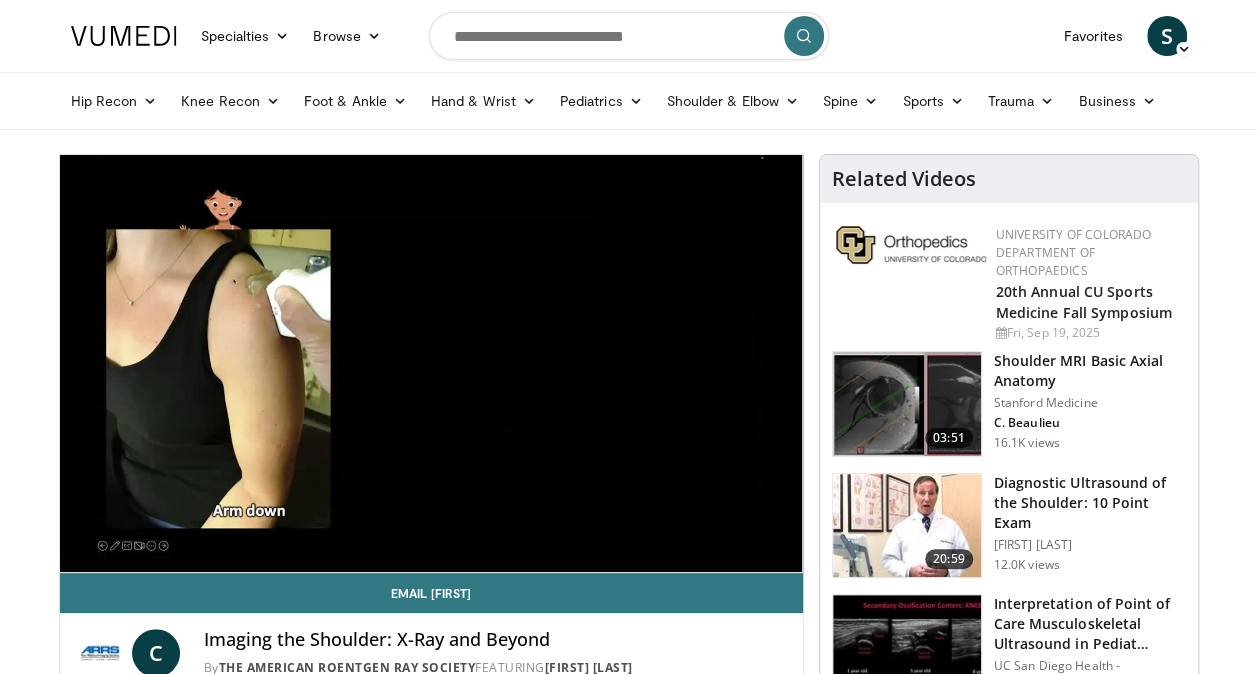 click on "Specialties
Adult & Family Medicine
Allergy, Asthma, Immunology
Anesthesiology
Cardiology
Dental
Dermatology
Endocrinology
Gastroenterology & Hepatology
General Surgery
Hematology & Oncology
Infectious Disease
Nephrology
Neurology
Neurosurgery
Obstetrics & Gynecology
Ophthalmology
Oral Maxillofacial
Orthopaedics
Otolaryngology
Pediatrics
Plastic Surgery
Podiatry
Psychiatry
Pulmonology
Radiation Oncology
Radiology
Rheumatology
Urology" at bounding box center [628, 1669] 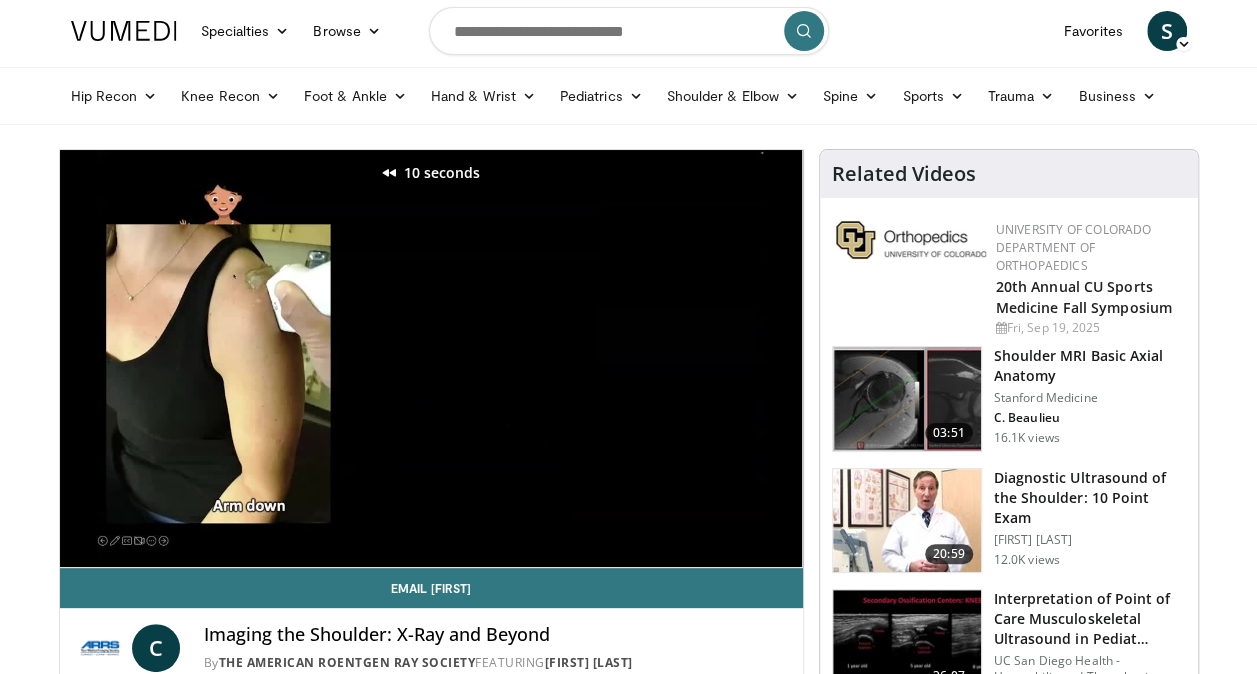 scroll, scrollTop: 0, scrollLeft: 0, axis: both 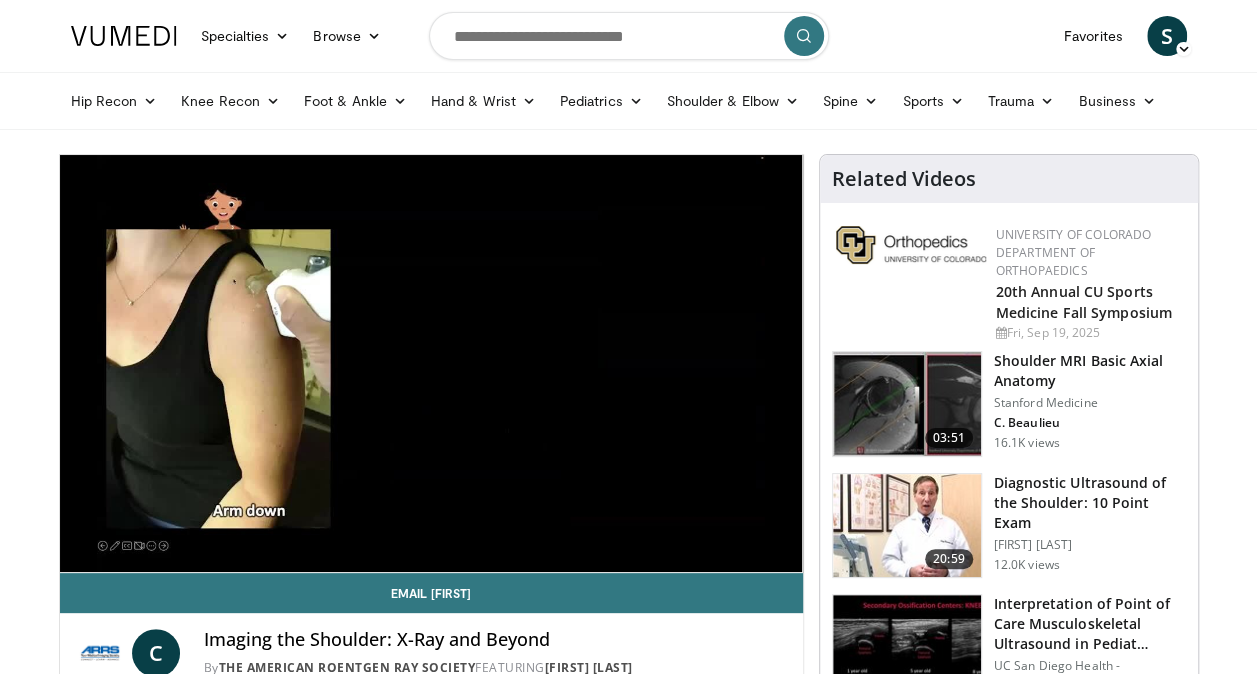 click on "Diagnostic Ultrasound of the Shoulder: 10 Point Exam" at bounding box center (1090, 503) 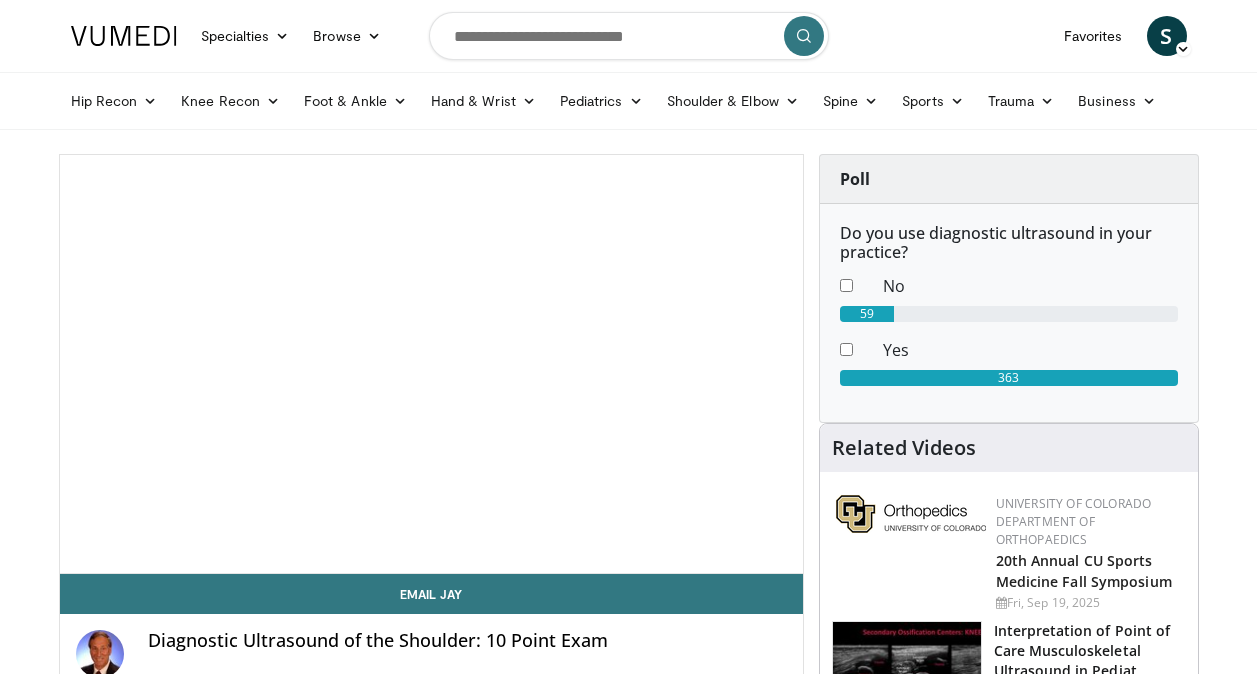 scroll, scrollTop: 0, scrollLeft: 0, axis: both 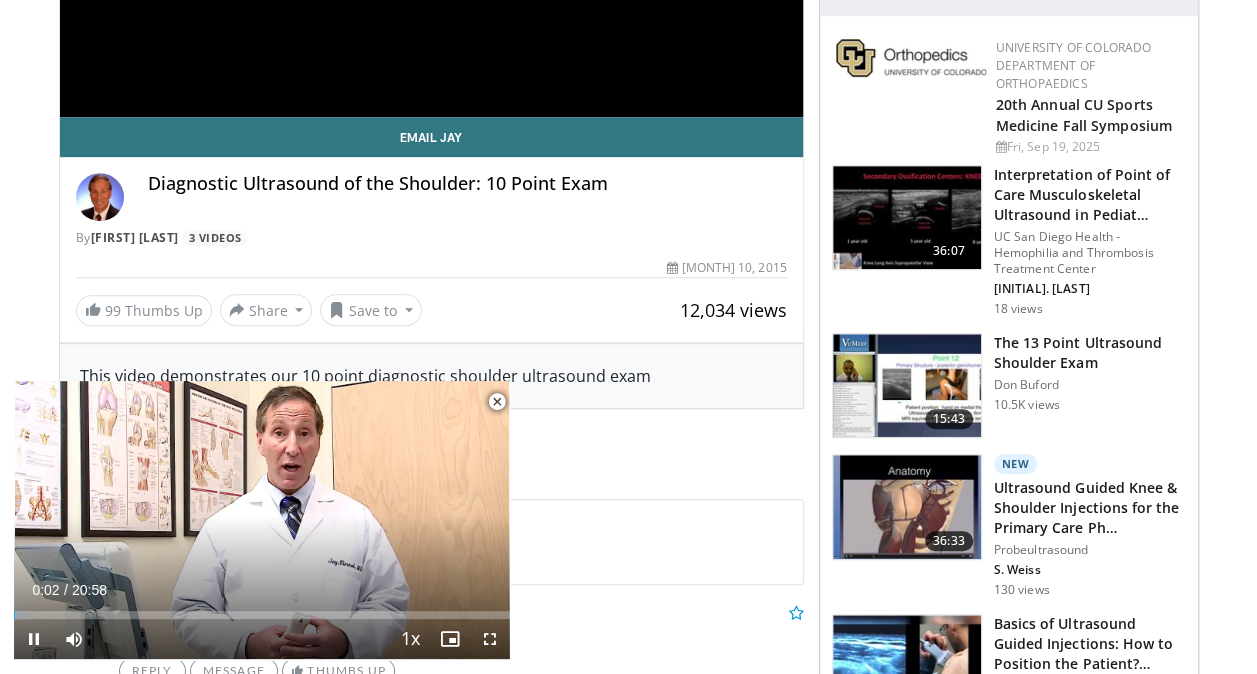 click at bounding box center [497, 402] 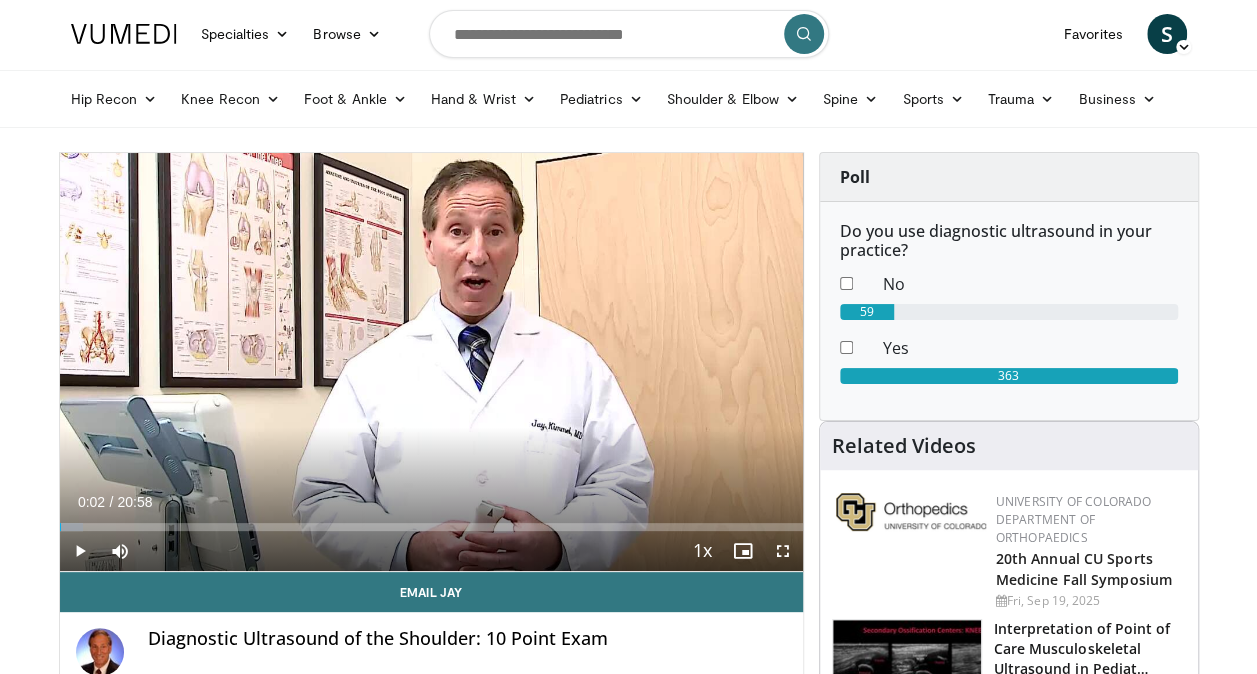 scroll, scrollTop: 0, scrollLeft: 0, axis: both 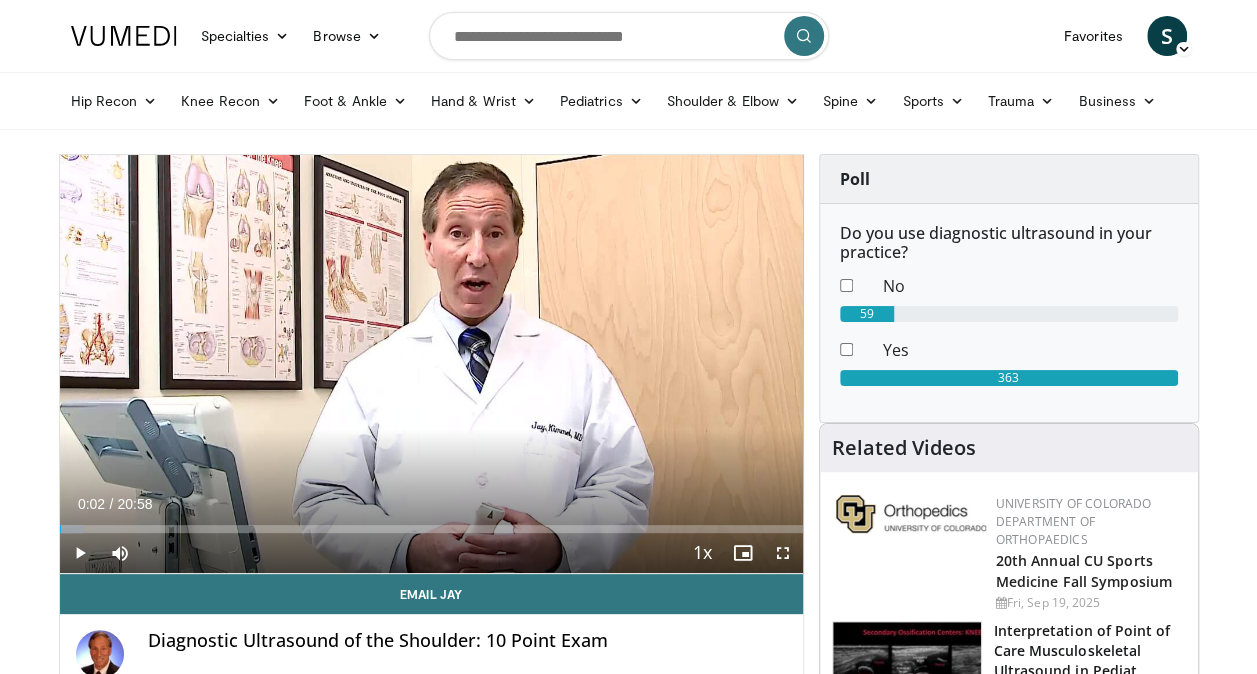 click on "10 seconds
Tap to unmute" at bounding box center [431, 364] 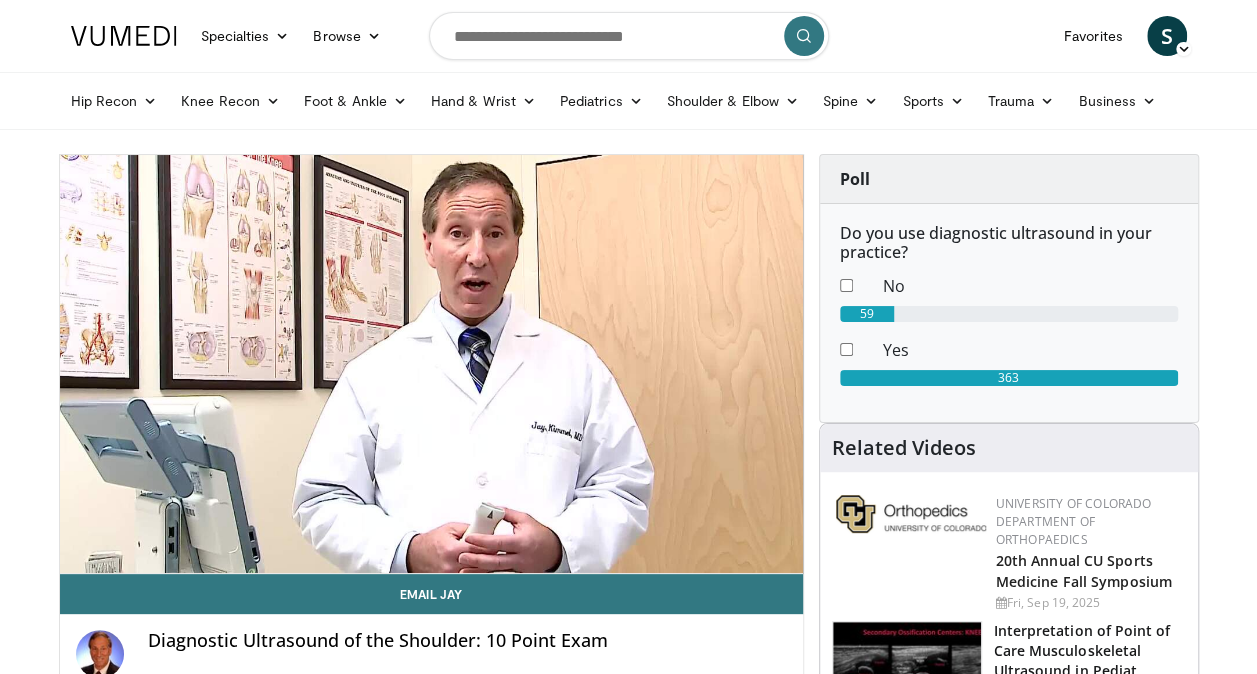 click on "Specialties
Adult & Family Medicine
Allergy, Asthma, Immunology
Anesthesiology
Cardiology
Dental
Dermatology
Endocrinology
Gastroenterology & Hepatology
General Surgery
Hematology & Oncology
Infectious Disease
Nephrology
Neurology
Neurosurgery
Obstetrics & Gynecology
Ophthalmology
Oral Maxillofacial
Orthopaedics
Otolaryngology
Pediatrics
Plastic Surgery
Podiatry
Psychiatry
Pulmonology
Radiation Oncology
Radiology
Rheumatology
Urology" at bounding box center [628, 1826] 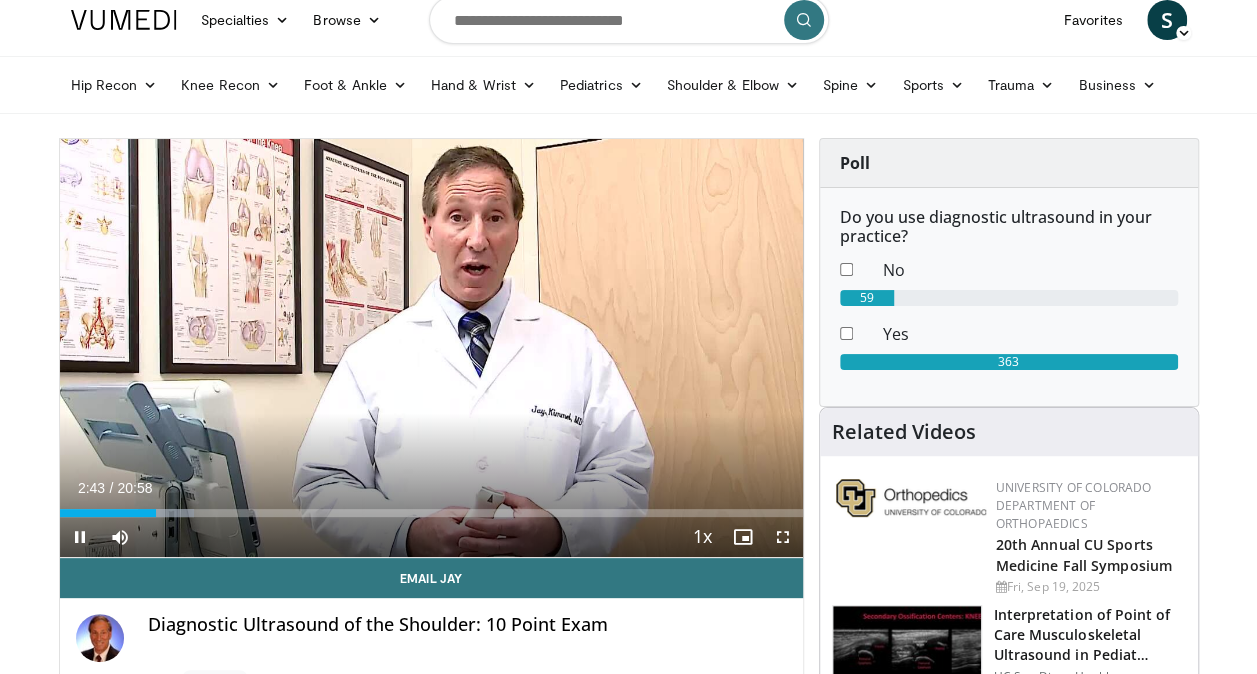 scroll, scrollTop: 0, scrollLeft: 0, axis: both 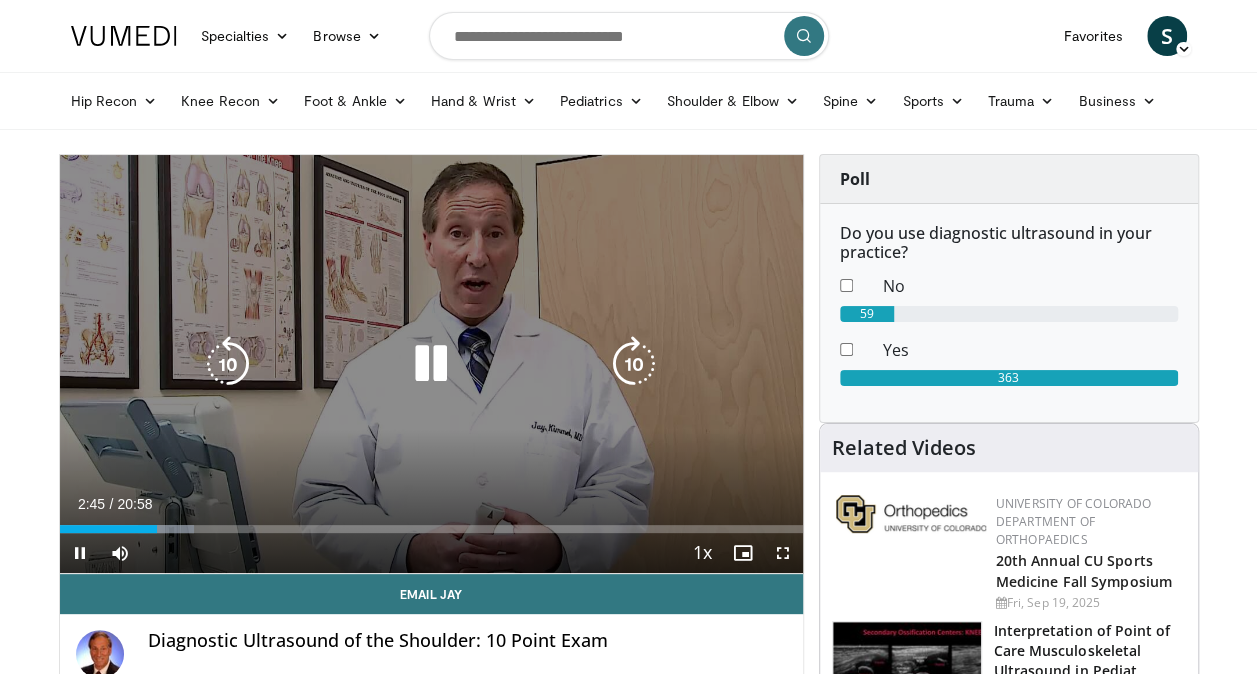 click on "40 seconds
Tap to unmute" at bounding box center (431, 364) 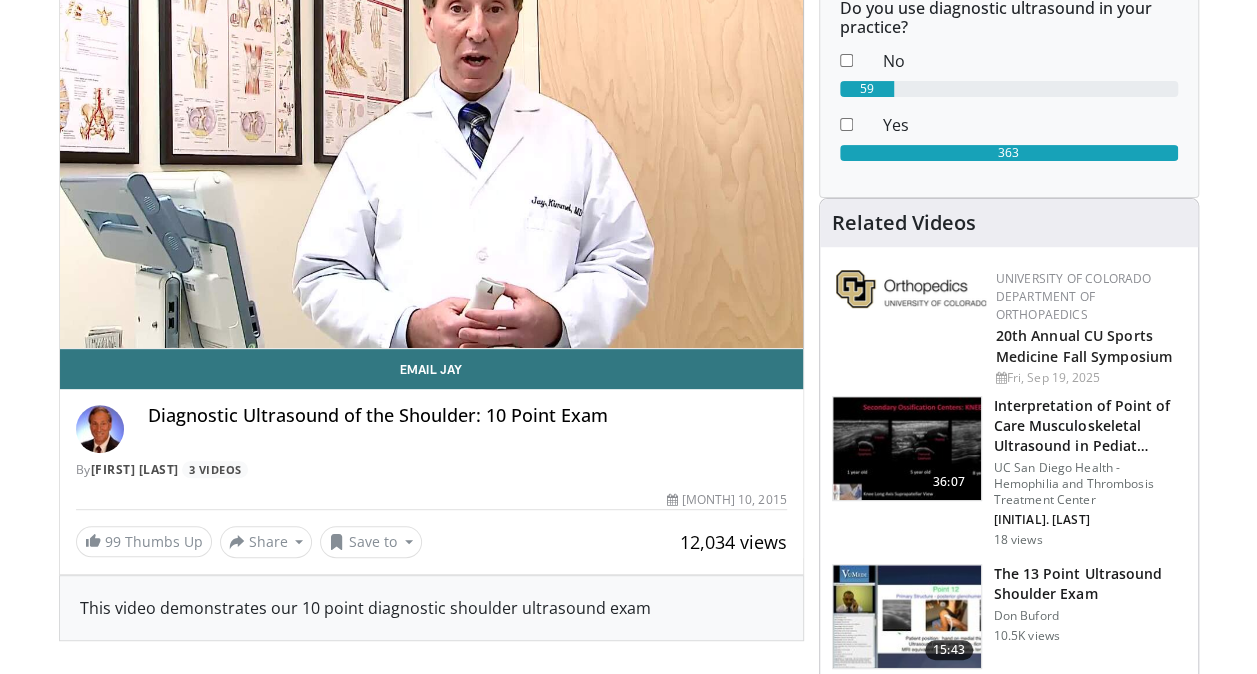 scroll, scrollTop: 226, scrollLeft: 0, axis: vertical 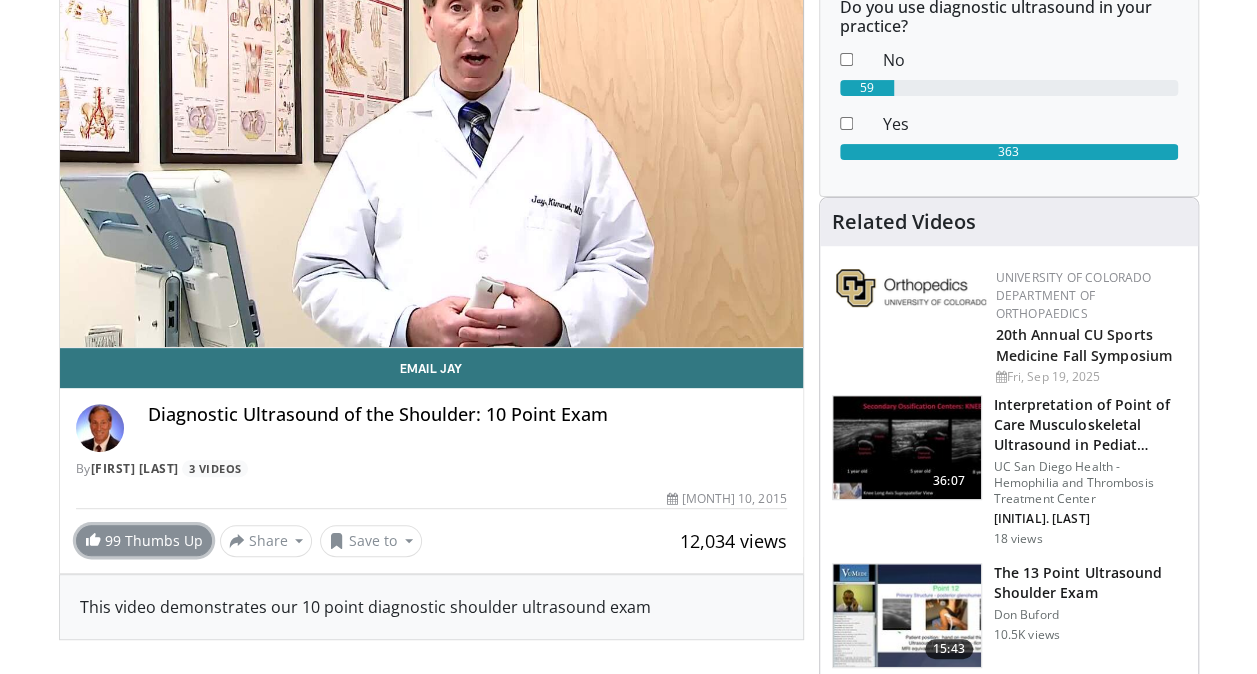 click on "99
Thumbs Up" at bounding box center [144, 540] 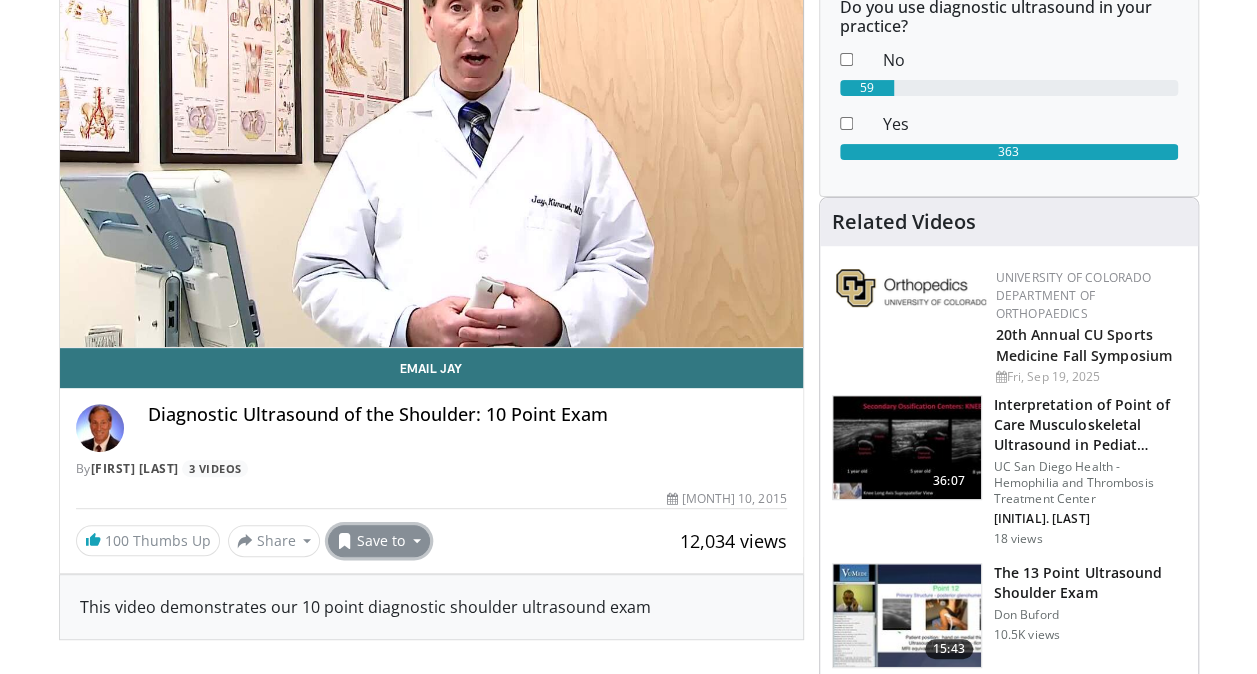 click on "Save to" at bounding box center [379, 541] 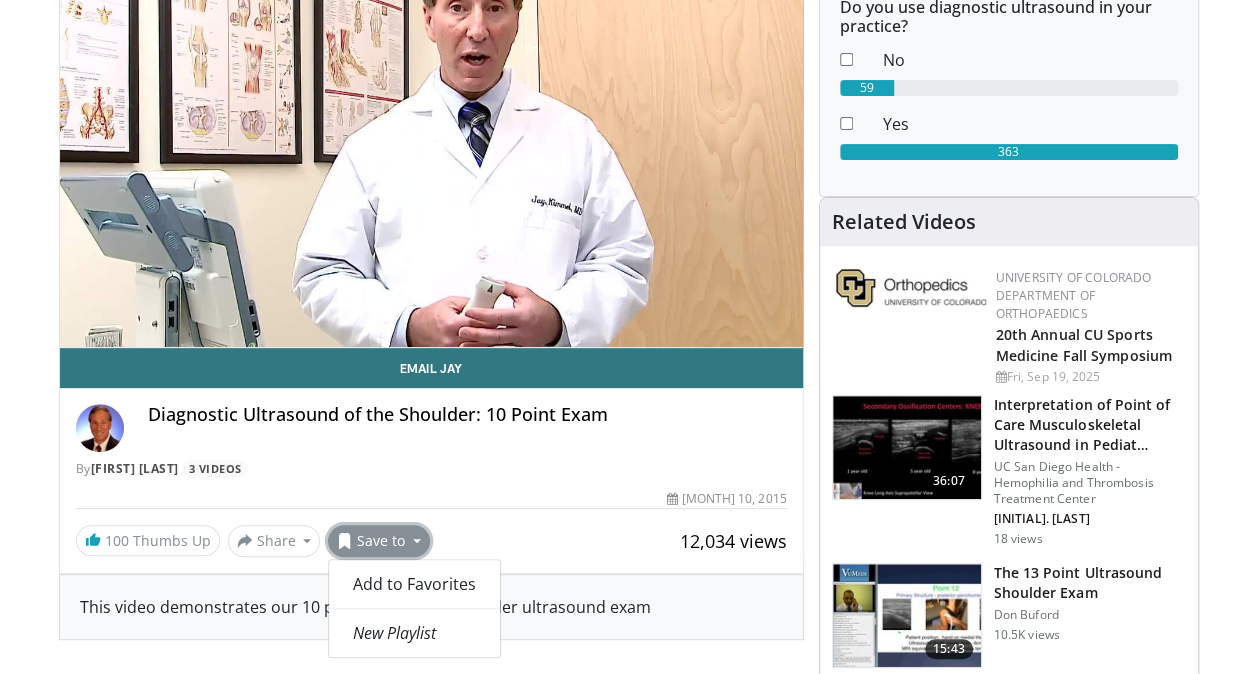 click on "100
Thumbs Up
Share Diagnostic Ultrasound of ...
×
Enter one or more e-mail addresses, each in a new line
Message
Send
Close
Share
E-mail
Tweet
Share
Save to
Add to Favorites
New Playlist
New Playlist
×
Title
Description ****" at bounding box center (431, 541) 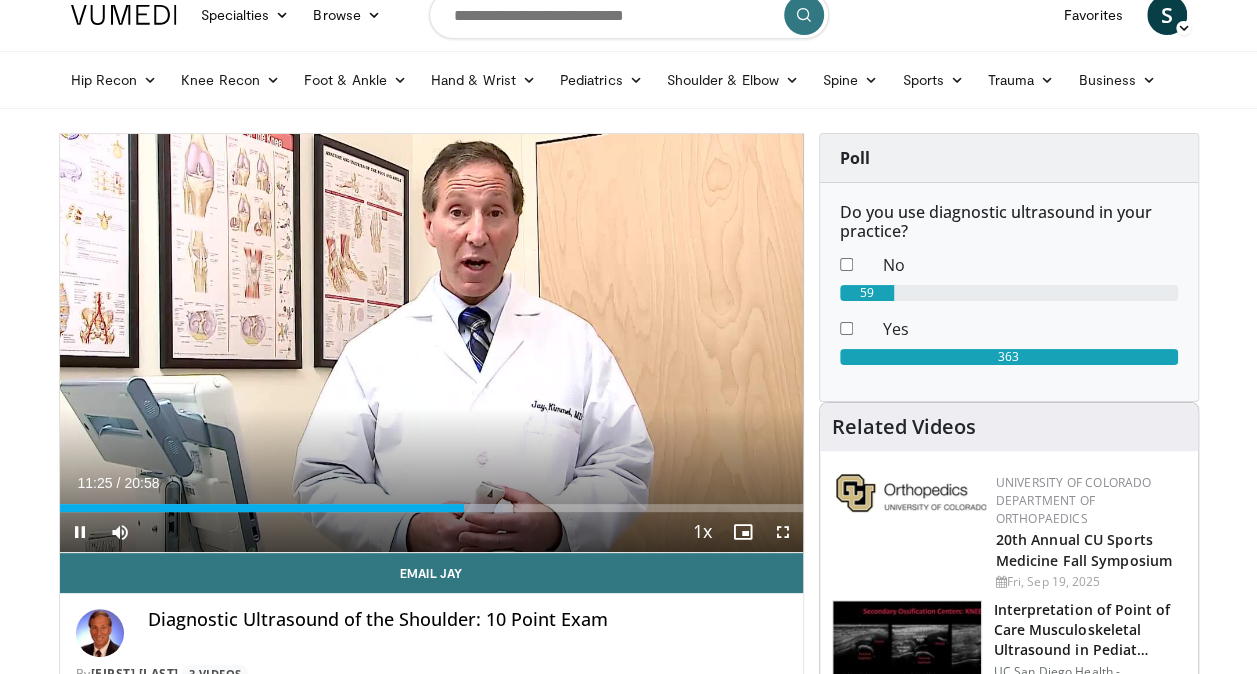 scroll, scrollTop: 0, scrollLeft: 0, axis: both 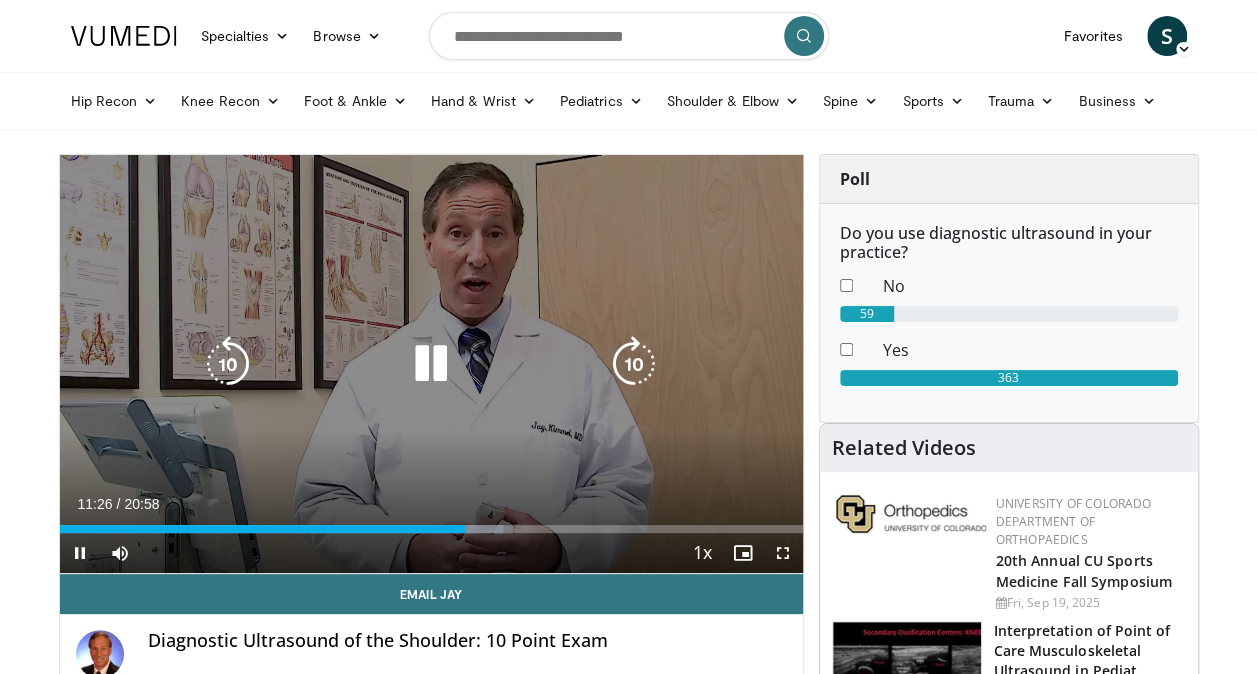 click on "10 seconds
Tap to unmute" at bounding box center (431, 364) 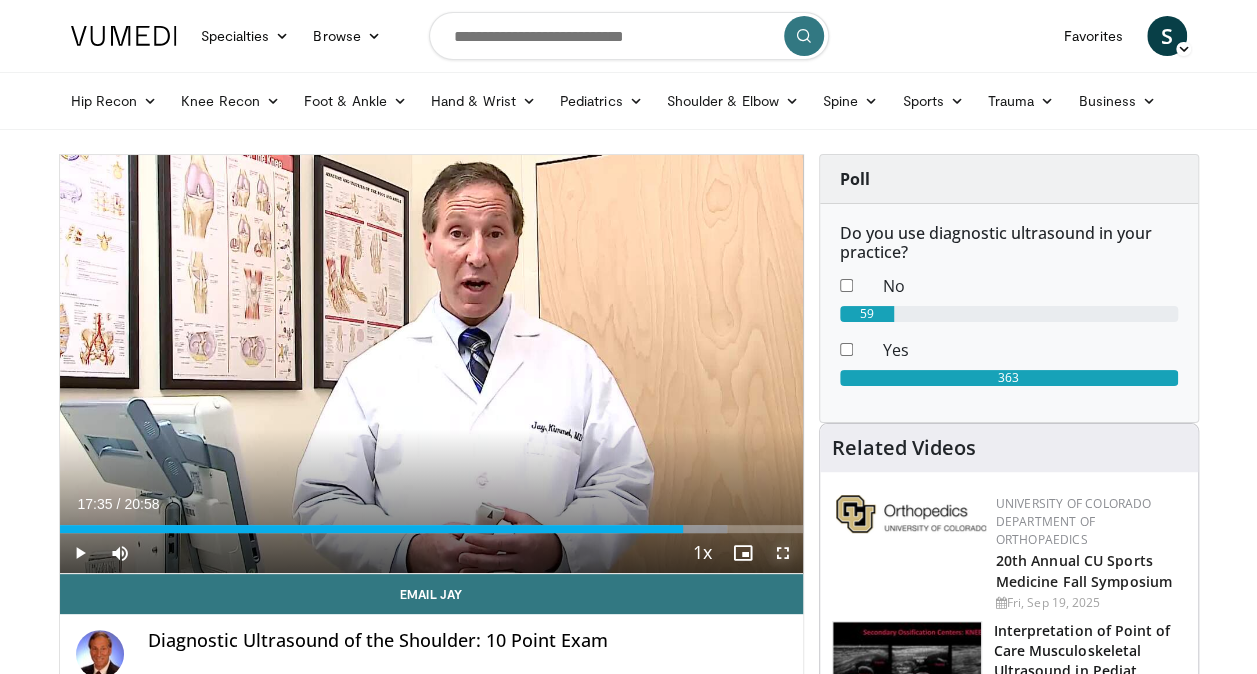 click at bounding box center [783, 553] 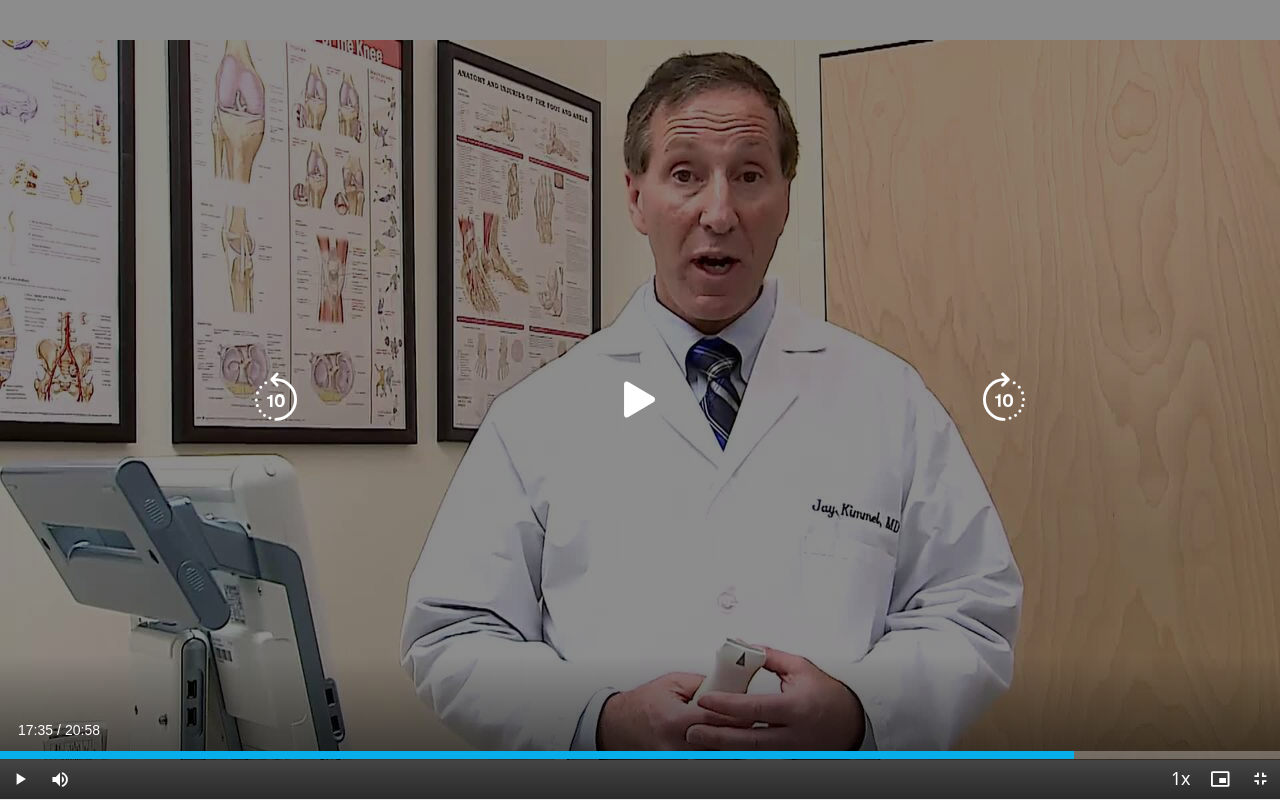click on "10 seconds
Tap to unmute" at bounding box center [640, 399] 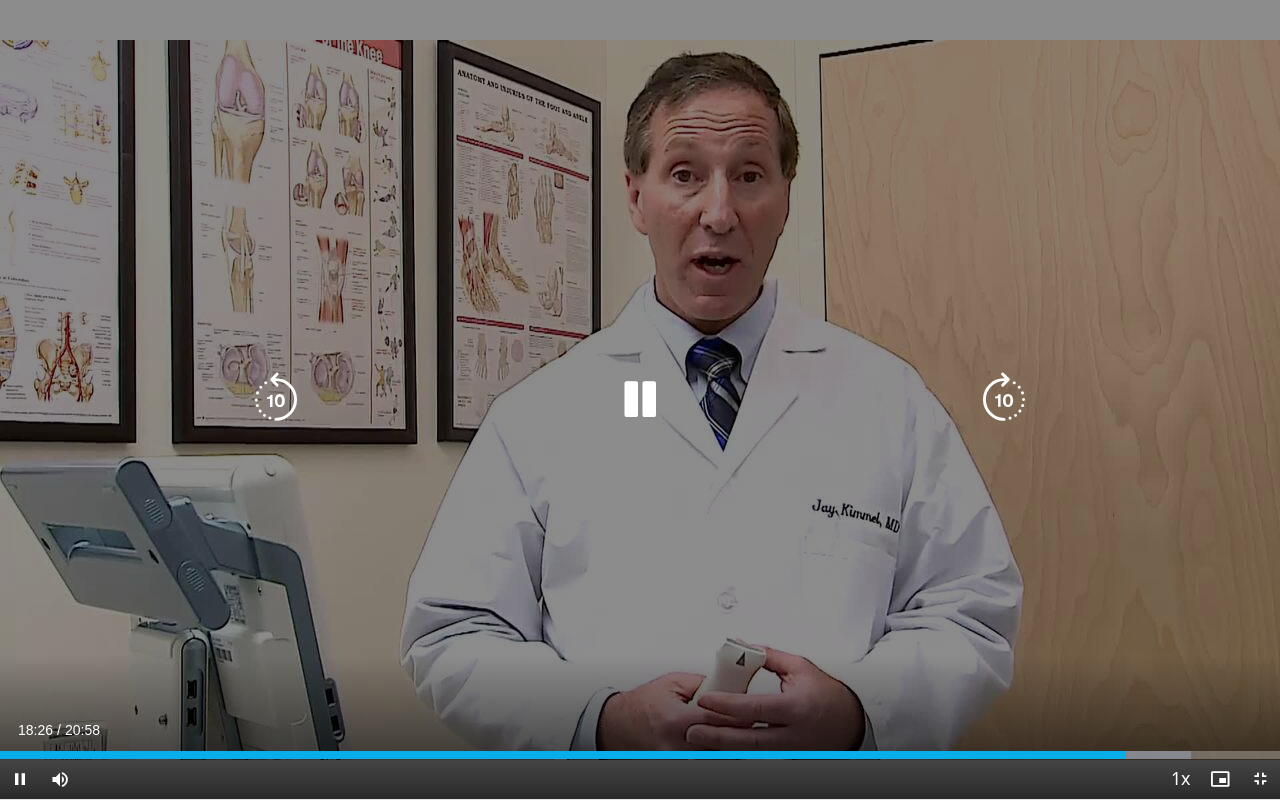 click on "10 seconds
Tap to unmute" at bounding box center (640, 399) 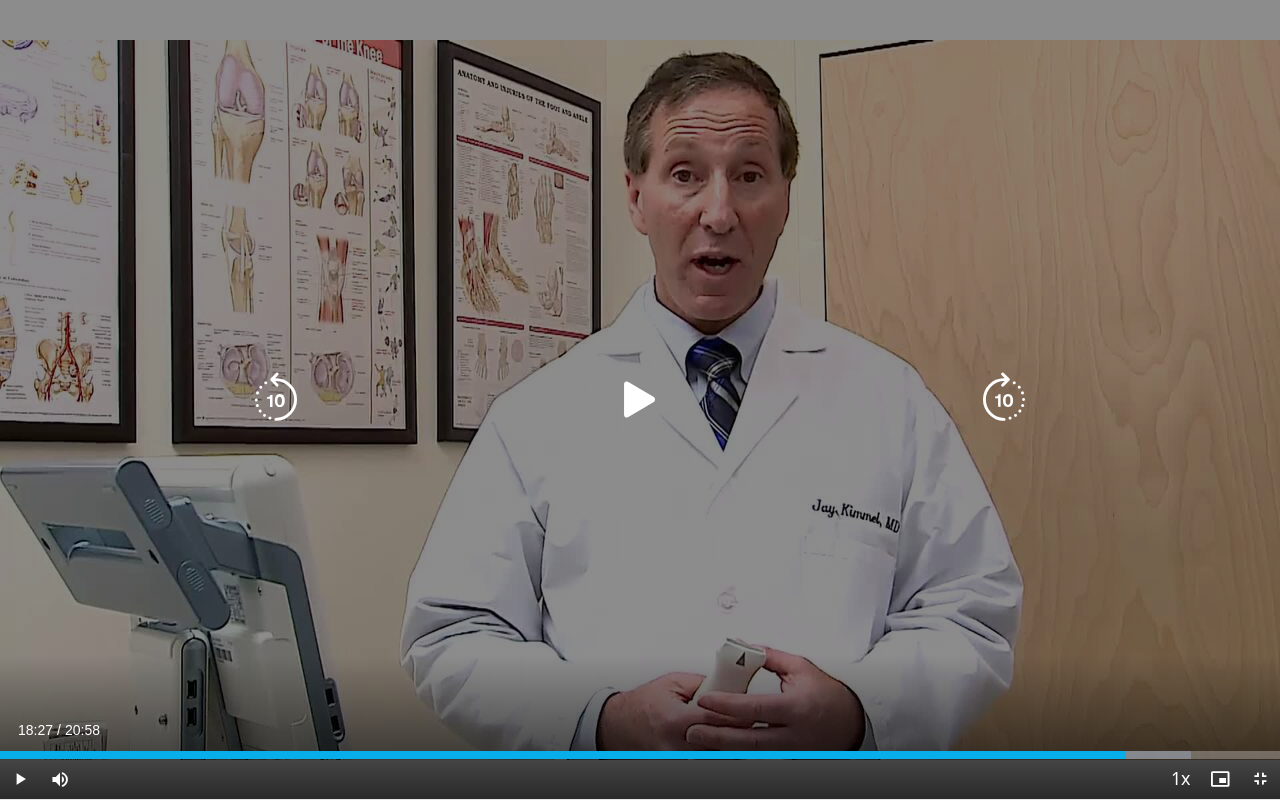click on "10 seconds
Tap to unmute" at bounding box center [640, 399] 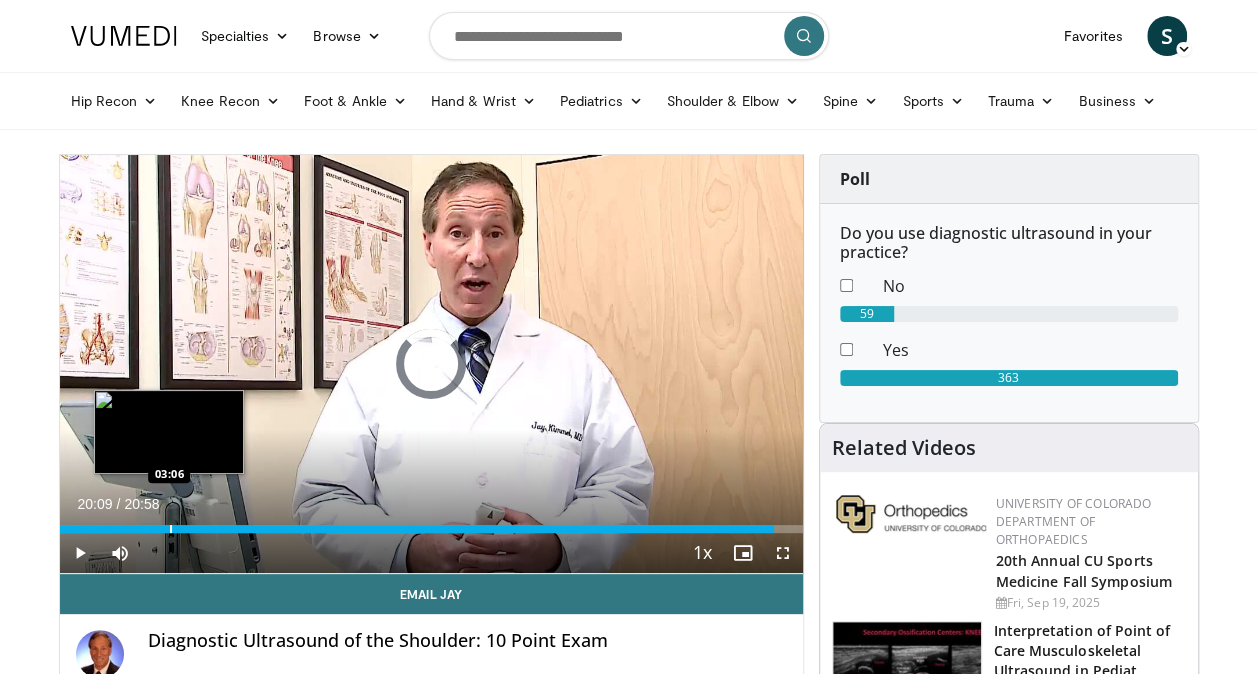 drag, startPoint x: 355, startPoint y: 514, endPoint x: 159, endPoint y: 514, distance: 196 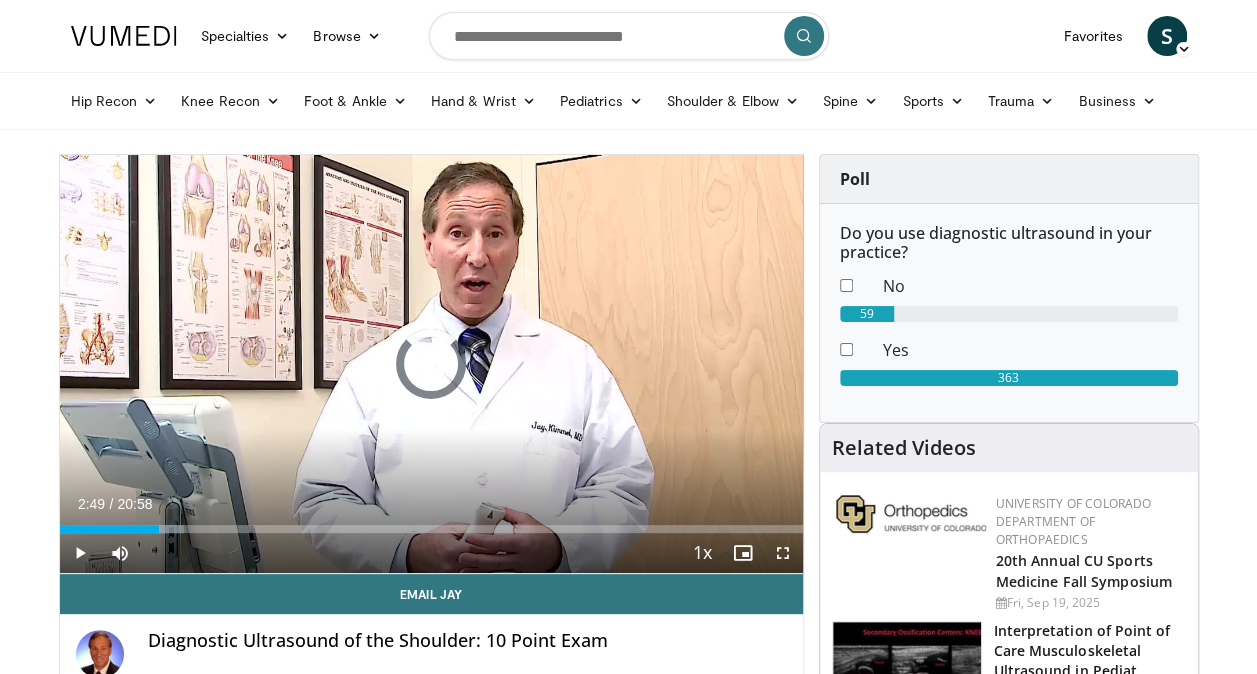 click on "Loaded :  16.71% 02:49 02:57" at bounding box center [431, 523] 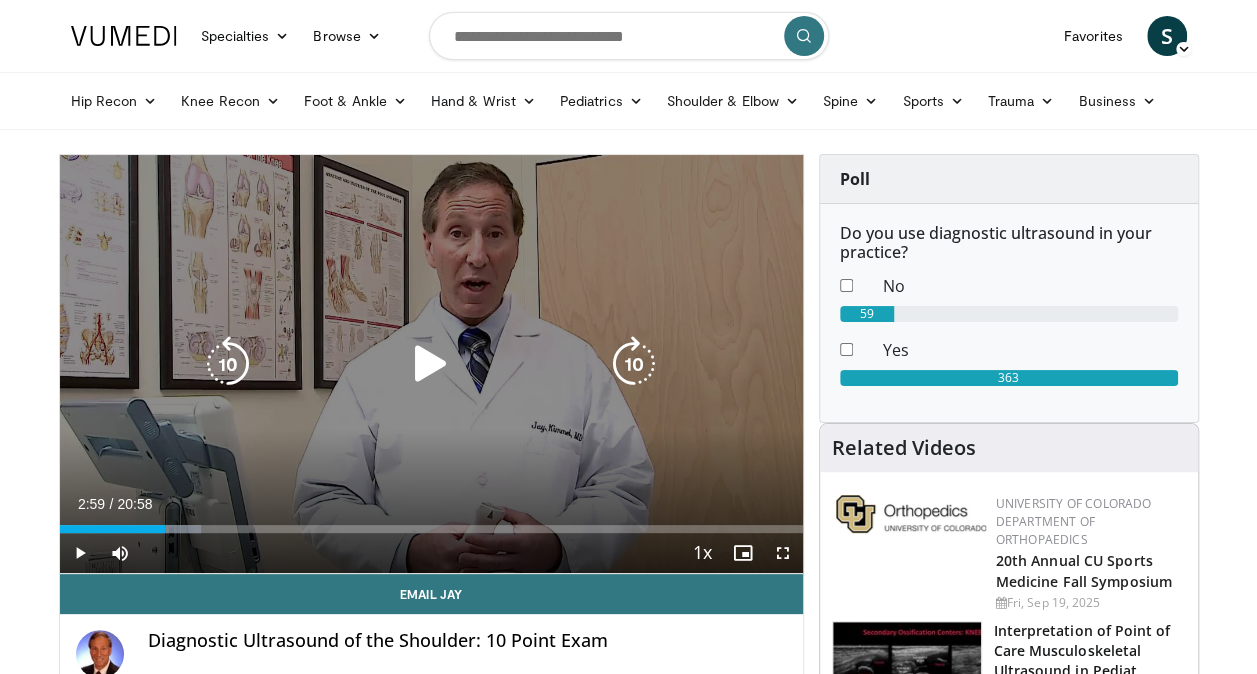 click at bounding box center [431, 364] 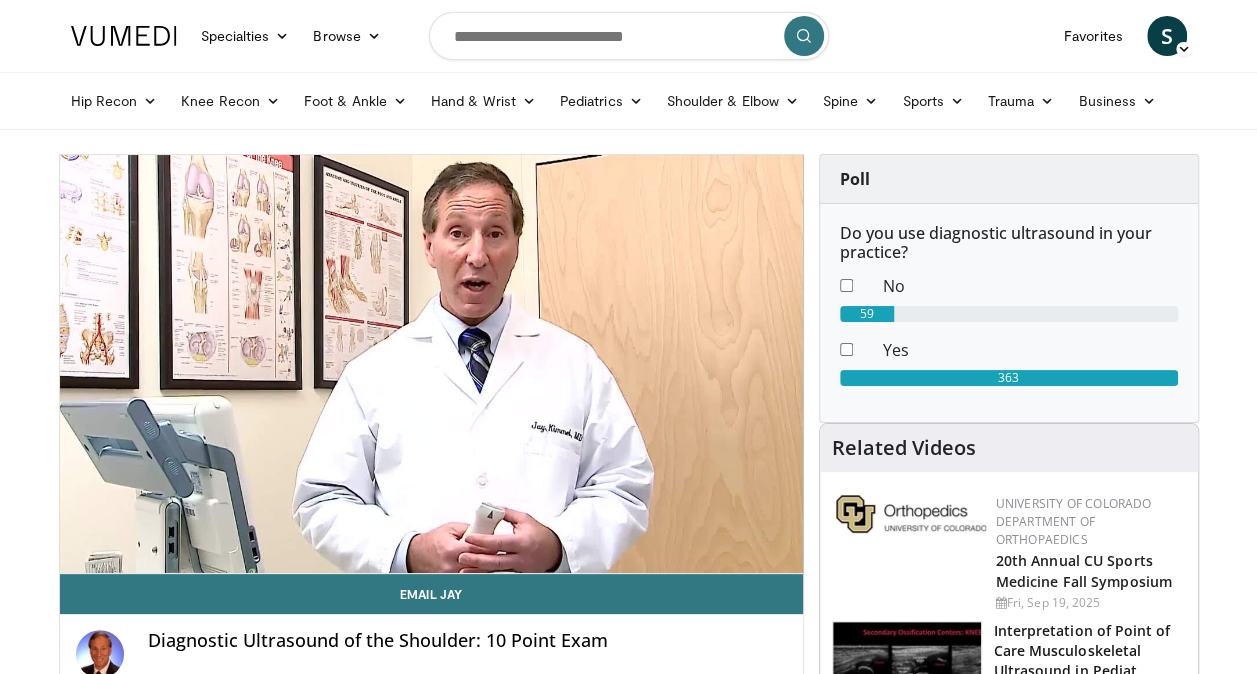 type 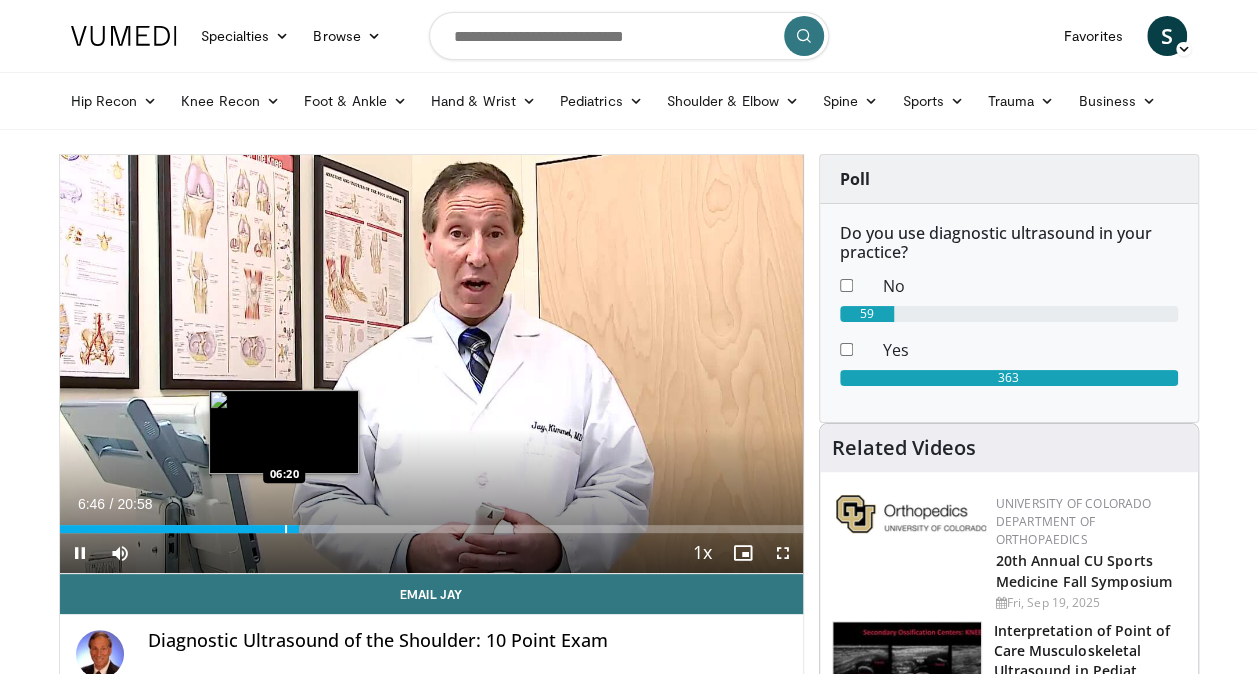 click at bounding box center (286, 529) 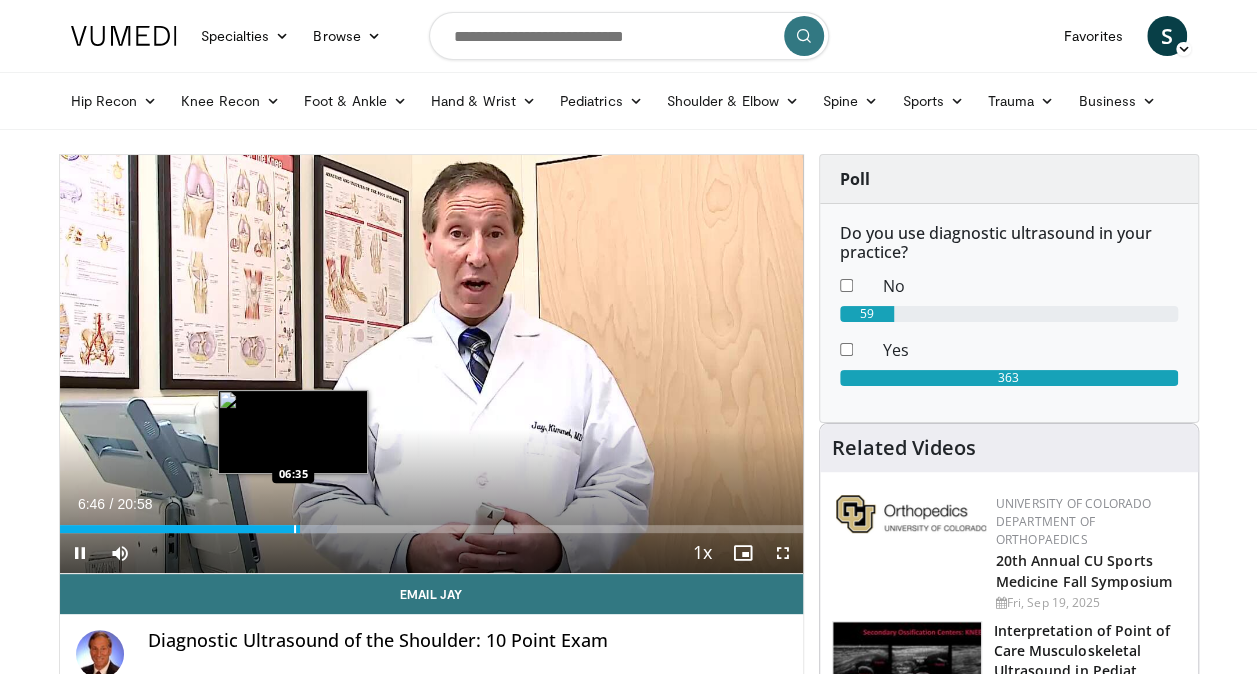 click at bounding box center [295, 529] 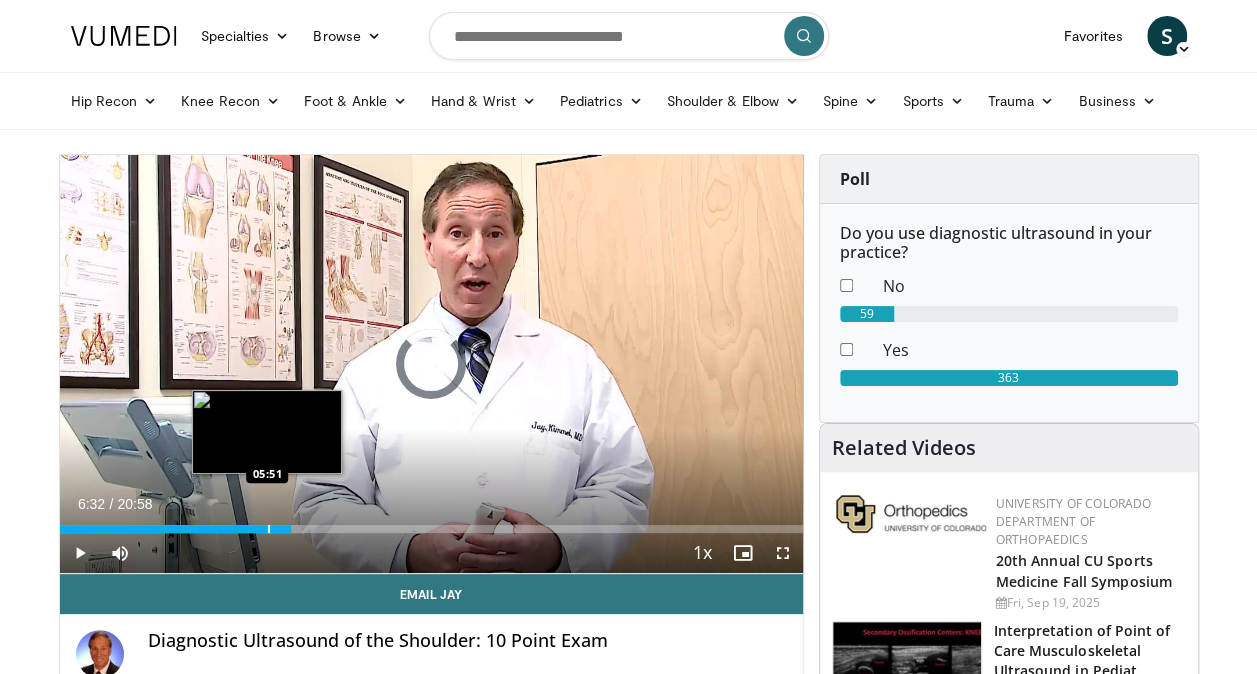 click on "Loaded :  32.32% 06:32 05:51" at bounding box center (431, 523) 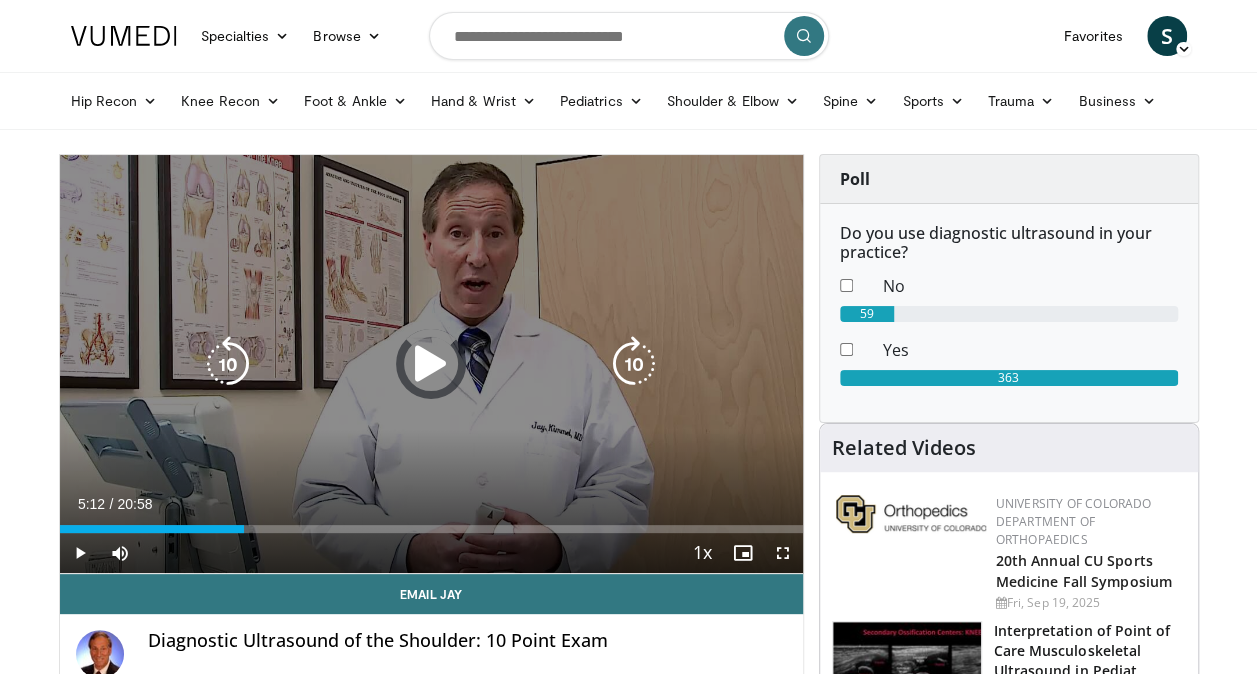 click on "Loaded :  0.00% 05:12 05:51" at bounding box center (431, 523) 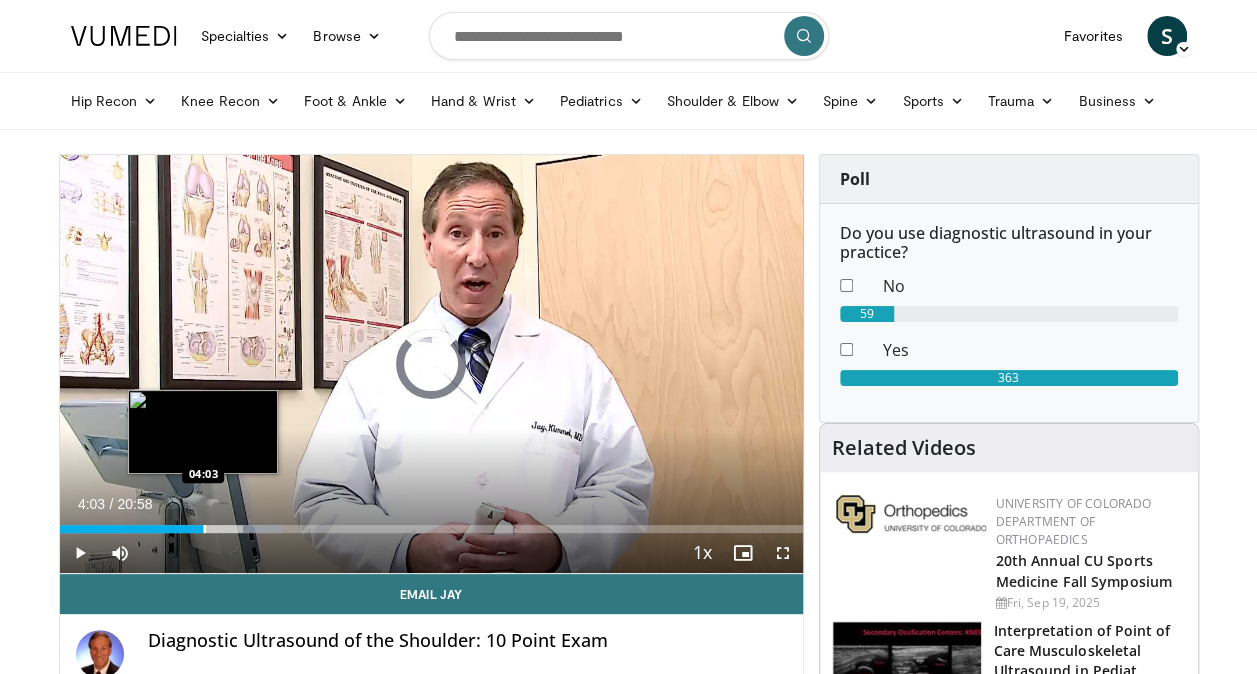 click on "Loaded :  29.96% 04:03 04:03" at bounding box center [431, 523] 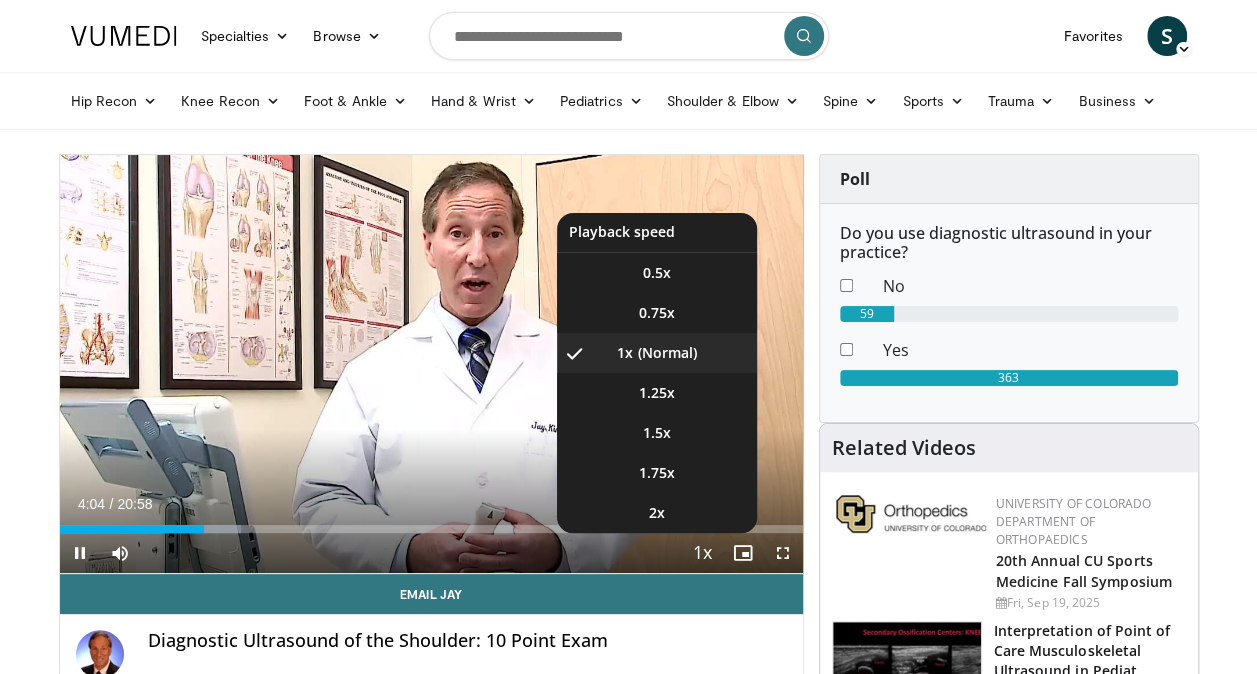 click at bounding box center (703, 554) 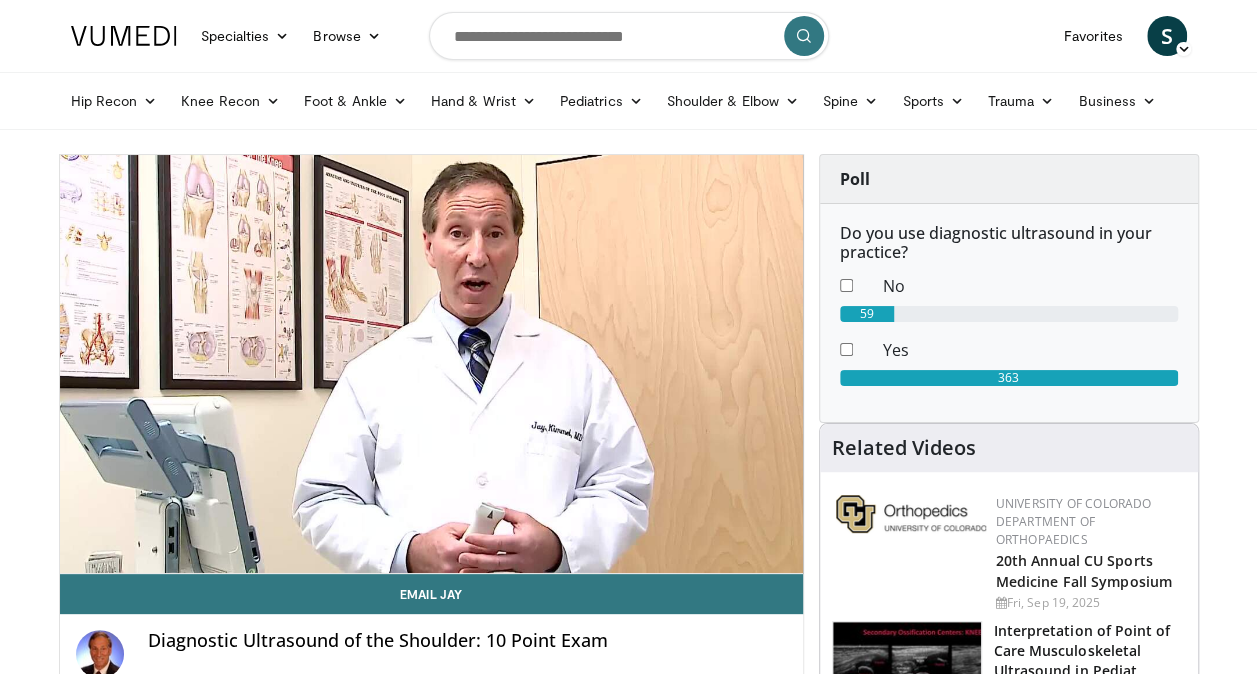 click on "110 seconds
Tap to unmute" at bounding box center [431, 364] 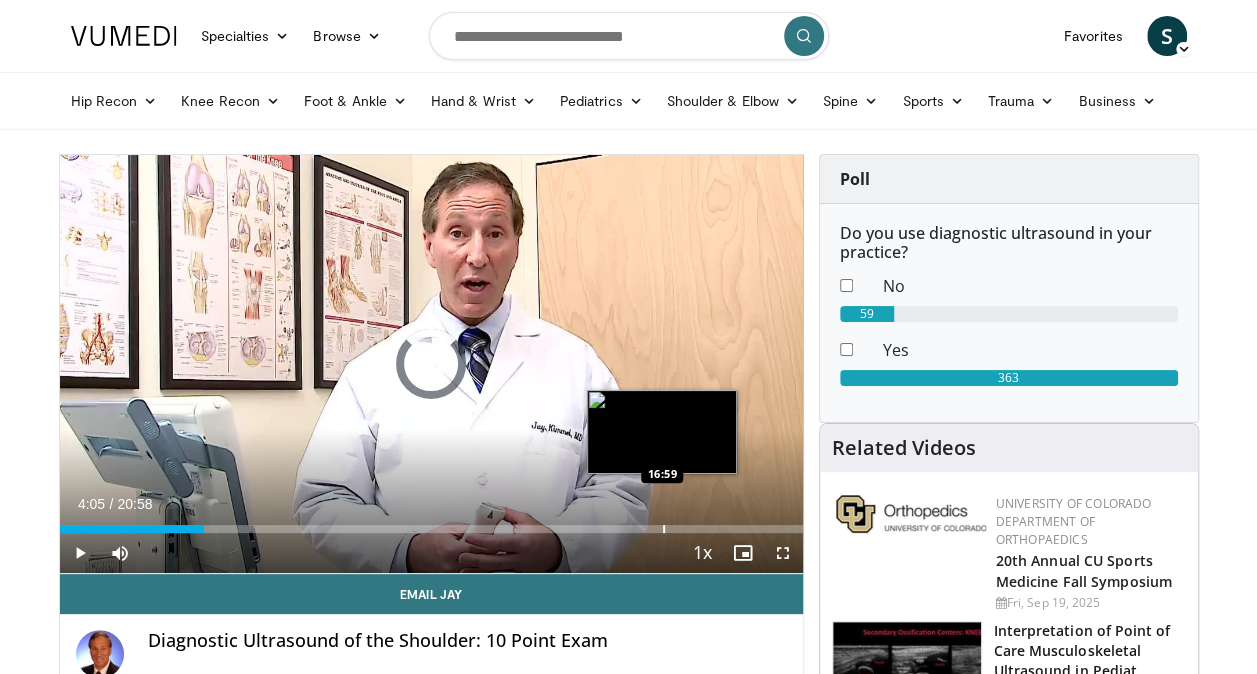 click on "Loaded :  0.00% 04:05 16:59" at bounding box center (431, 523) 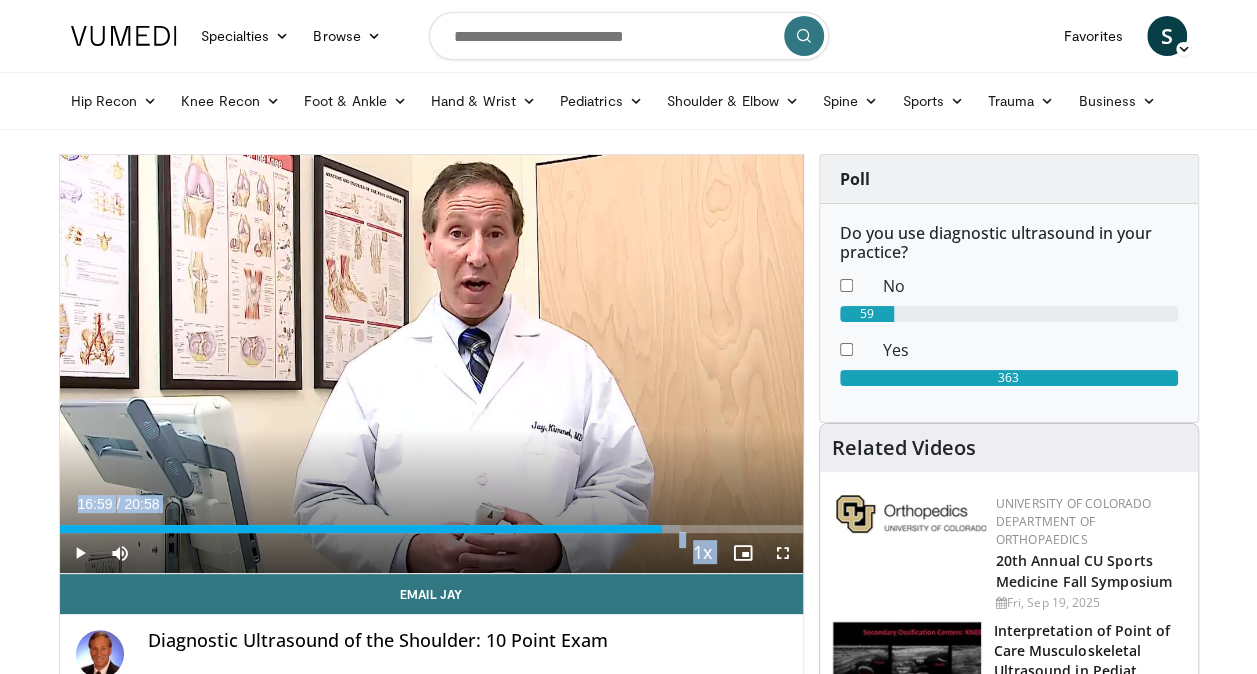 drag, startPoint x: 660, startPoint y: 522, endPoint x: 28, endPoint y: 552, distance: 632.7116 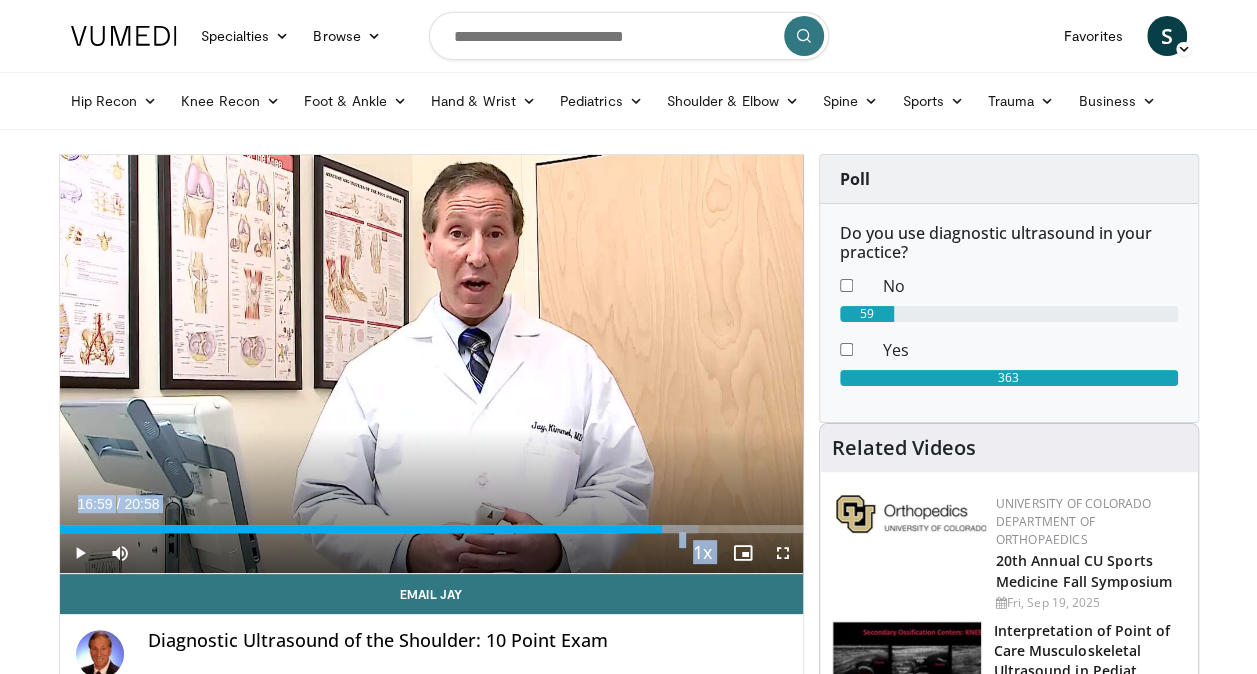 drag, startPoint x: 28, startPoint y: 552, endPoint x: 232, endPoint y: 535, distance: 204.7071 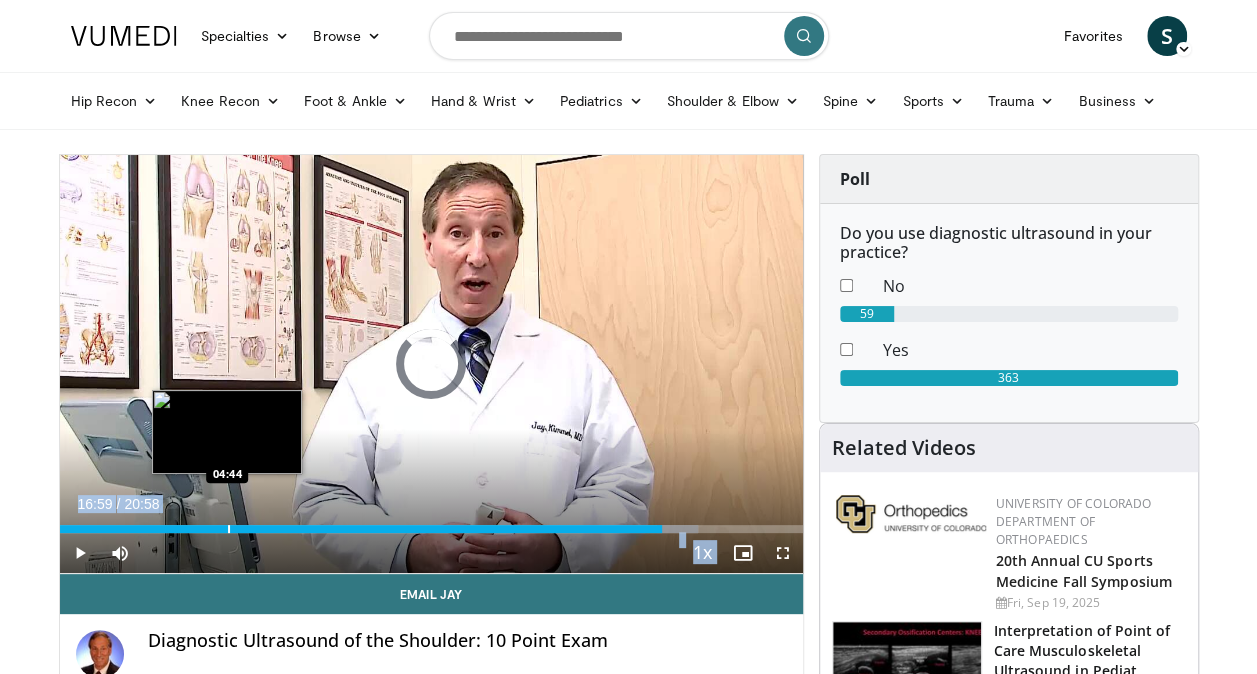 click at bounding box center (229, 529) 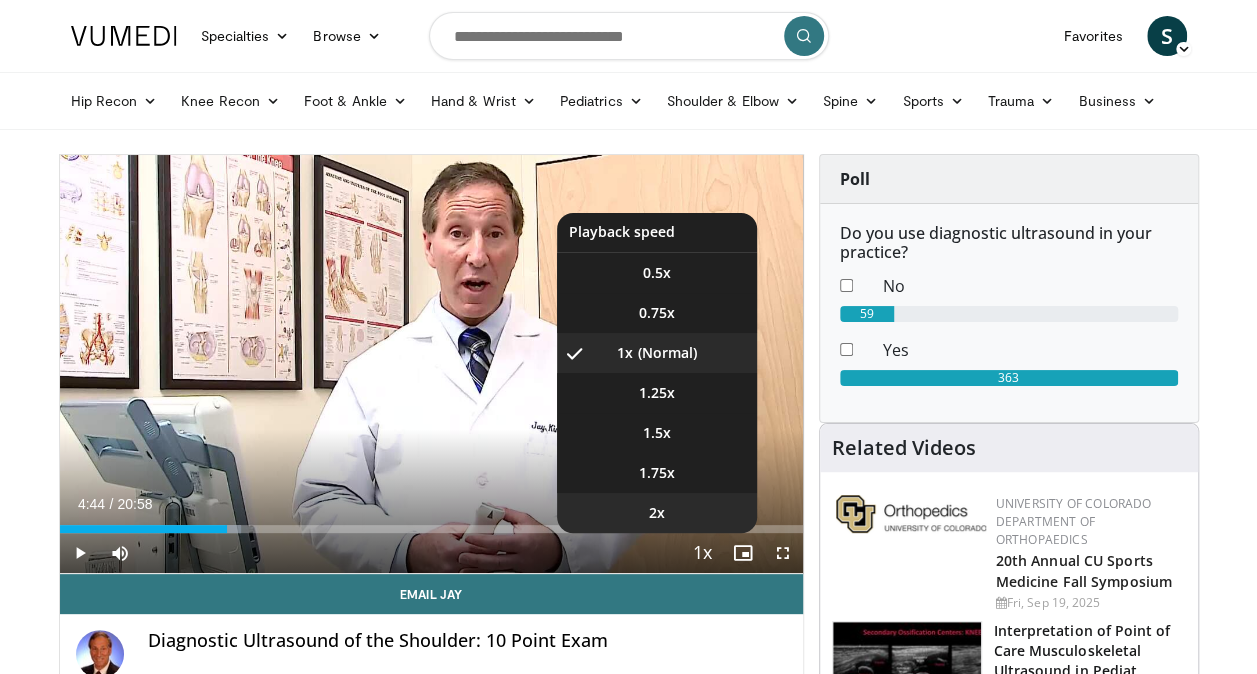 click on "2x" at bounding box center (657, 513) 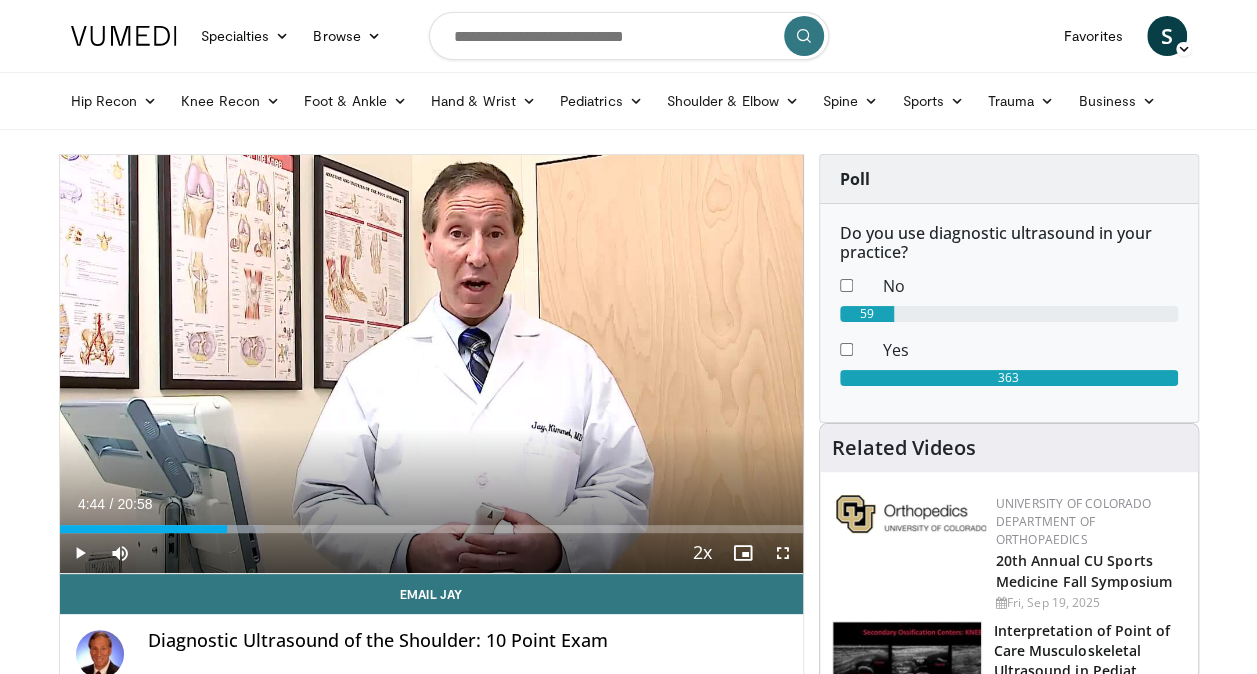 click on "Current Time  4:44 / Duration  20:58 Play Skip Backward Skip Forward Mute 46% Loaded :  27.59% 04:44 16:57 Stream Type  LIVE Seek to live, currently behind live LIVE   2x Playback Rate 0.5x 0.75x 1x 1.25x 1.5x 1.75x 2x , selected Chapters Chapters Descriptions descriptions off , selected Captions captions settings , opens captions settings dialog captions off , selected Audio Track en (Main) , selected Fullscreen Enable picture-in-picture mode" at bounding box center (431, 553) 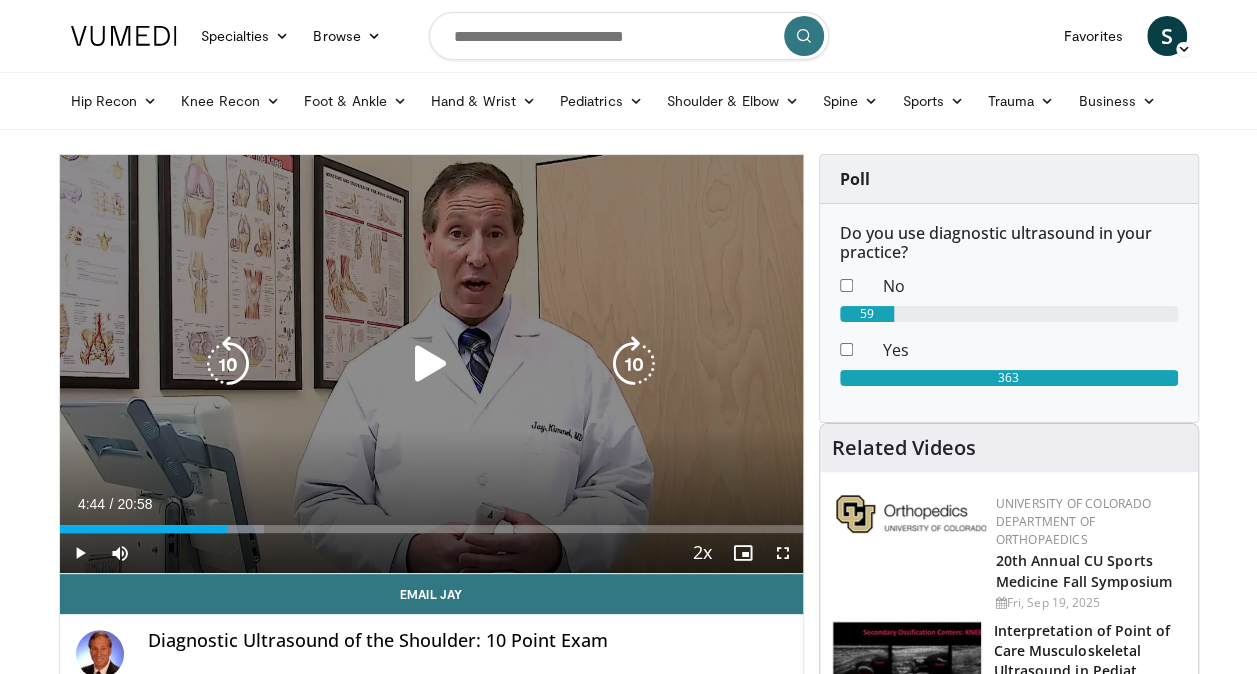 click on "110 seconds
Tap to unmute" at bounding box center (431, 364) 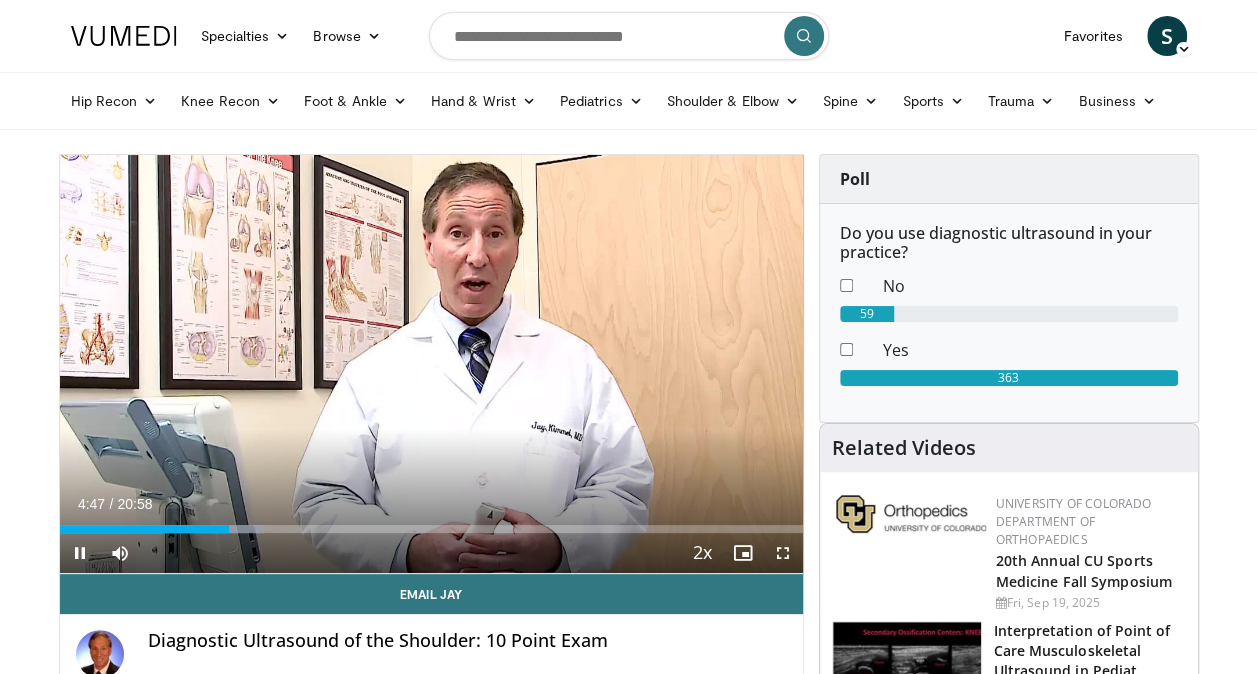 click on "Current Time  4:47 / Duration  20:58 Pause Skip Backward Skip Forward Mute 46% Loaded :  27.59% 04:47 07:58 Stream Type  LIVE Seek to live, currently behind live LIVE   2x Playback Rate 0.5x 0.75x 1x 1.25x 1.5x 1.75x 2x , selected Chapters Chapters Descriptions descriptions off , selected Captions captions settings , opens captions settings dialog captions off , selected Audio Track en (Main) , selected Fullscreen Enable picture-in-picture mode" at bounding box center [431, 553] 